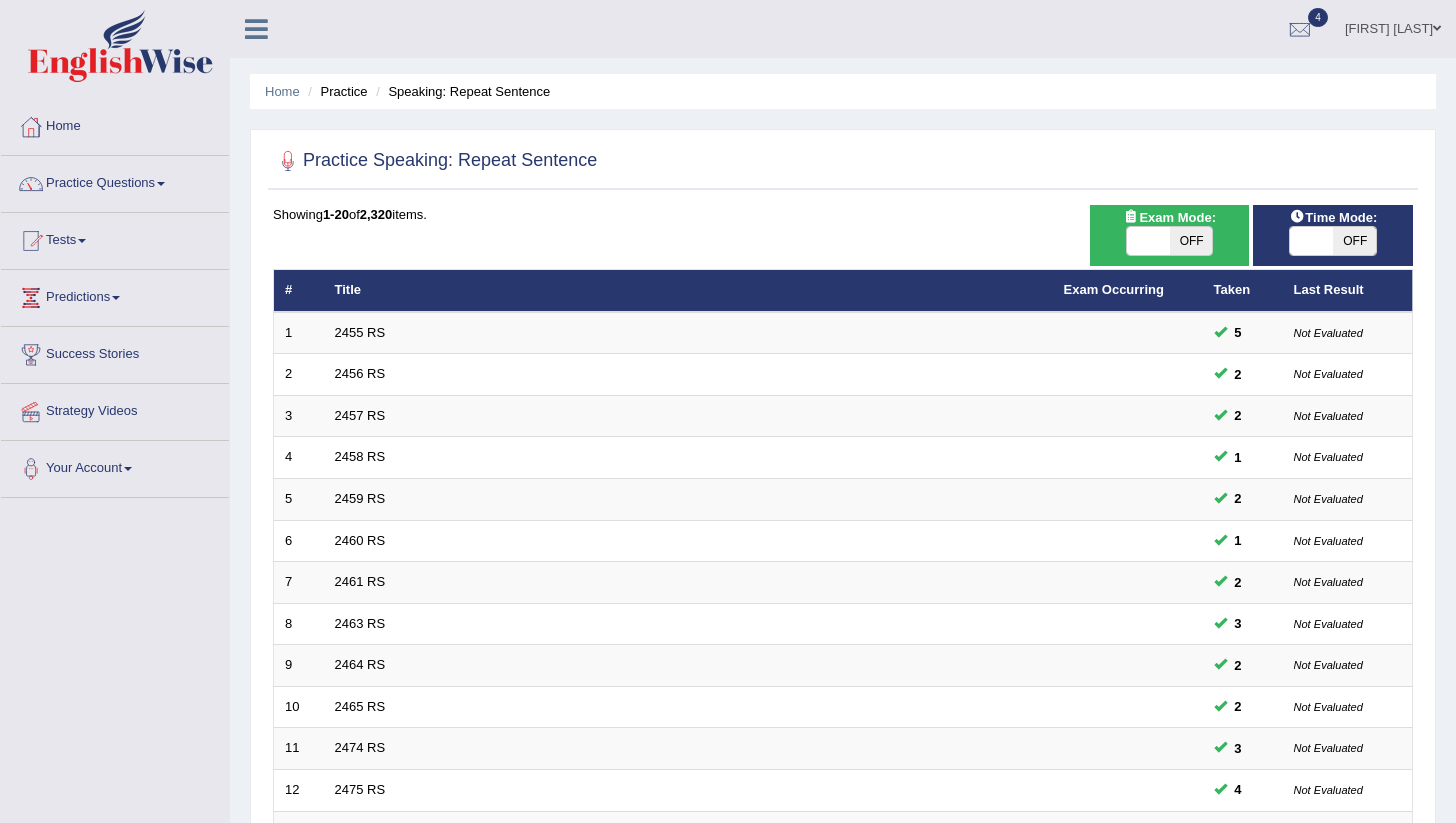 scroll, scrollTop: 0, scrollLeft: 0, axis: both 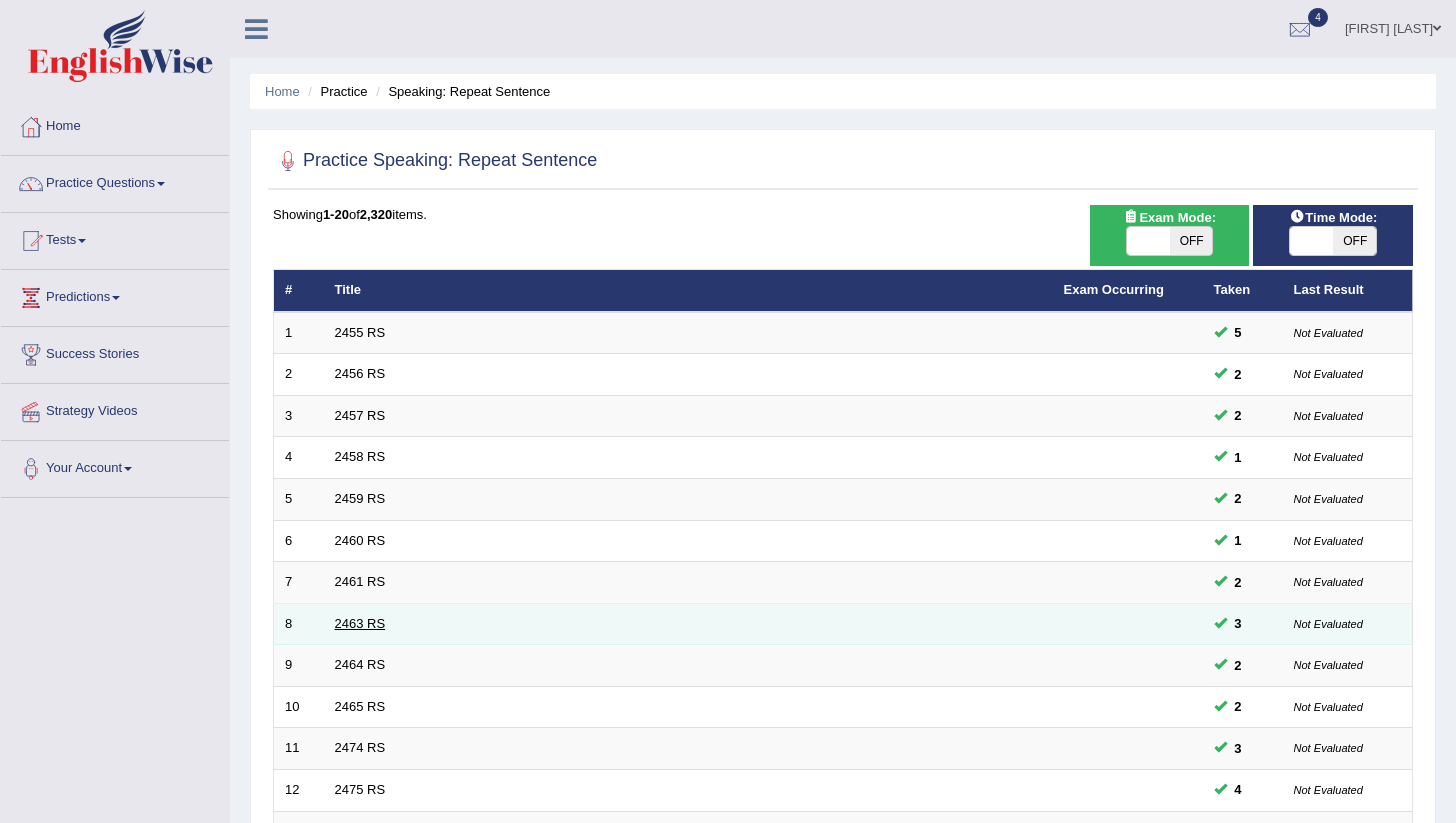 click on "2463 RS" at bounding box center [360, 623] 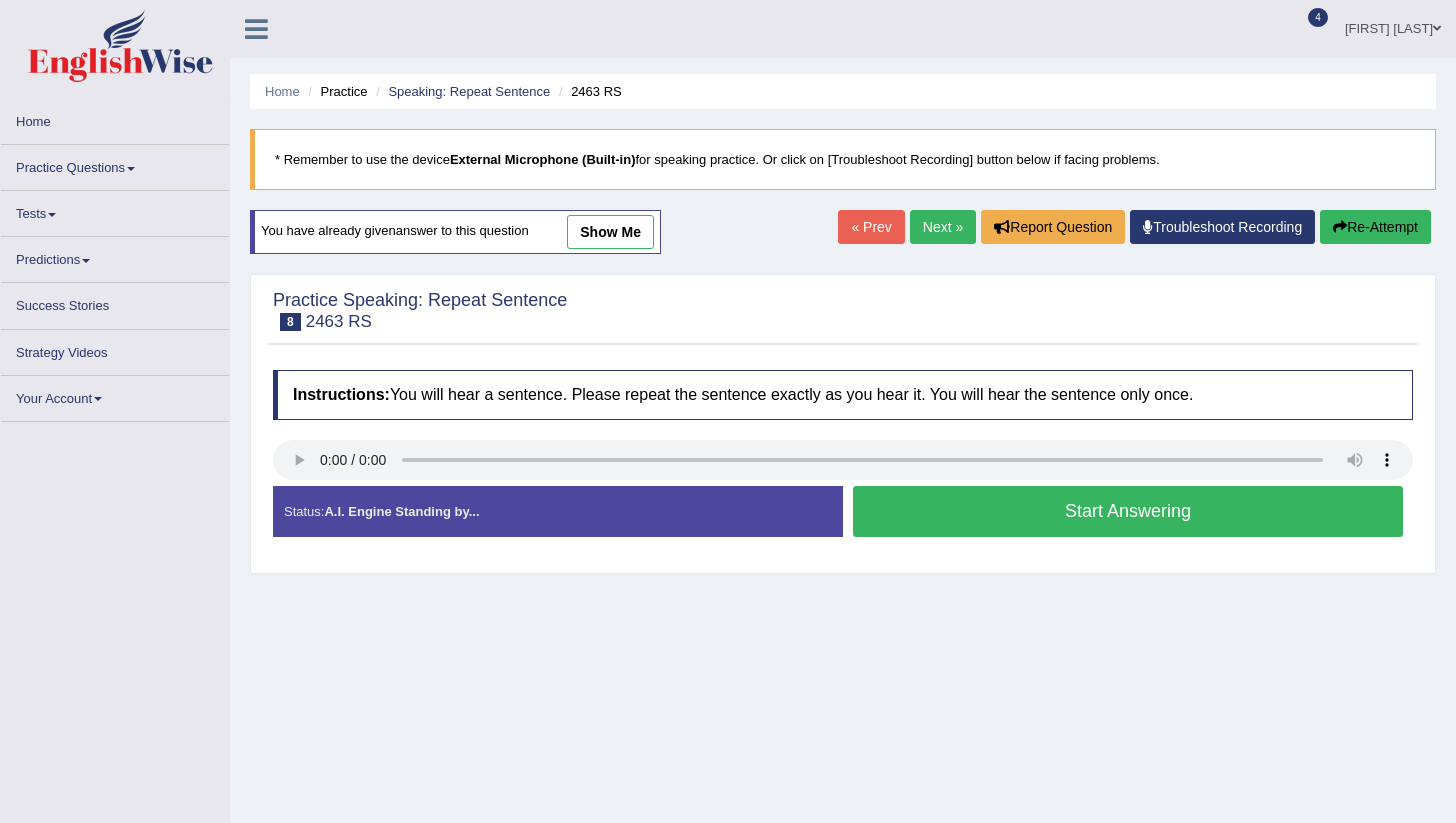 scroll, scrollTop: 0, scrollLeft: 0, axis: both 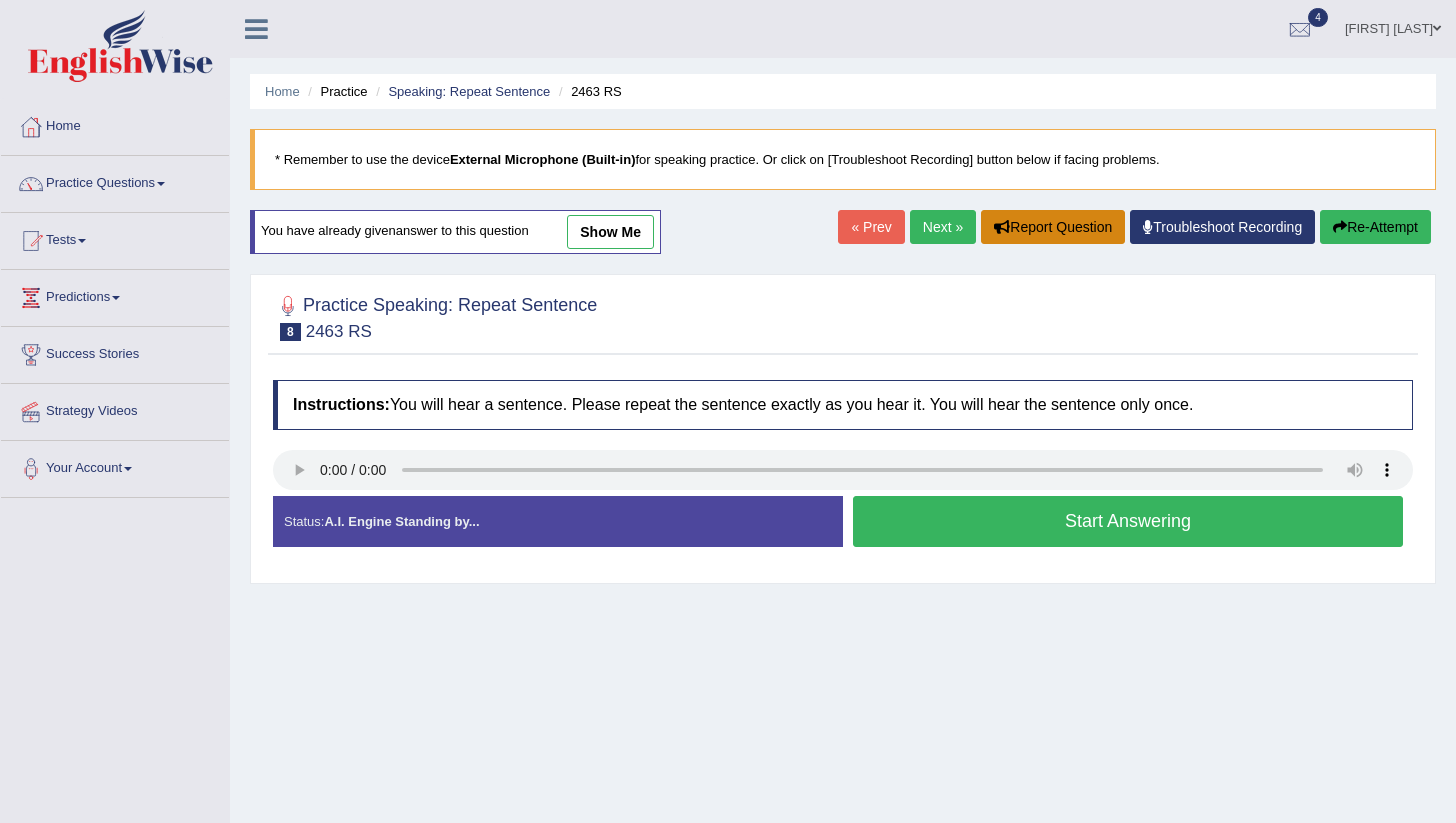 click on "Report Question" at bounding box center (1053, 227) 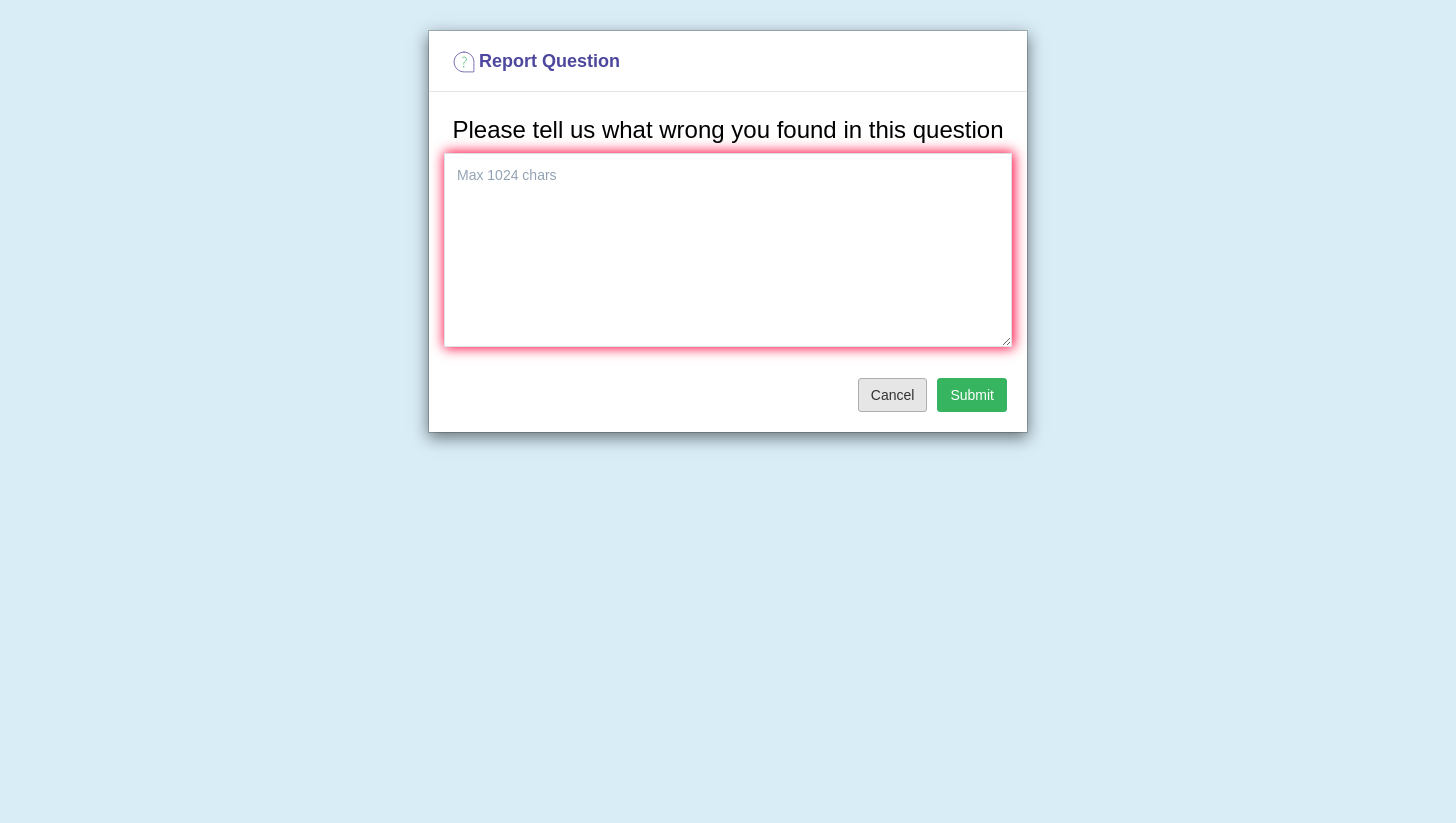 click on "Cancel" at bounding box center (893, 395) 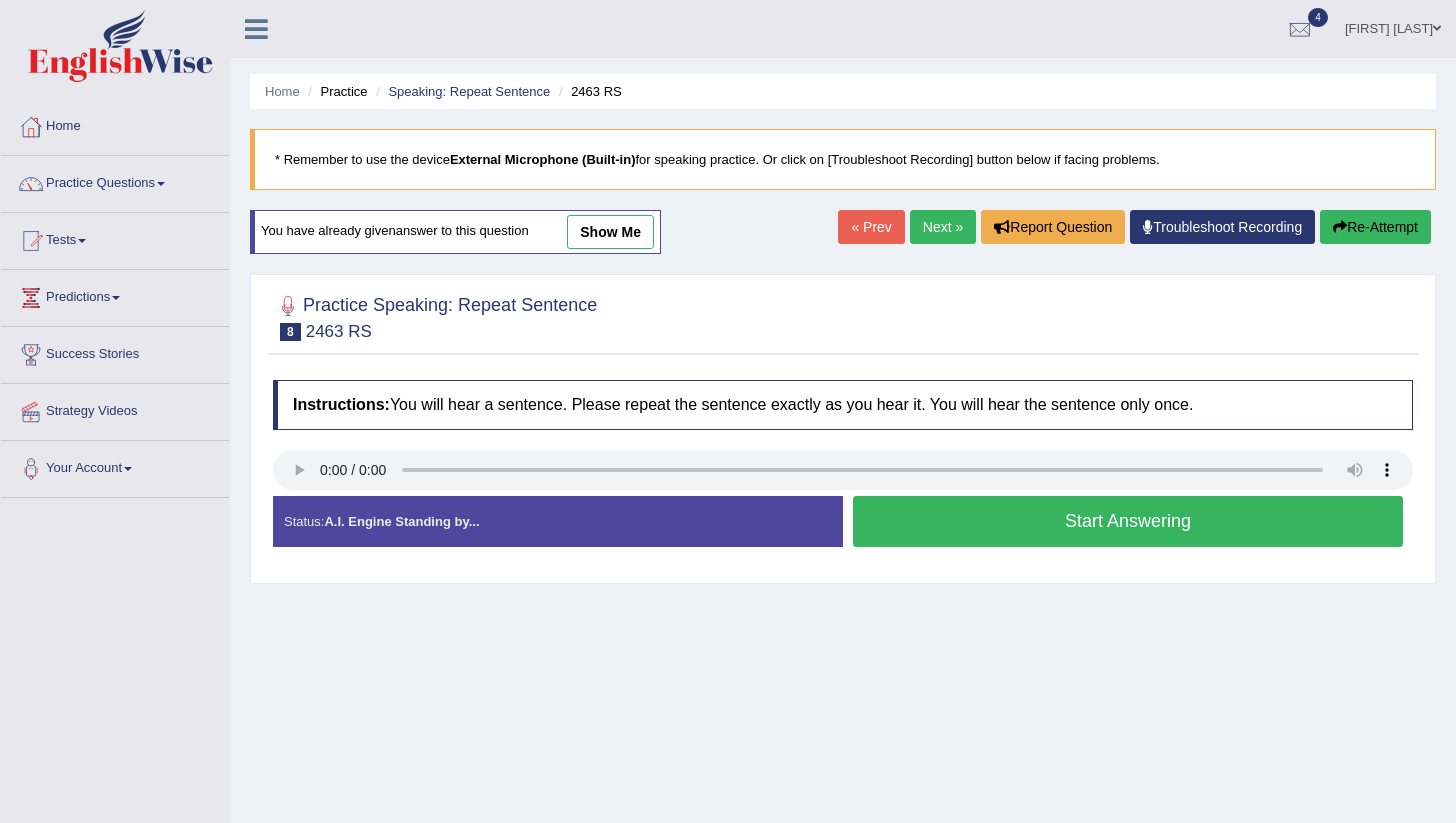 click on "Practice" at bounding box center [335, 91] 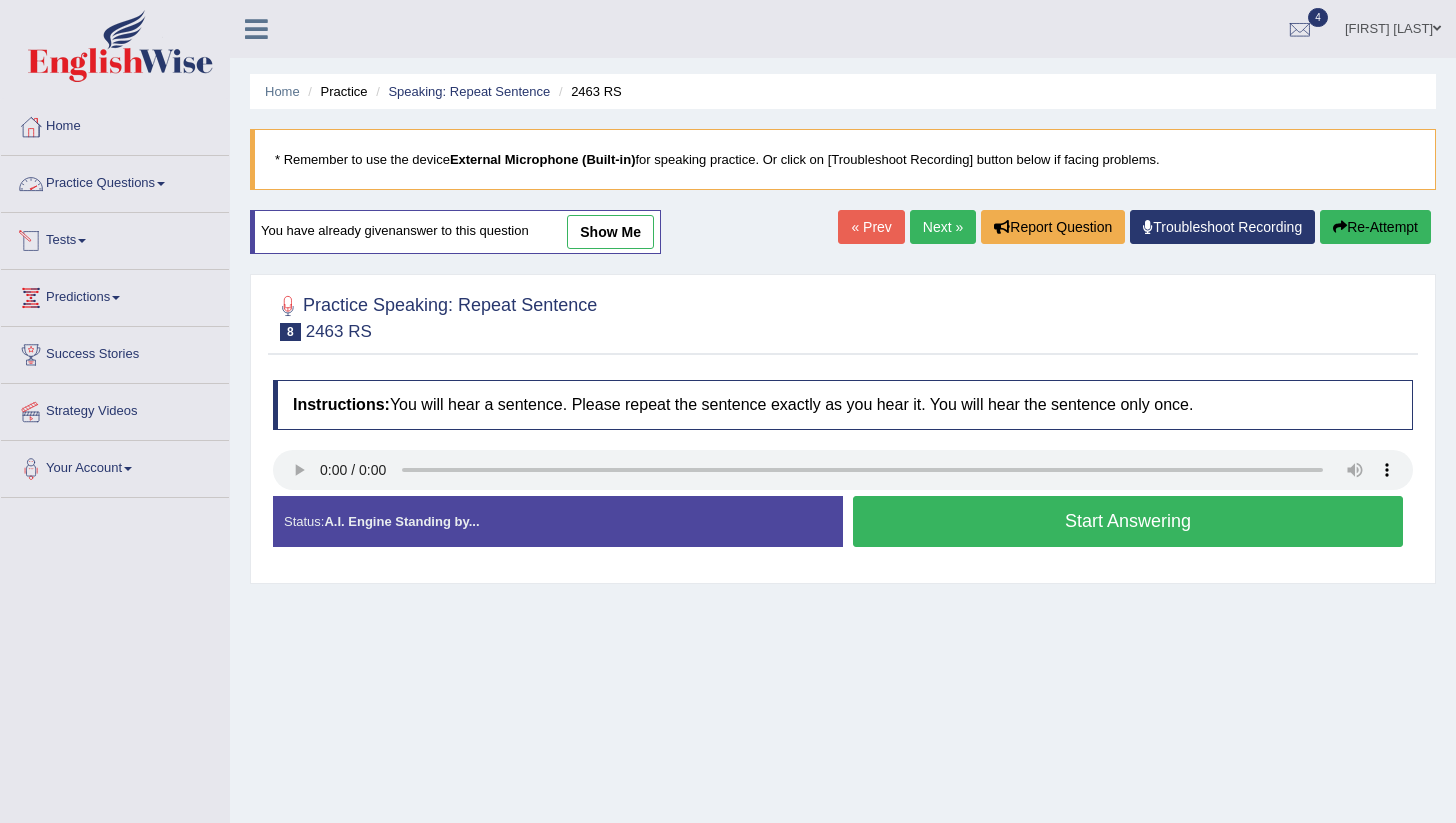 click on "Practice Questions" at bounding box center [115, 181] 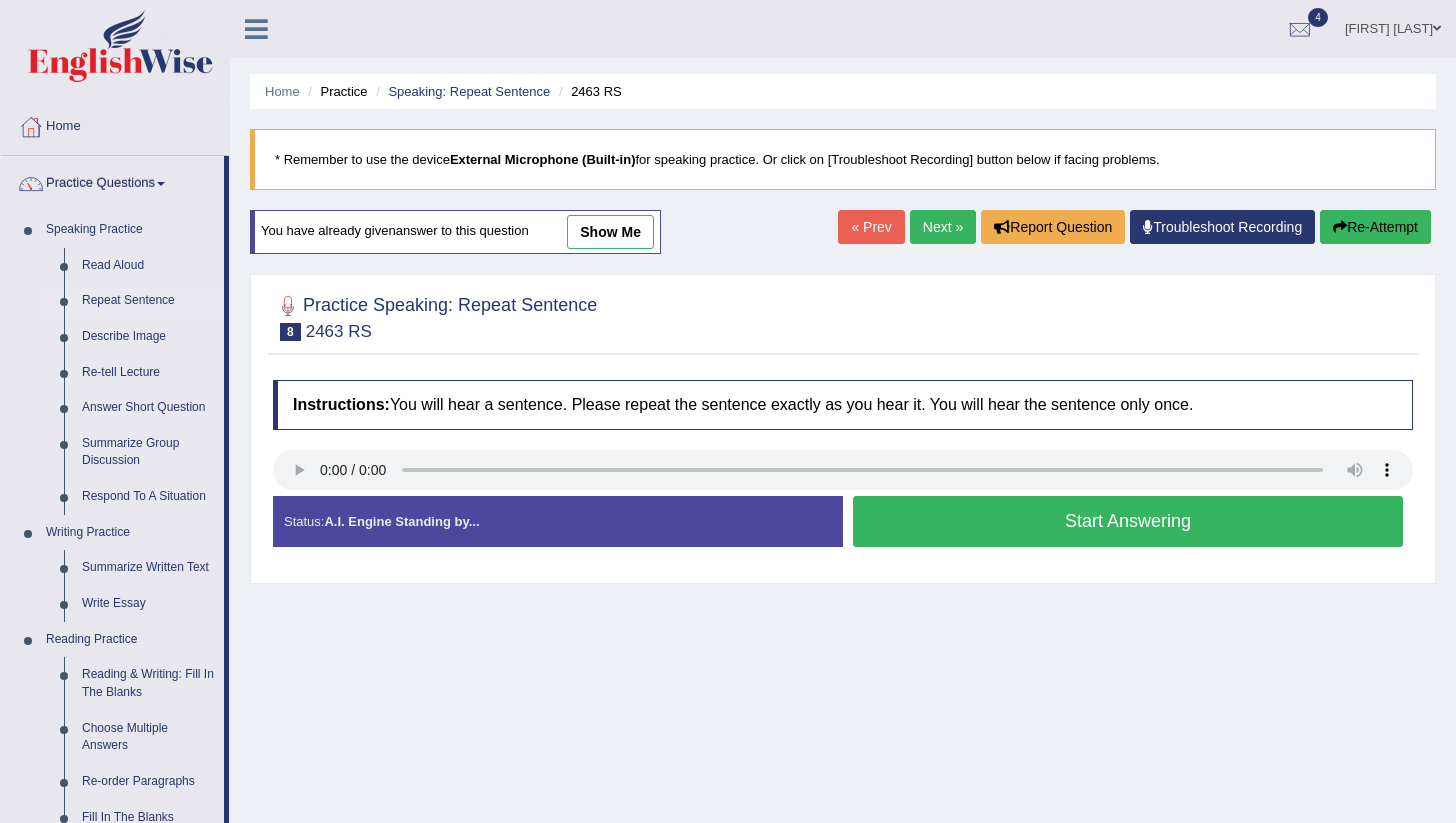 click on "Repeat Sentence" at bounding box center [148, 301] 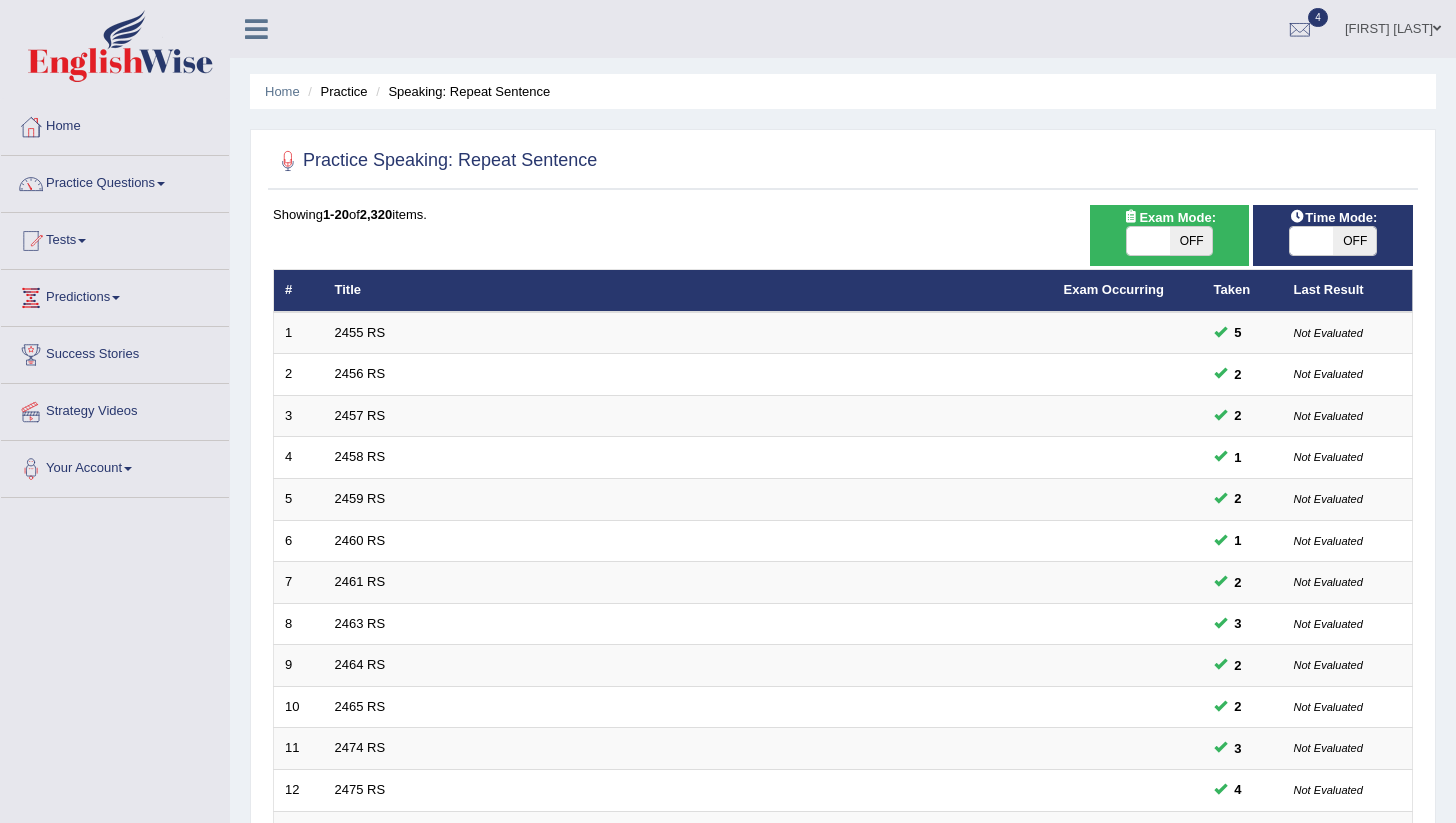 scroll, scrollTop: 0, scrollLeft: 0, axis: both 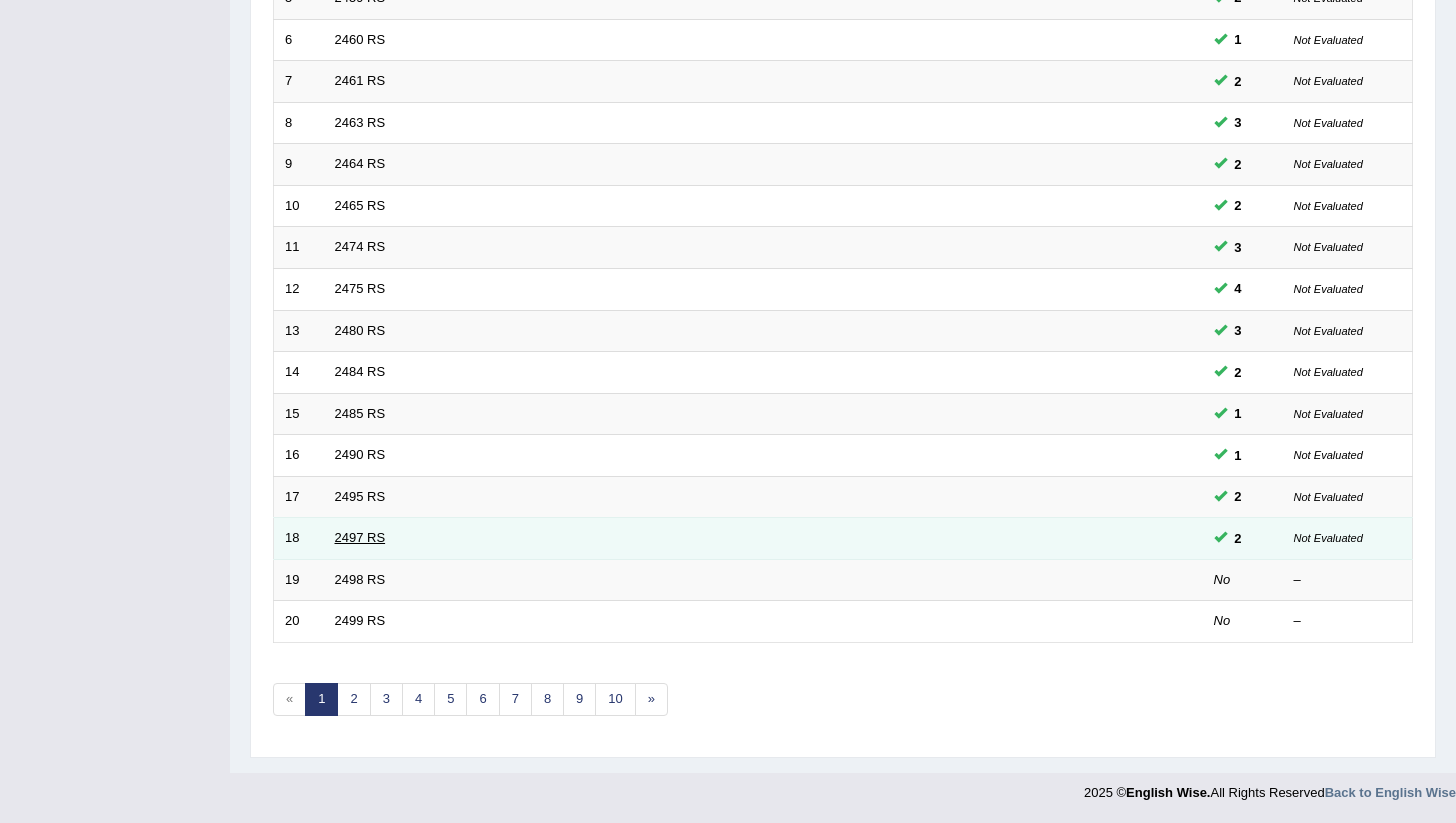 click on "2497 RS" at bounding box center (360, 537) 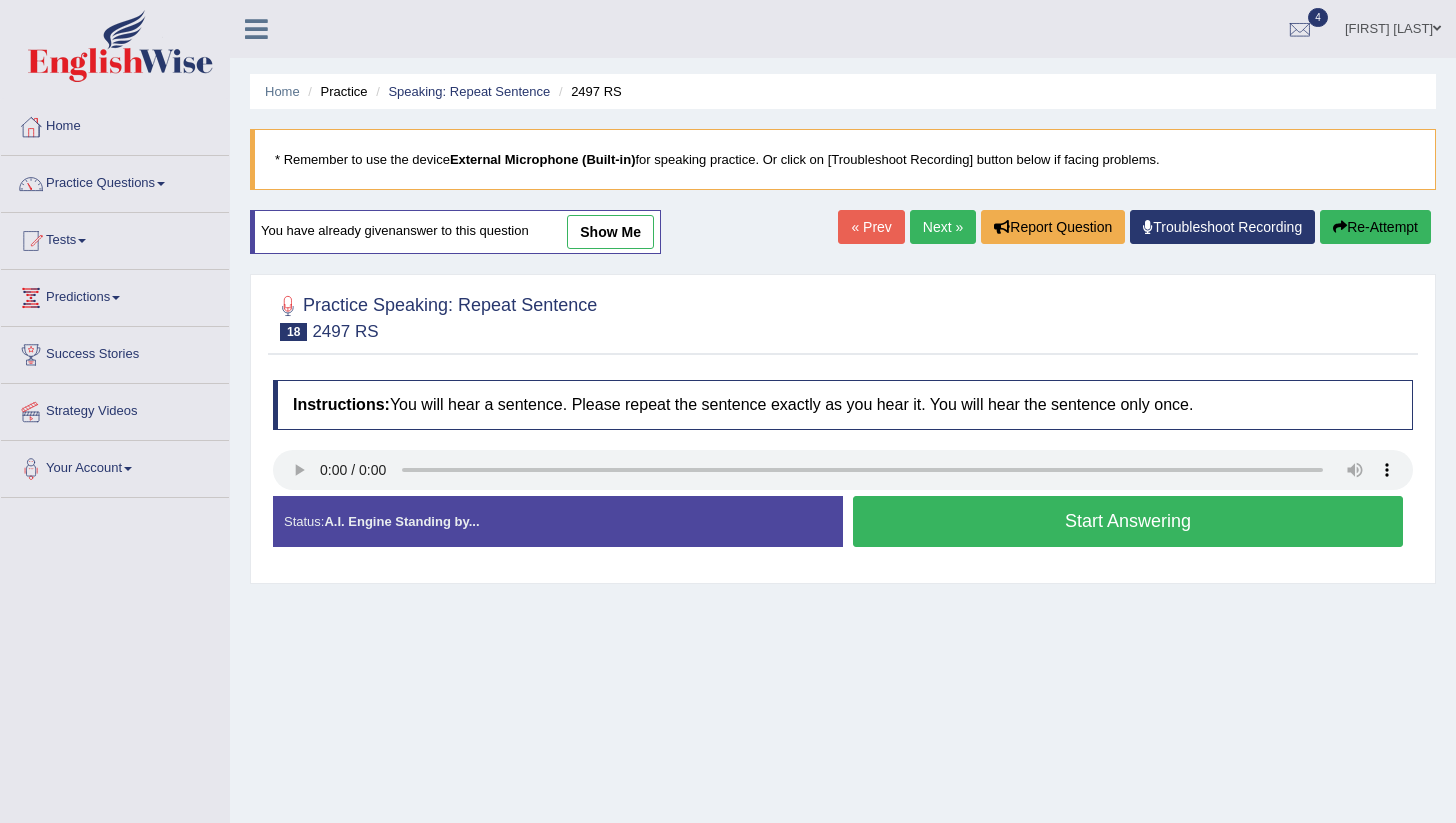 scroll, scrollTop: 0, scrollLeft: 0, axis: both 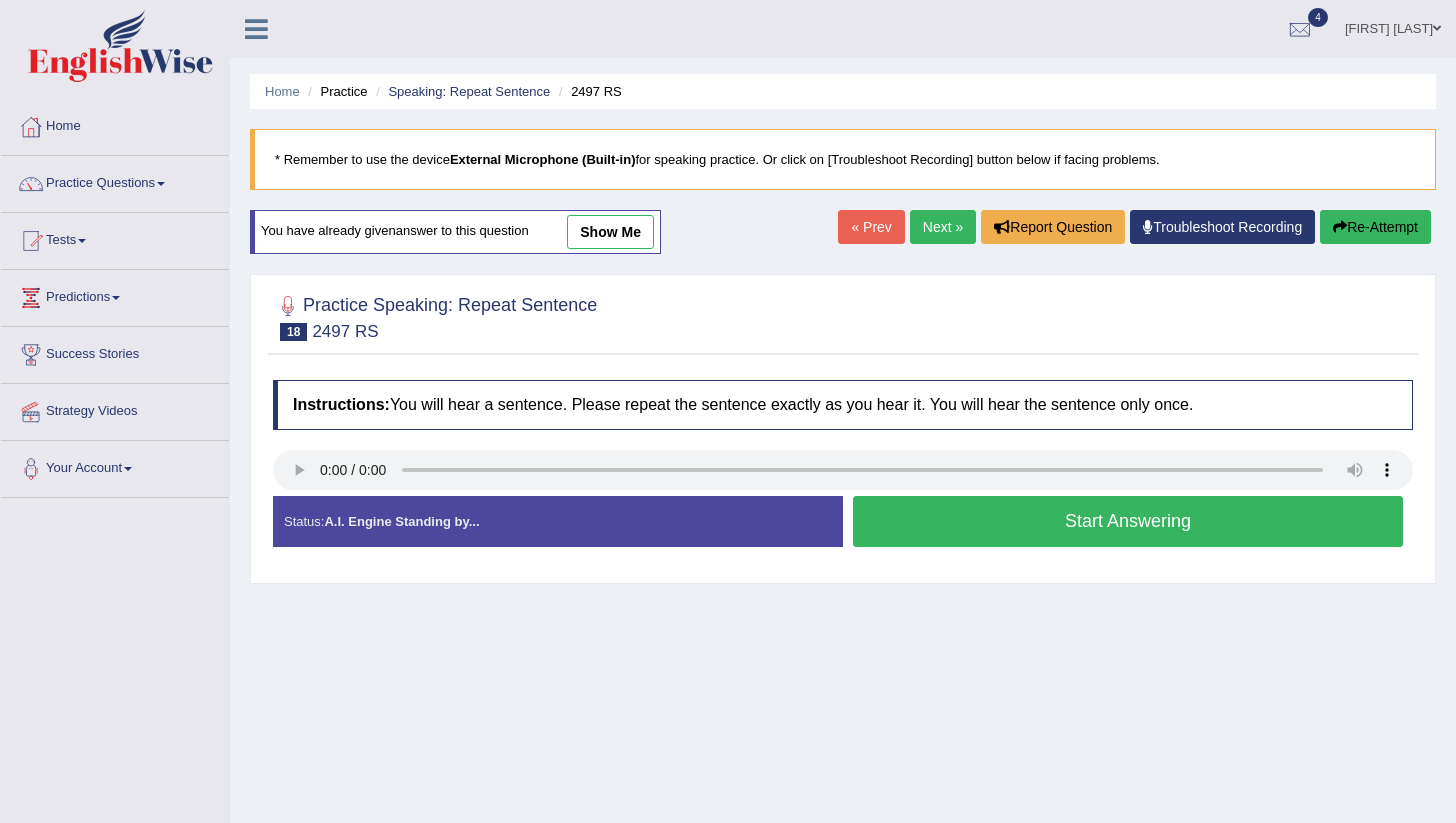 click on "Start Answering" at bounding box center (1128, 521) 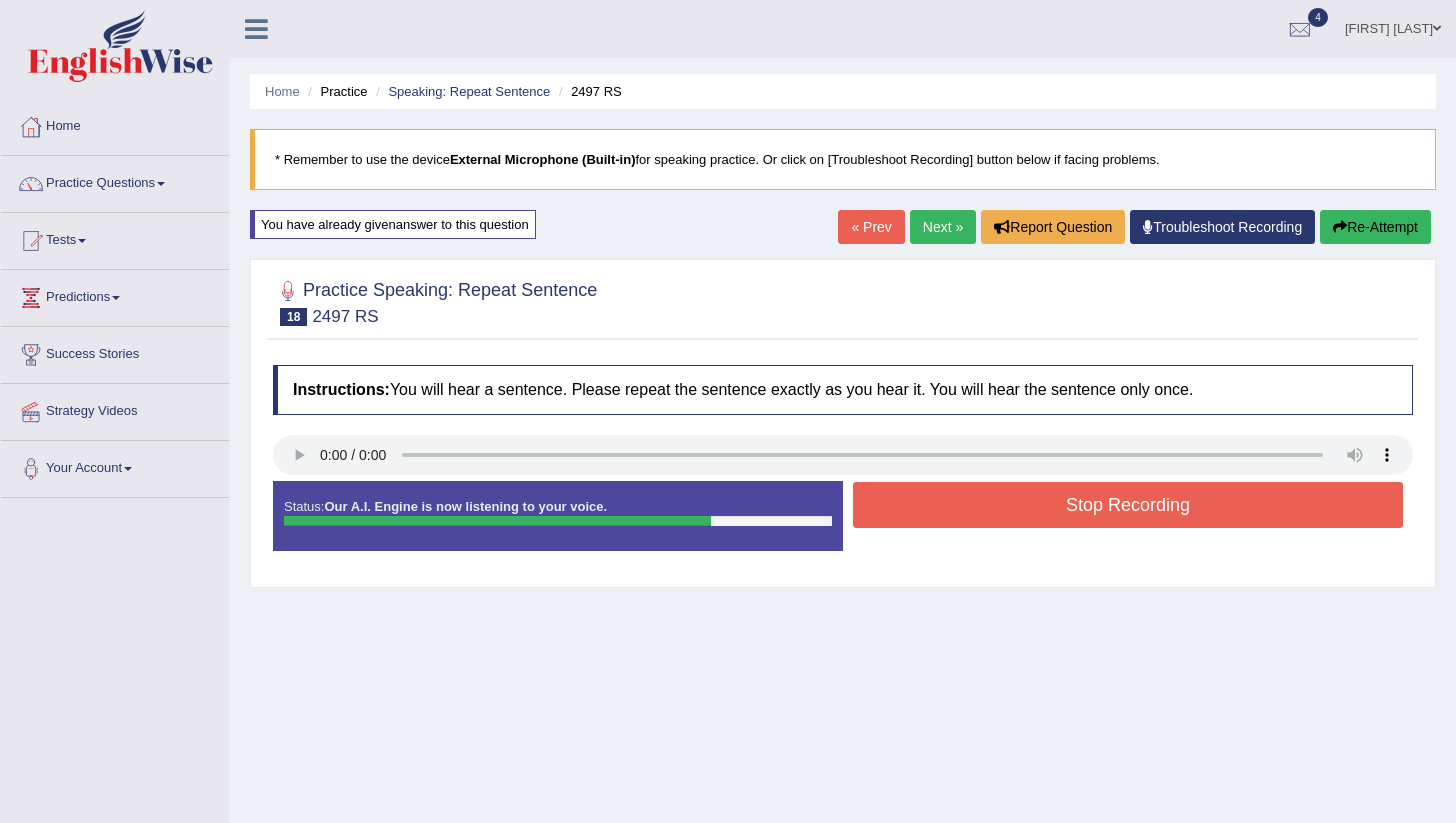 click on "Re-Attempt" at bounding box center [1375, 227] 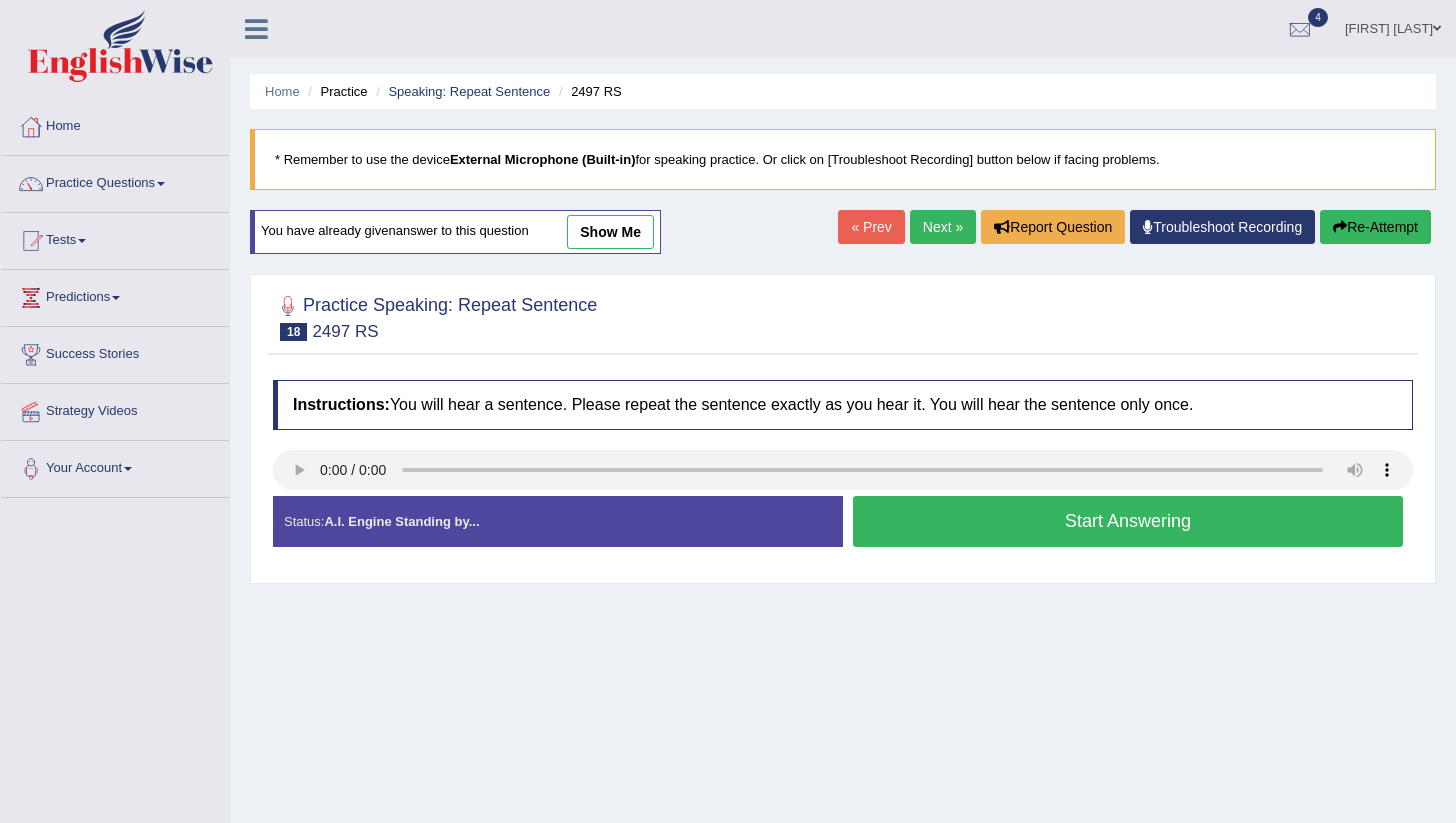 scroll, scrollTop: 0, scrollLeft: 0, axis: both 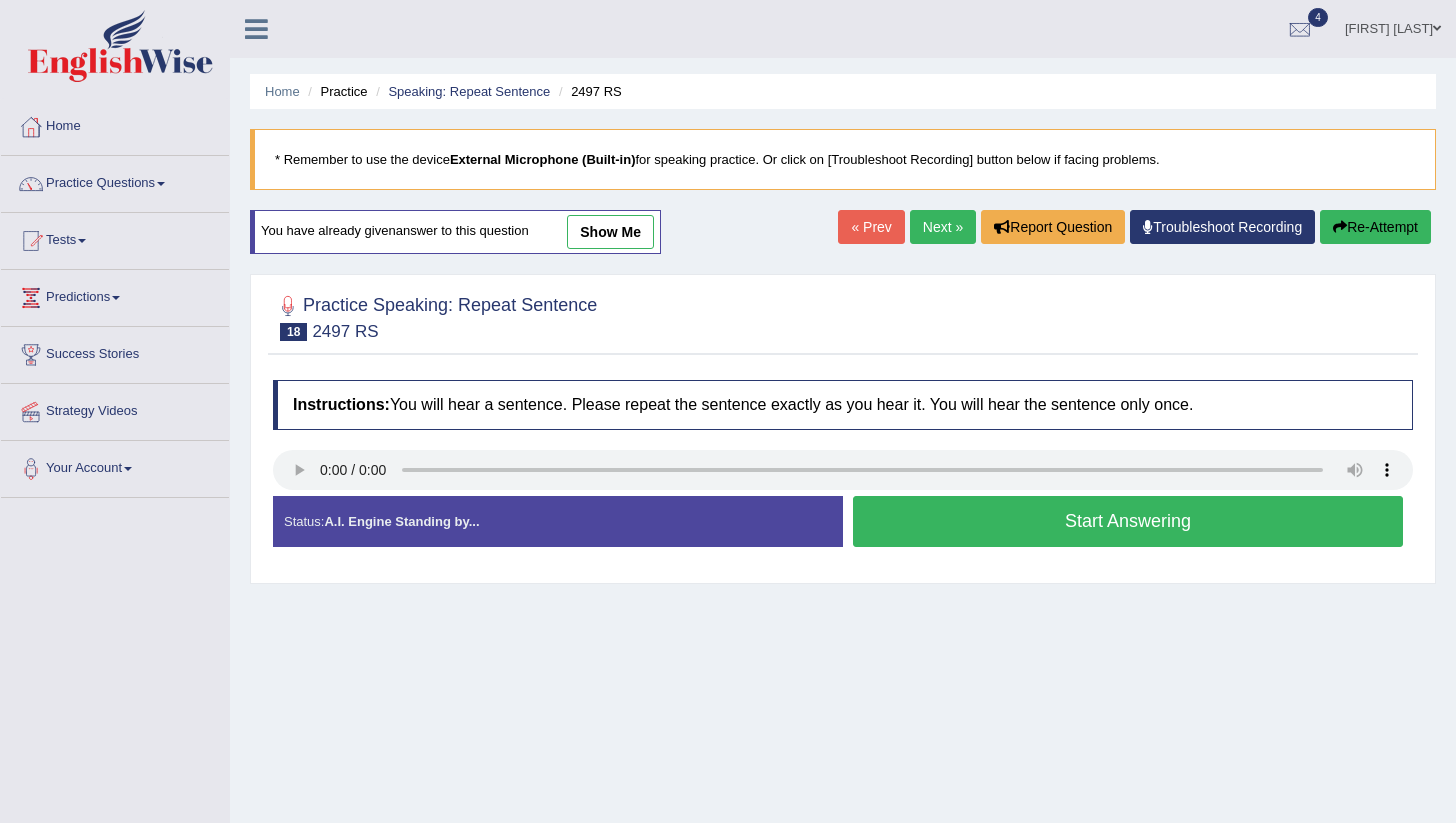 click on "Start Answering" at bounding box center (1128, 521) 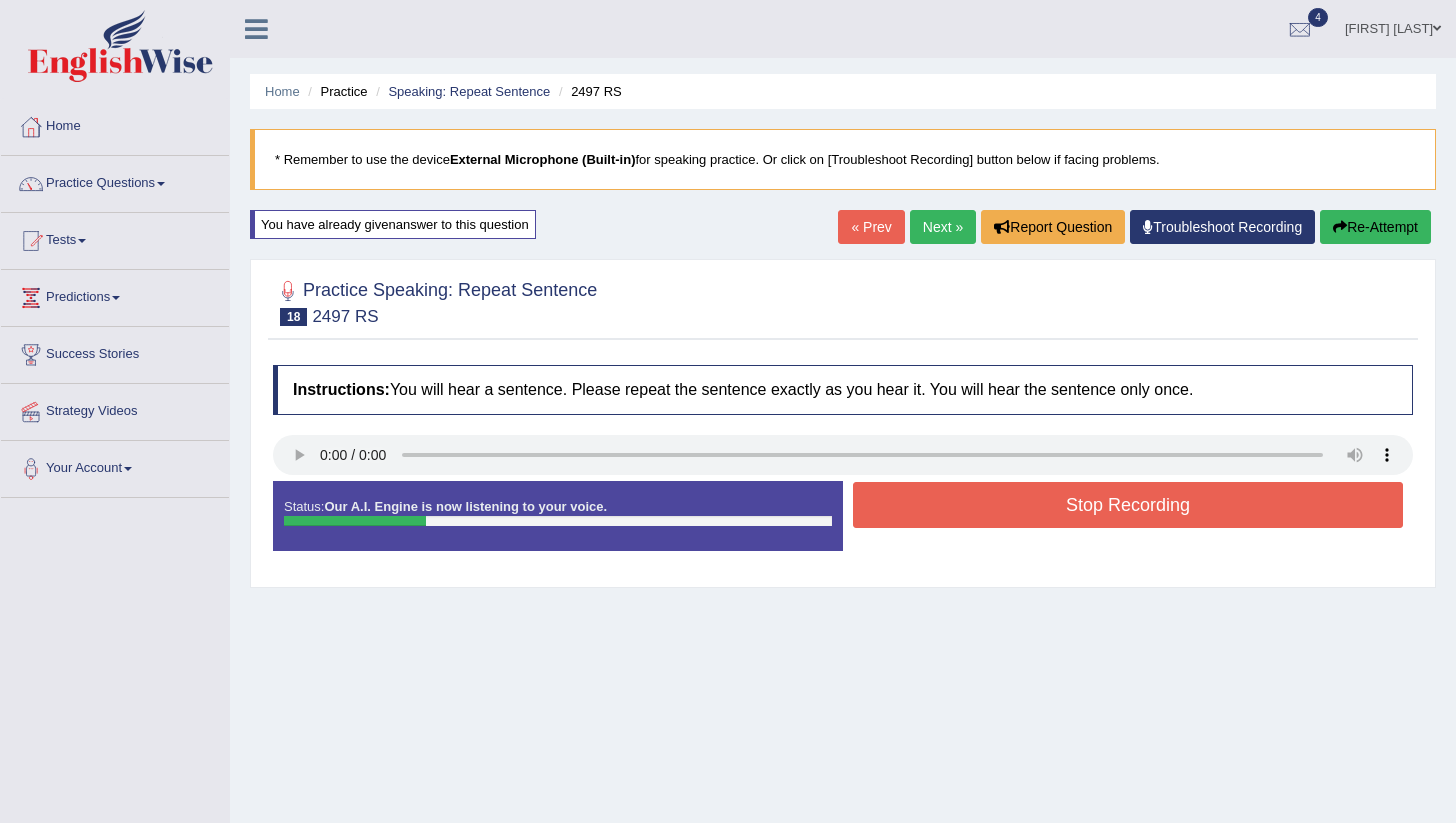 click on "Stop Recording" at bounding box center (1128, 505) 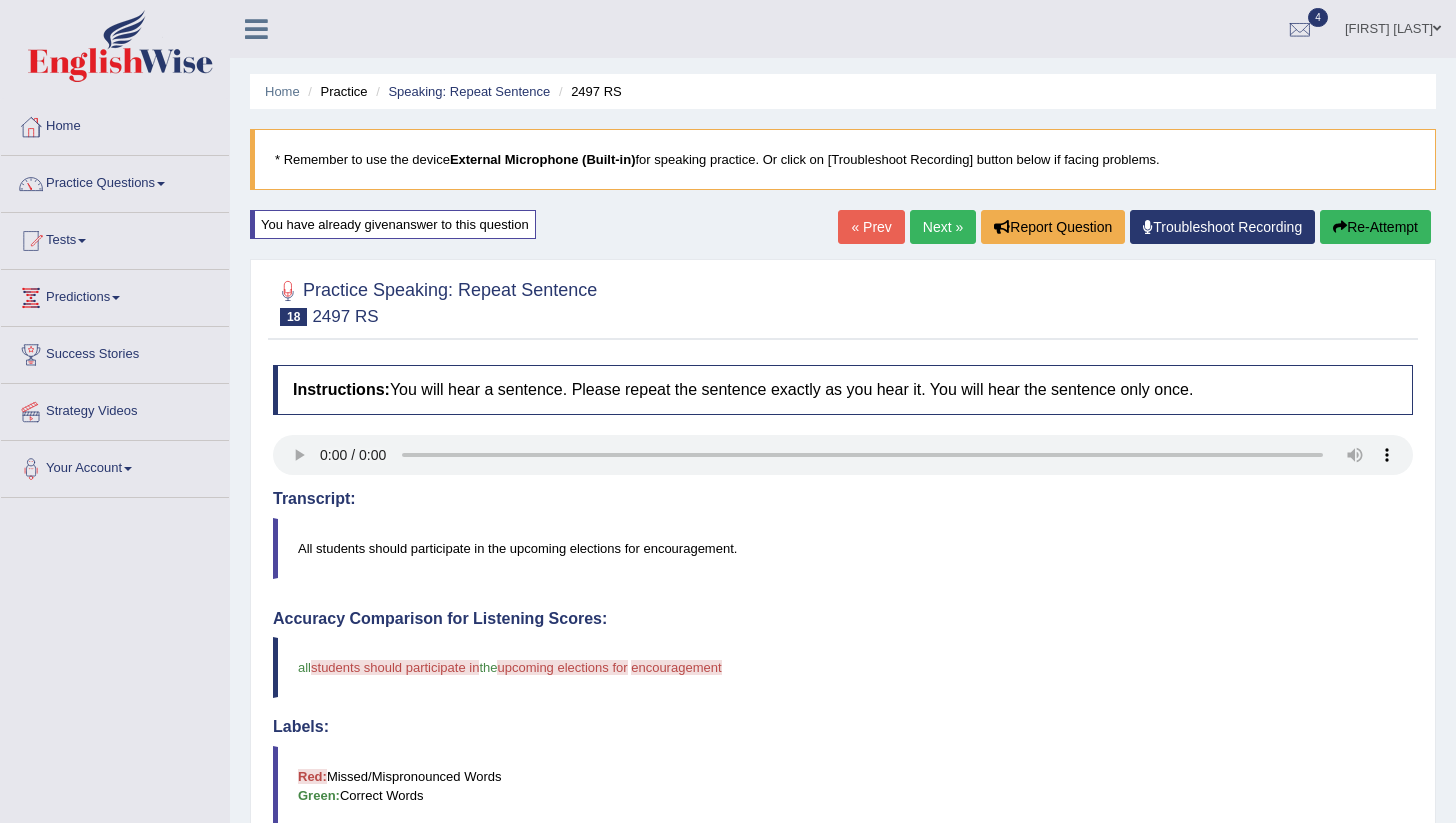 click on "Re-Attempt" at bounding box center [1375, 227] 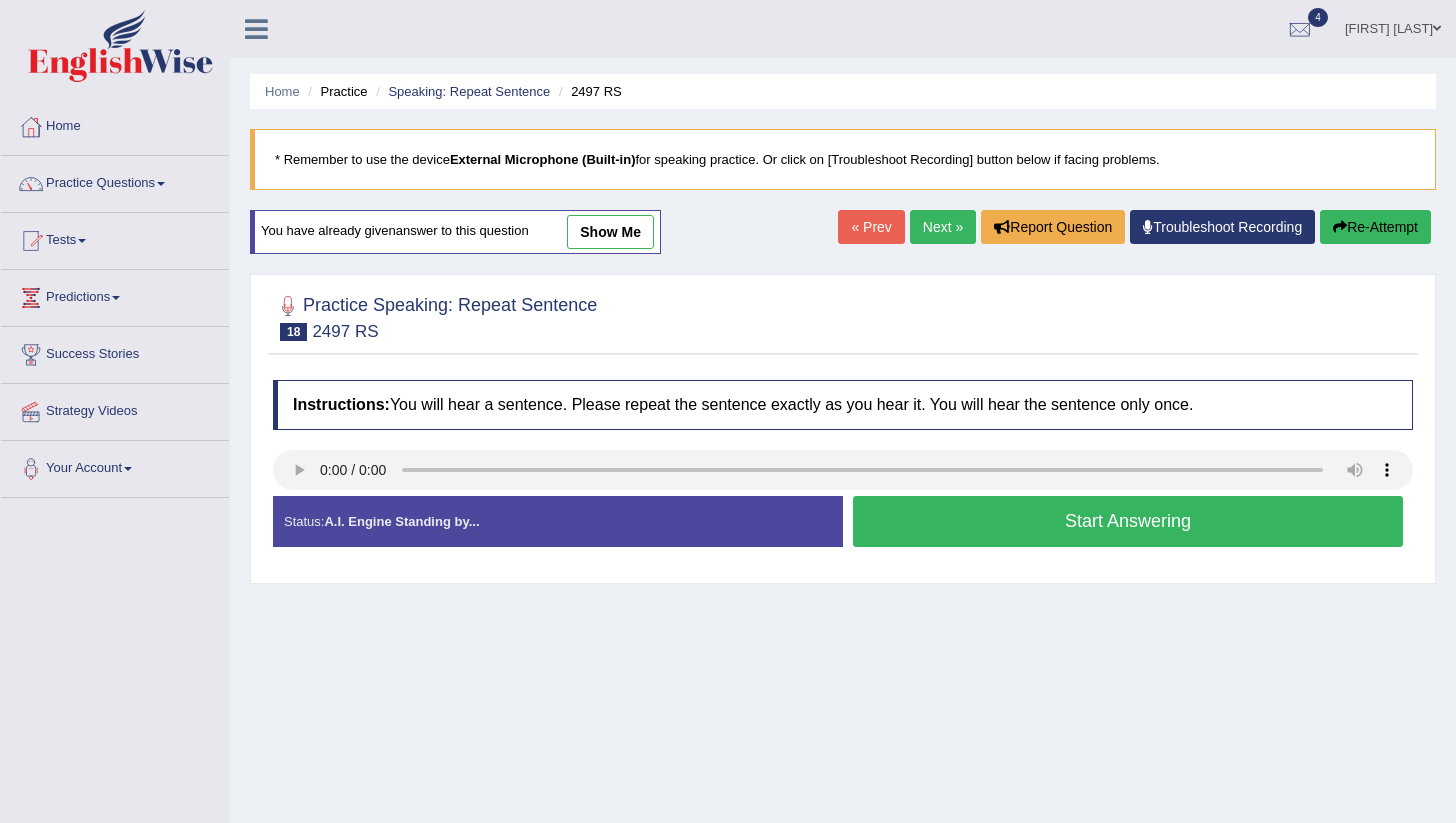 scroll, scrollTop: 0, scrollLeft: 0, axis: both 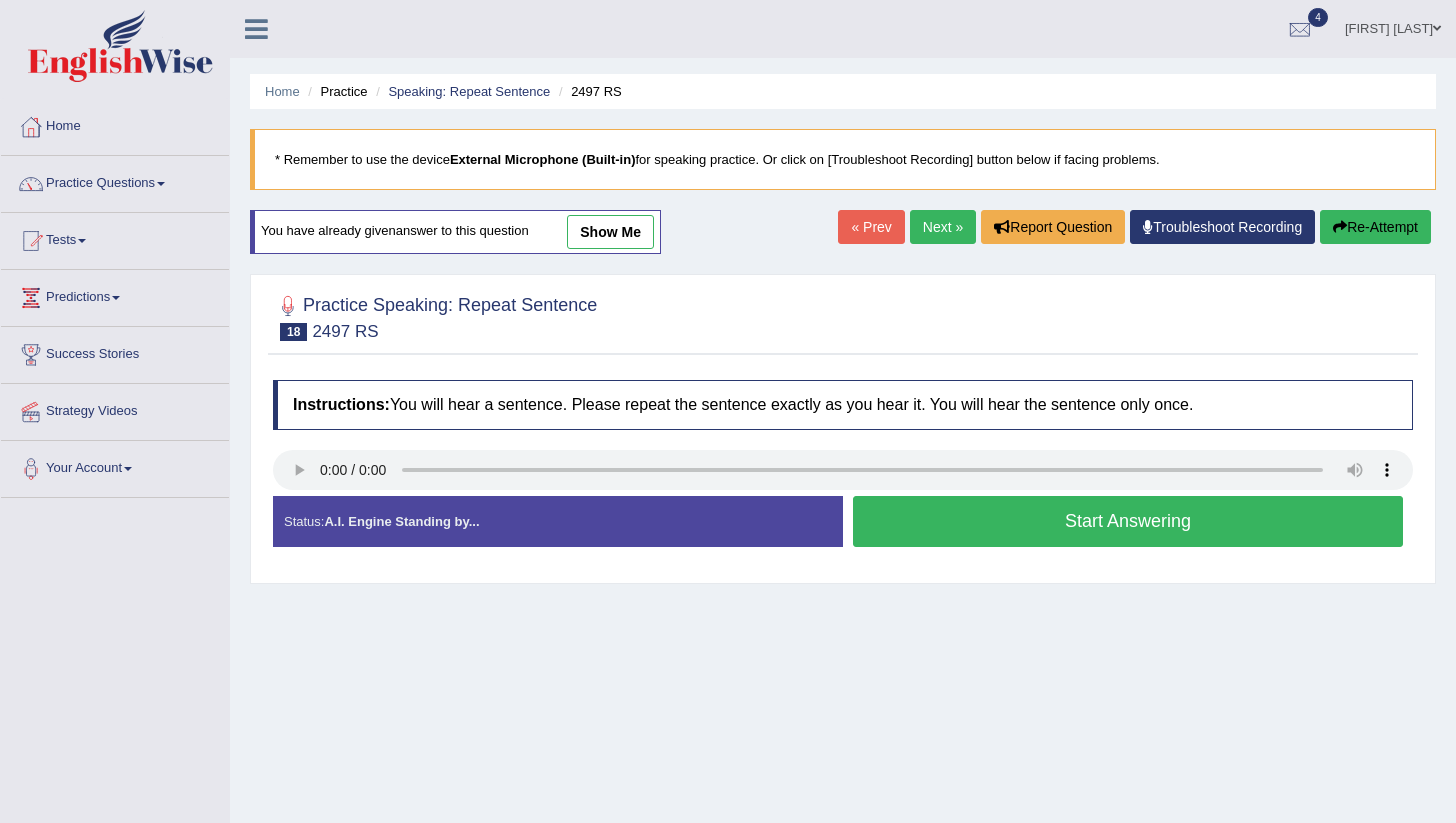 click on "Start Answering" at bounding box center [1128, 521] 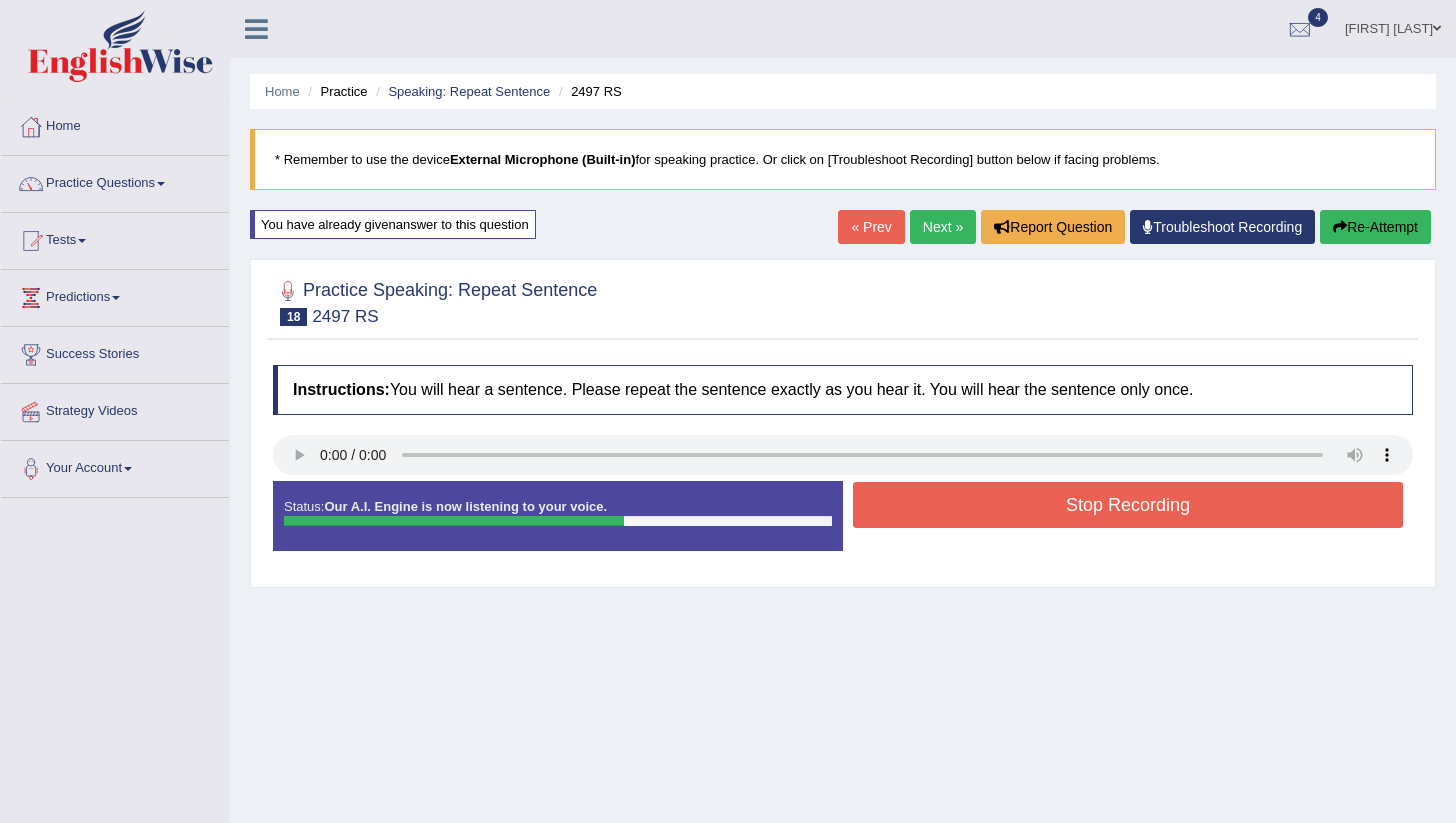 click on "Re-Attempt" at bounding box center (1375, 227) 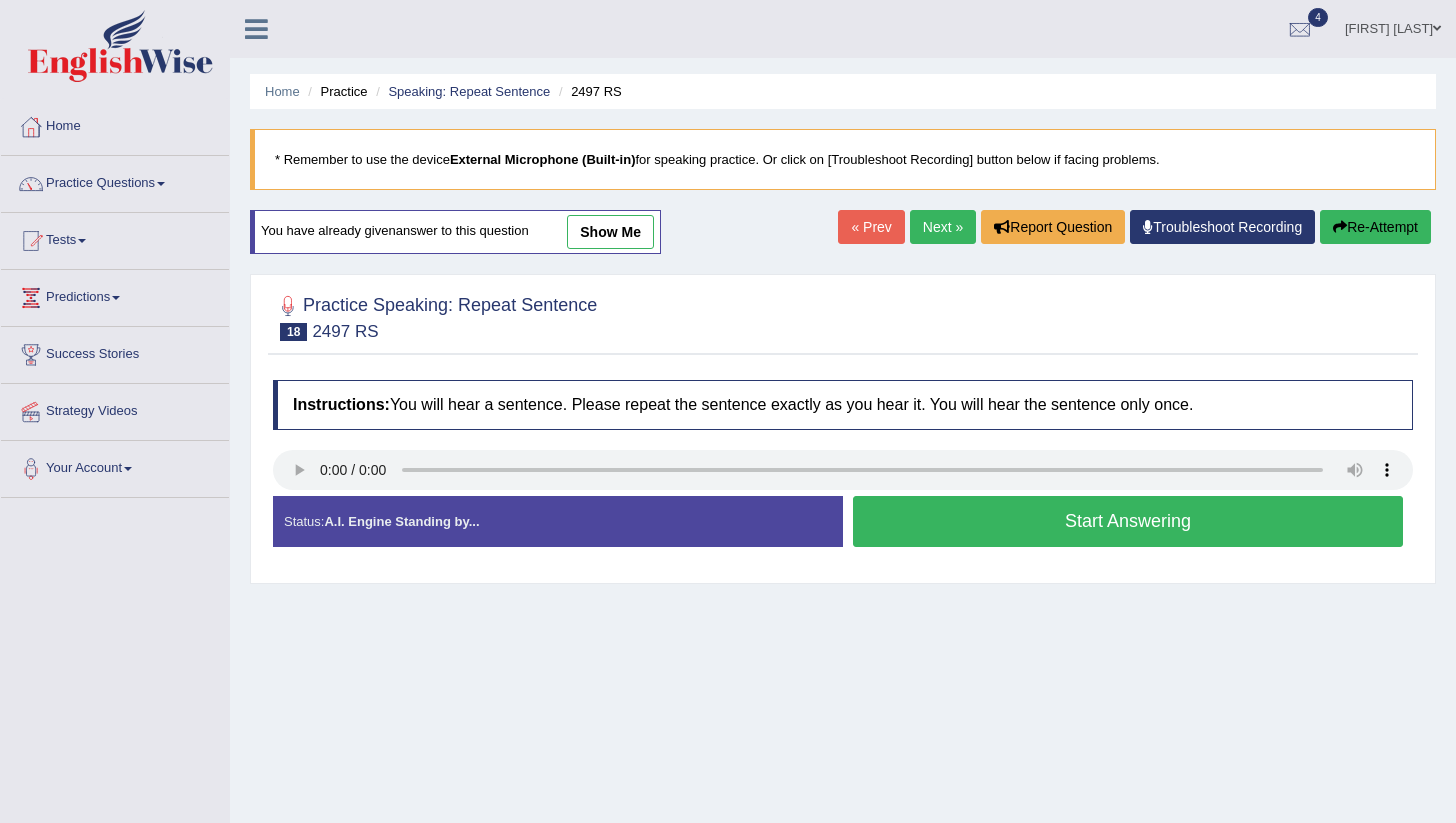 scroll, scrollTop: 0, scrollLeft: 0, axis: both 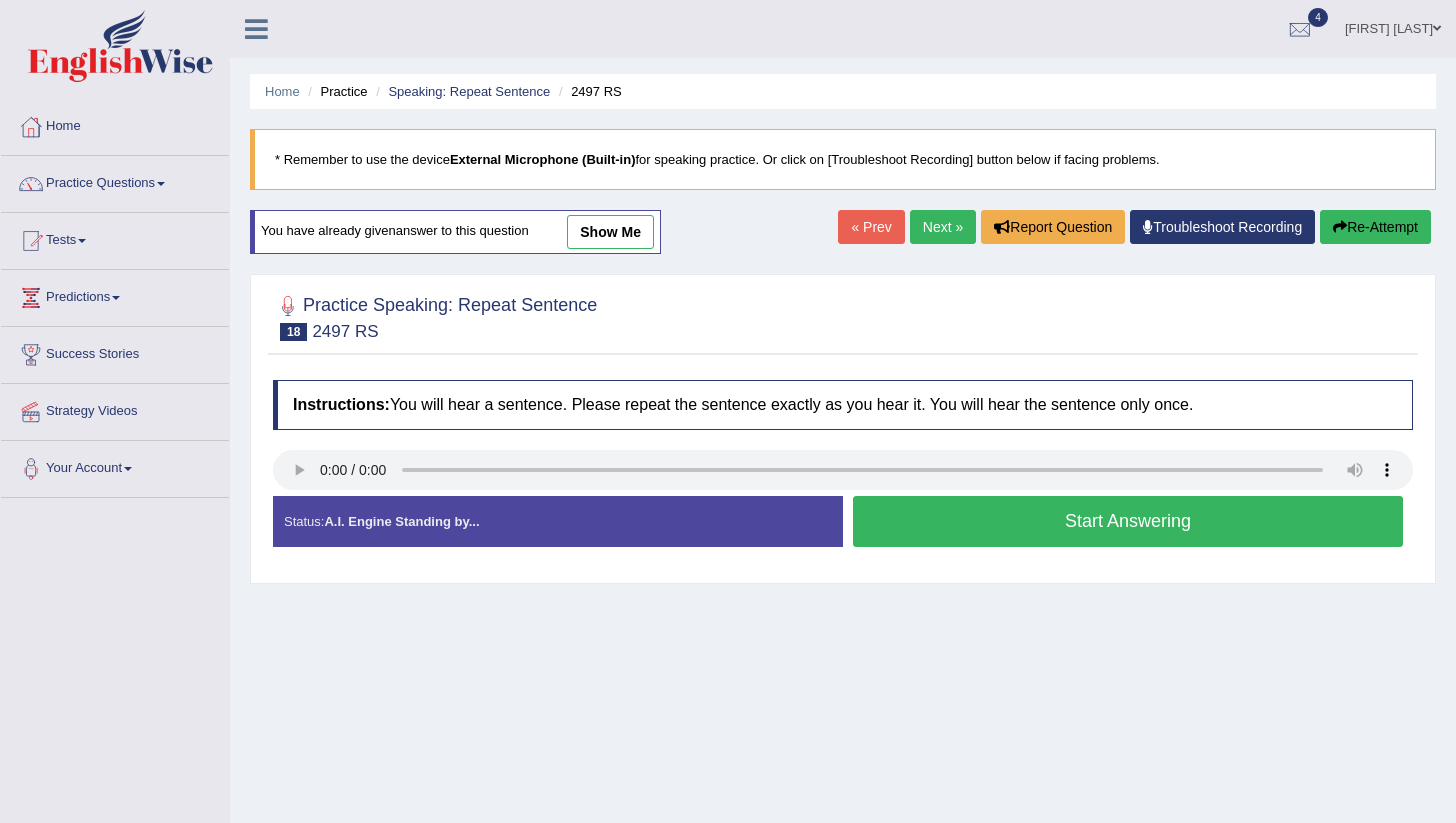 click on "Start Answering" at bounding box center (1128, 521) 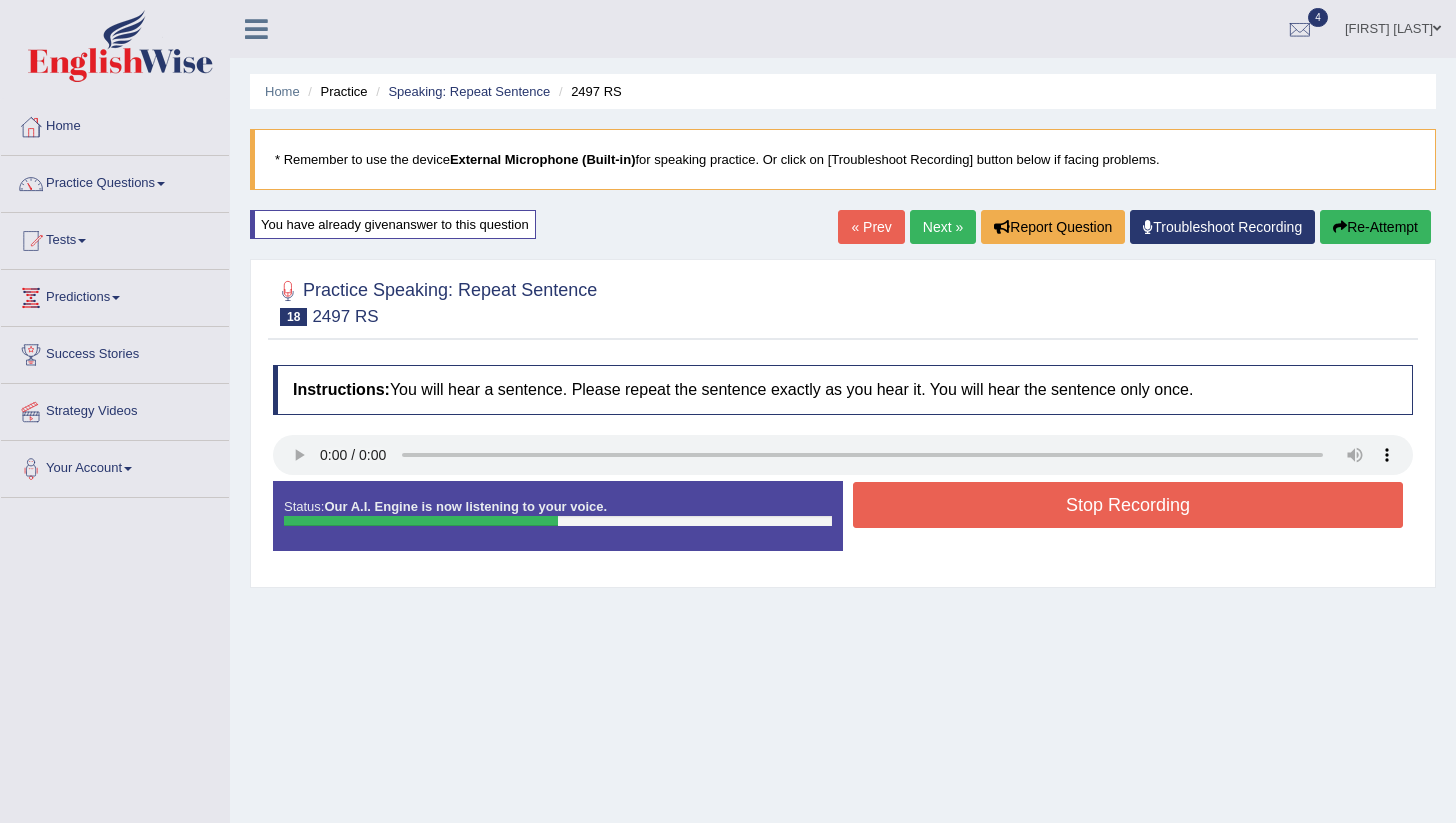 click on "Re-Attempt" at bounding box center [1375, 227] 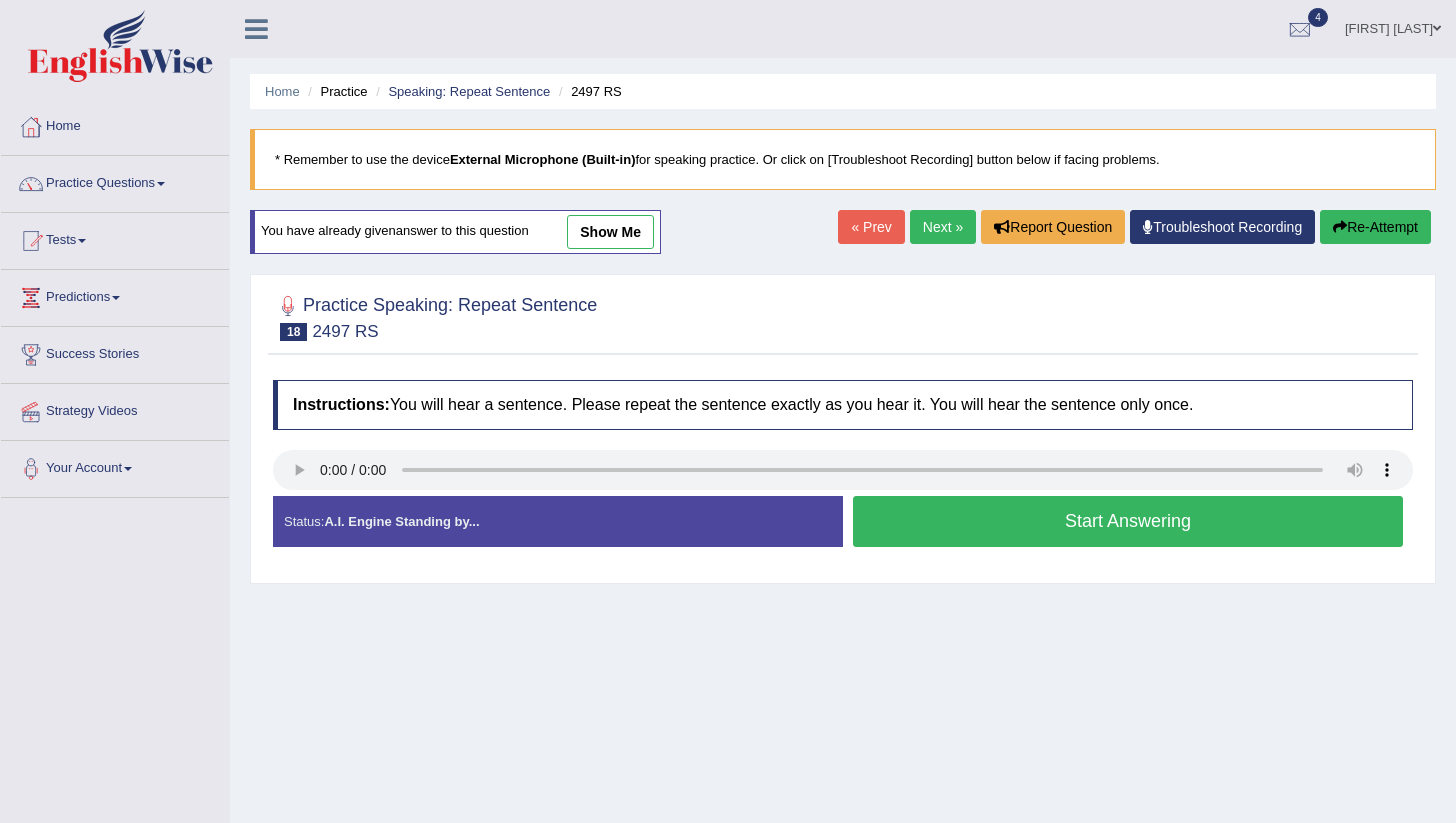 scroll, scrollTop: 0, scrollLeft: 0, axis: both 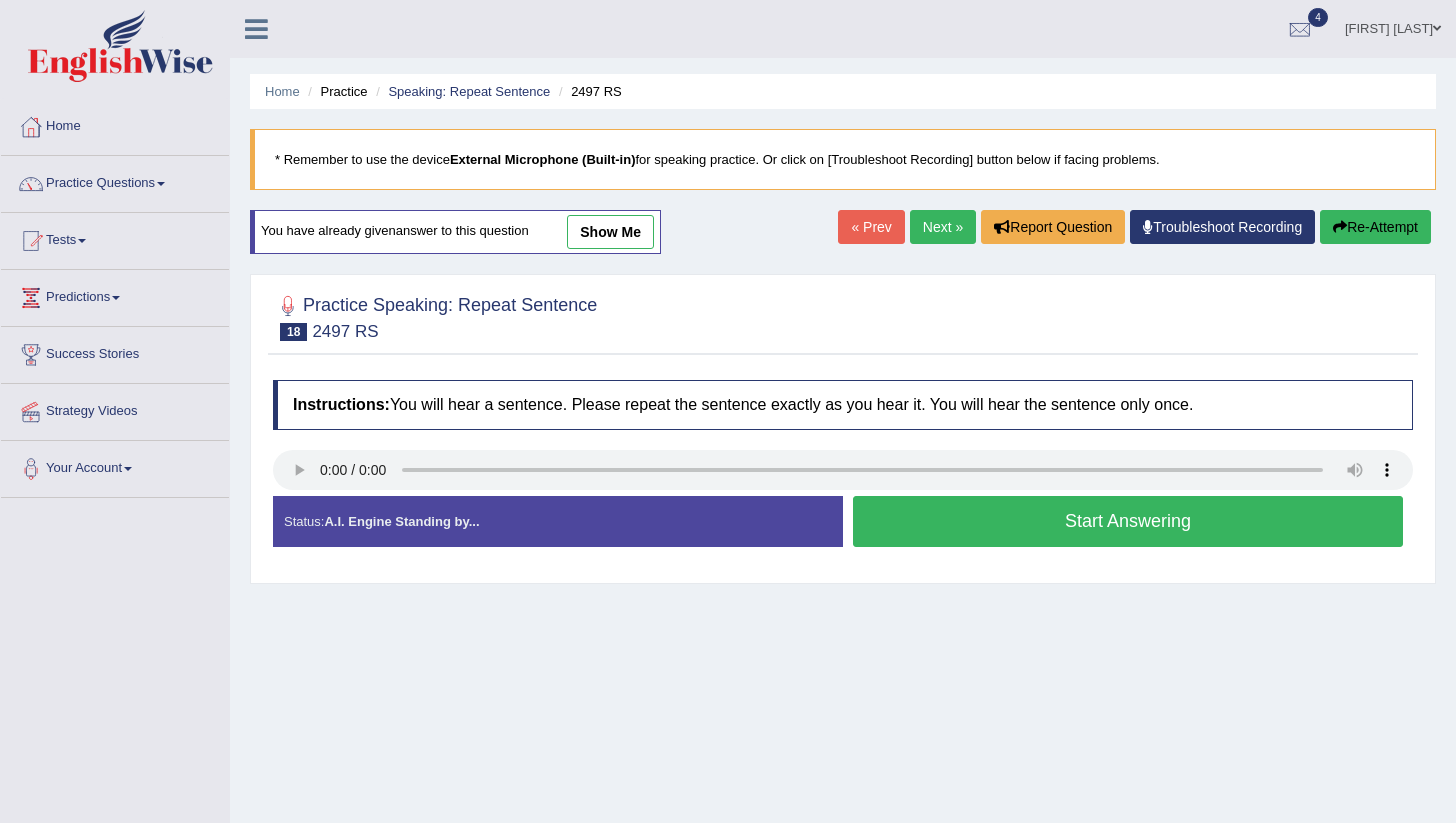 click on "Start Answering" at bounding box center (1128, 521) 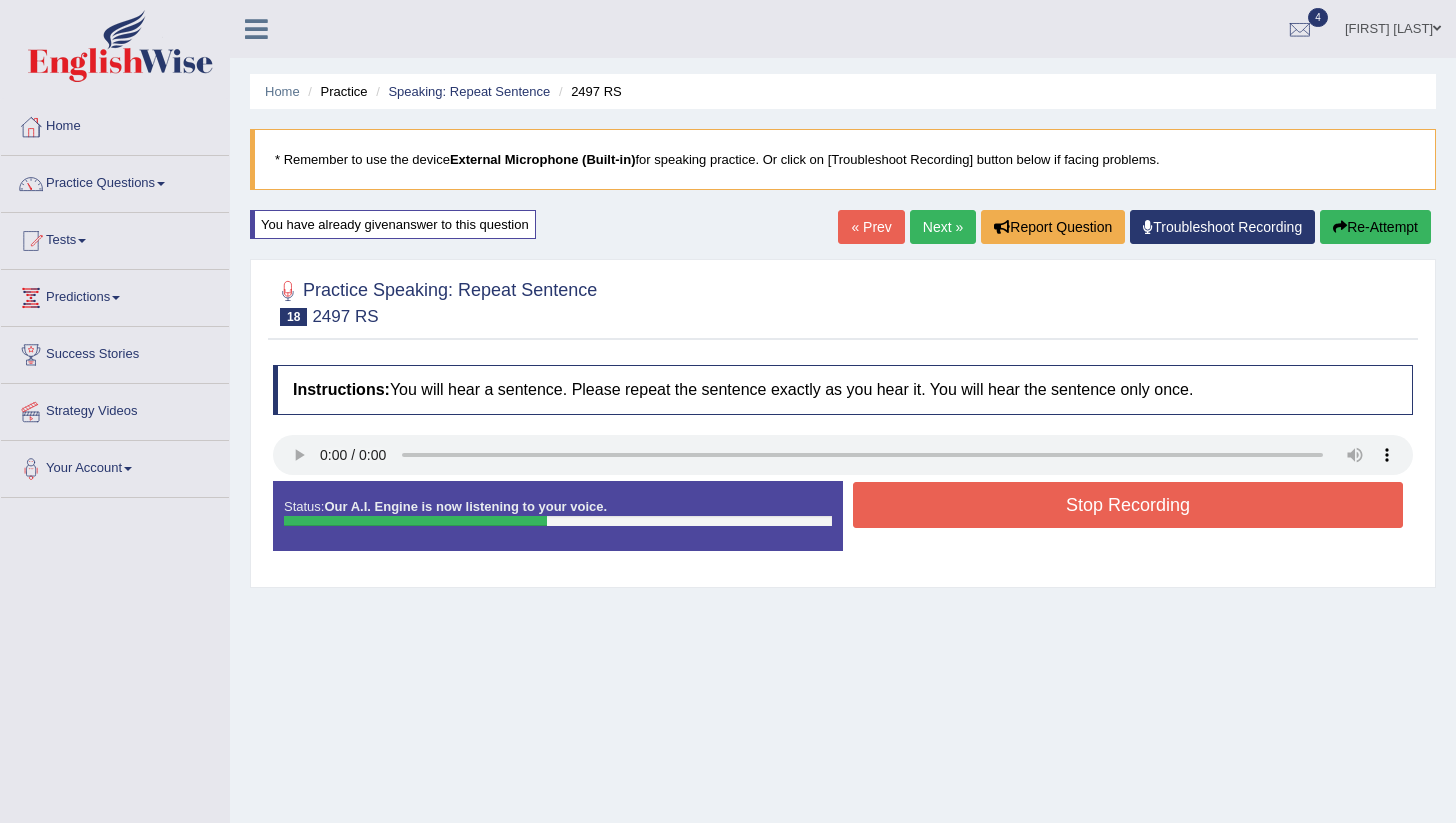 click on "Re-Attempt" at bounding box center (1375, 227) 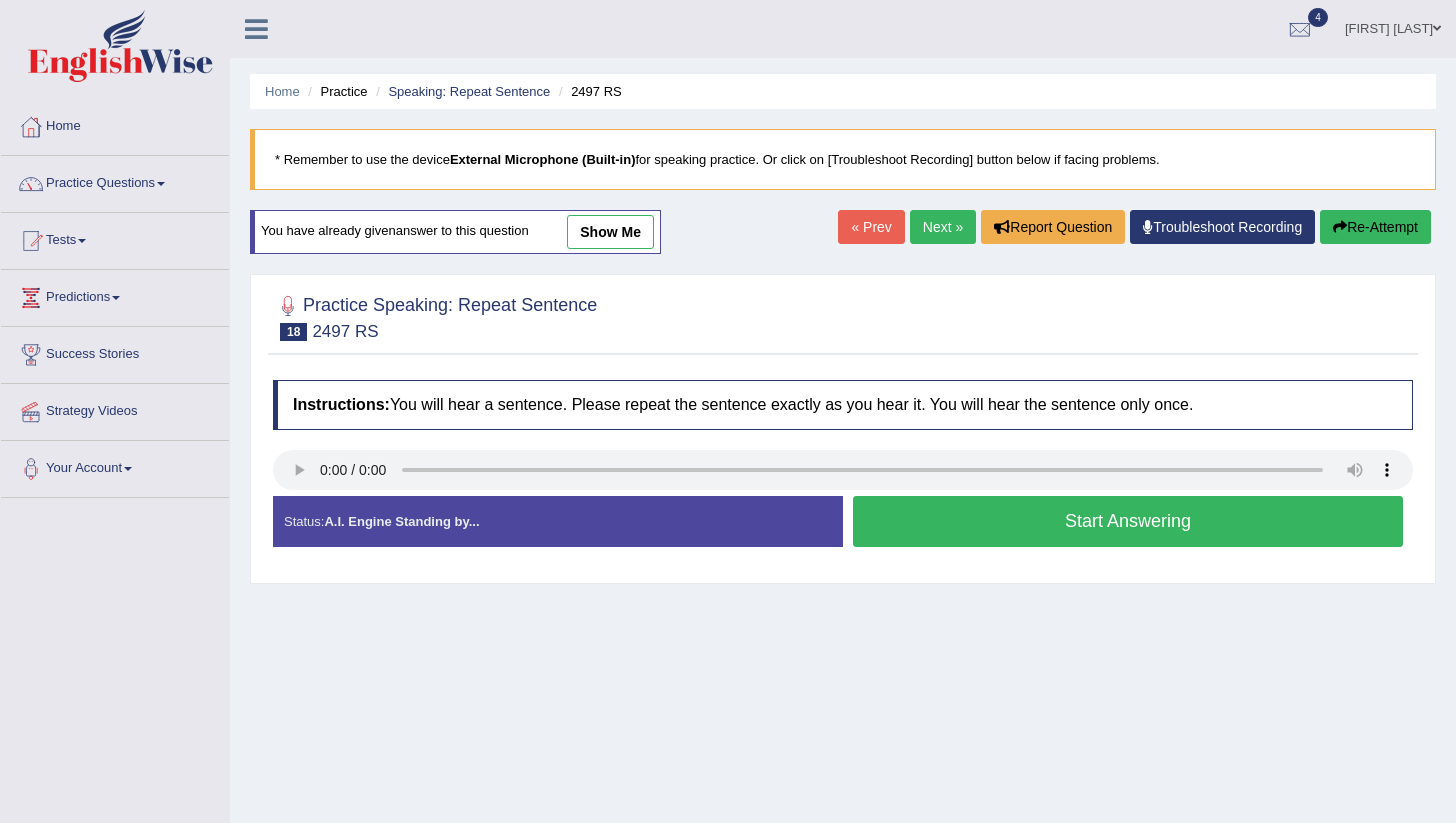 scroll, scrollTop: 0, scrollLeft: 0, axis: both 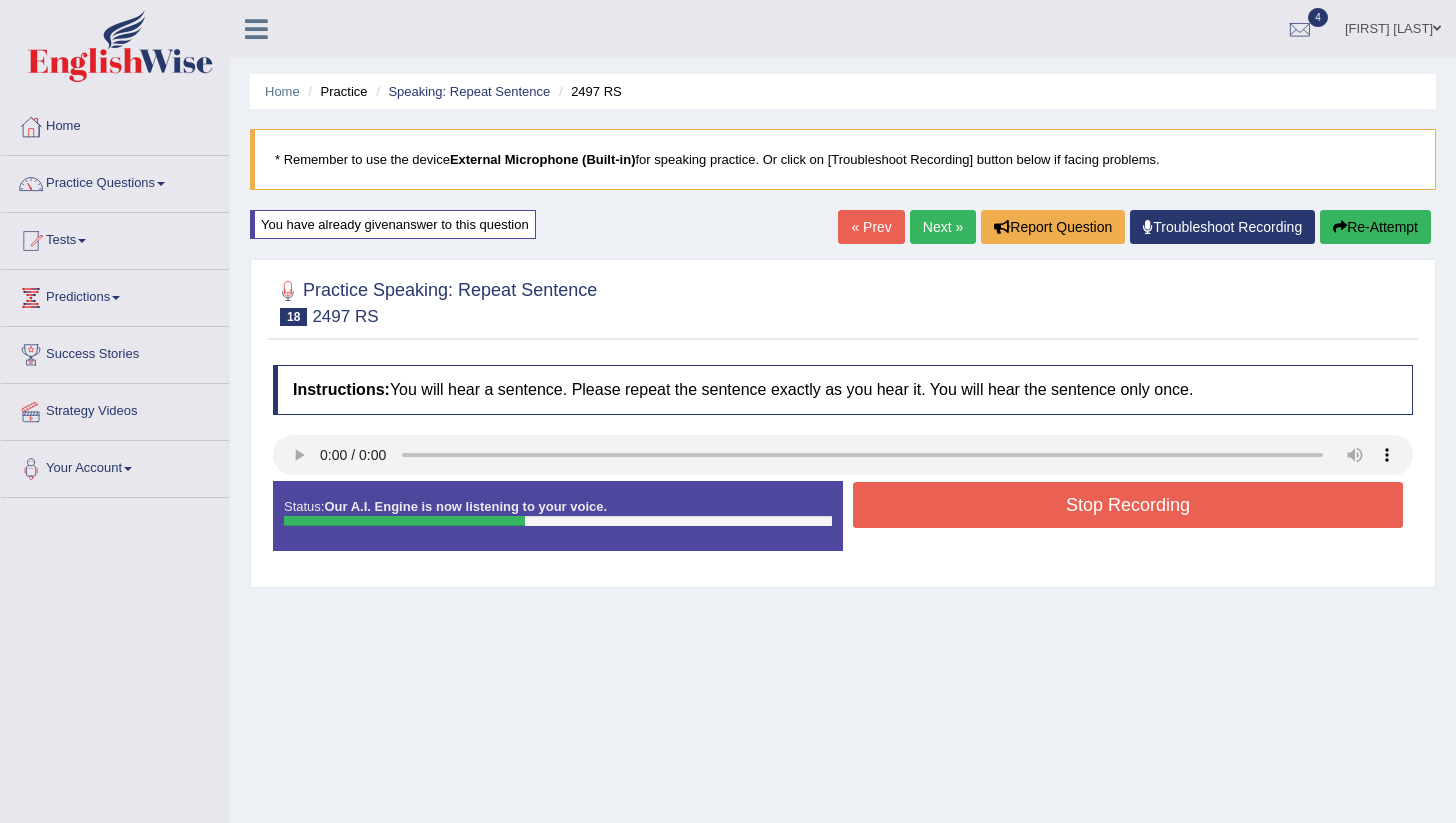 click on "Stop Recording" at bounding box center (1128, 505) 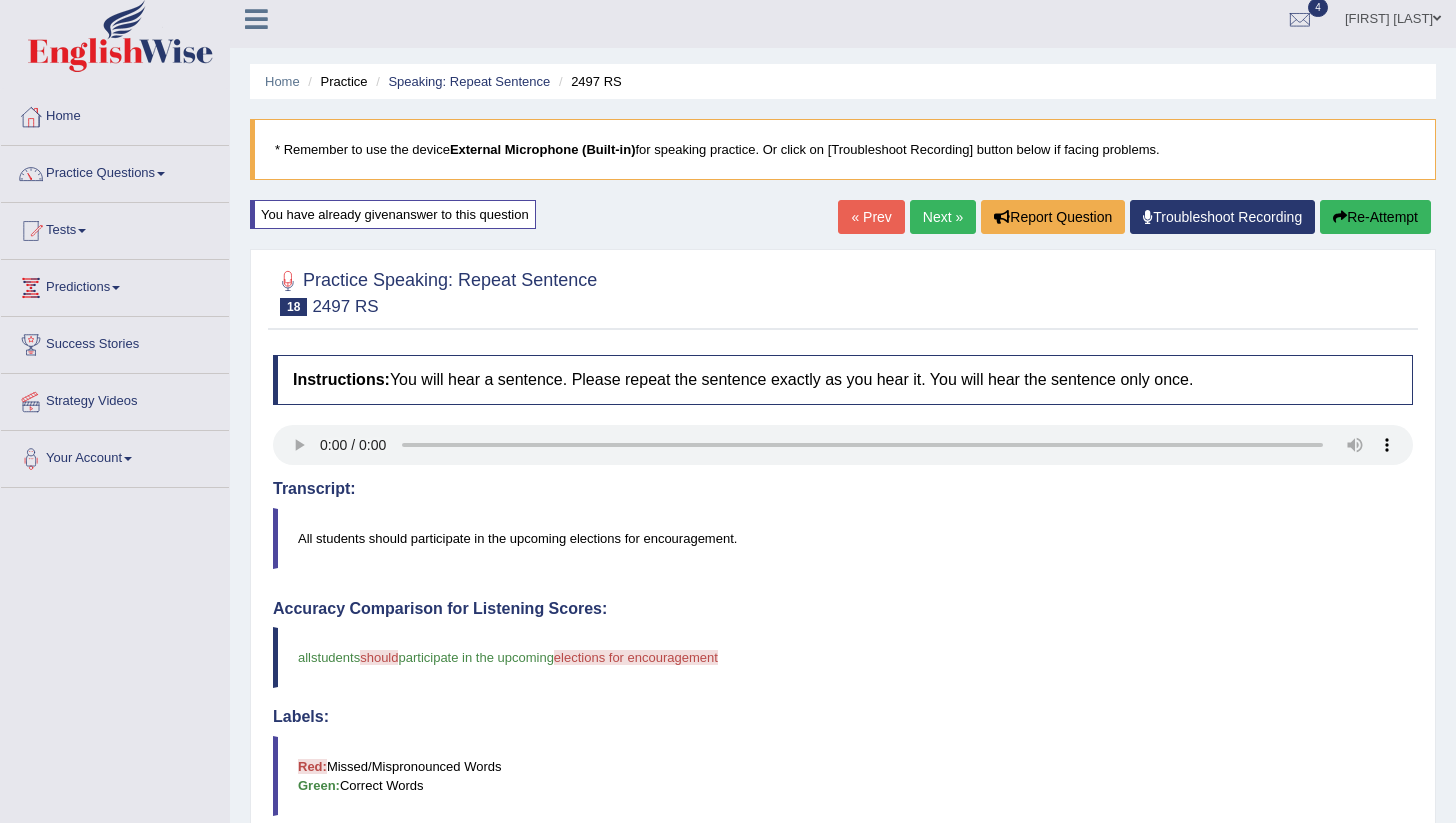 scroll, scrollTop: 0, scrollLeft: 0, axis: both 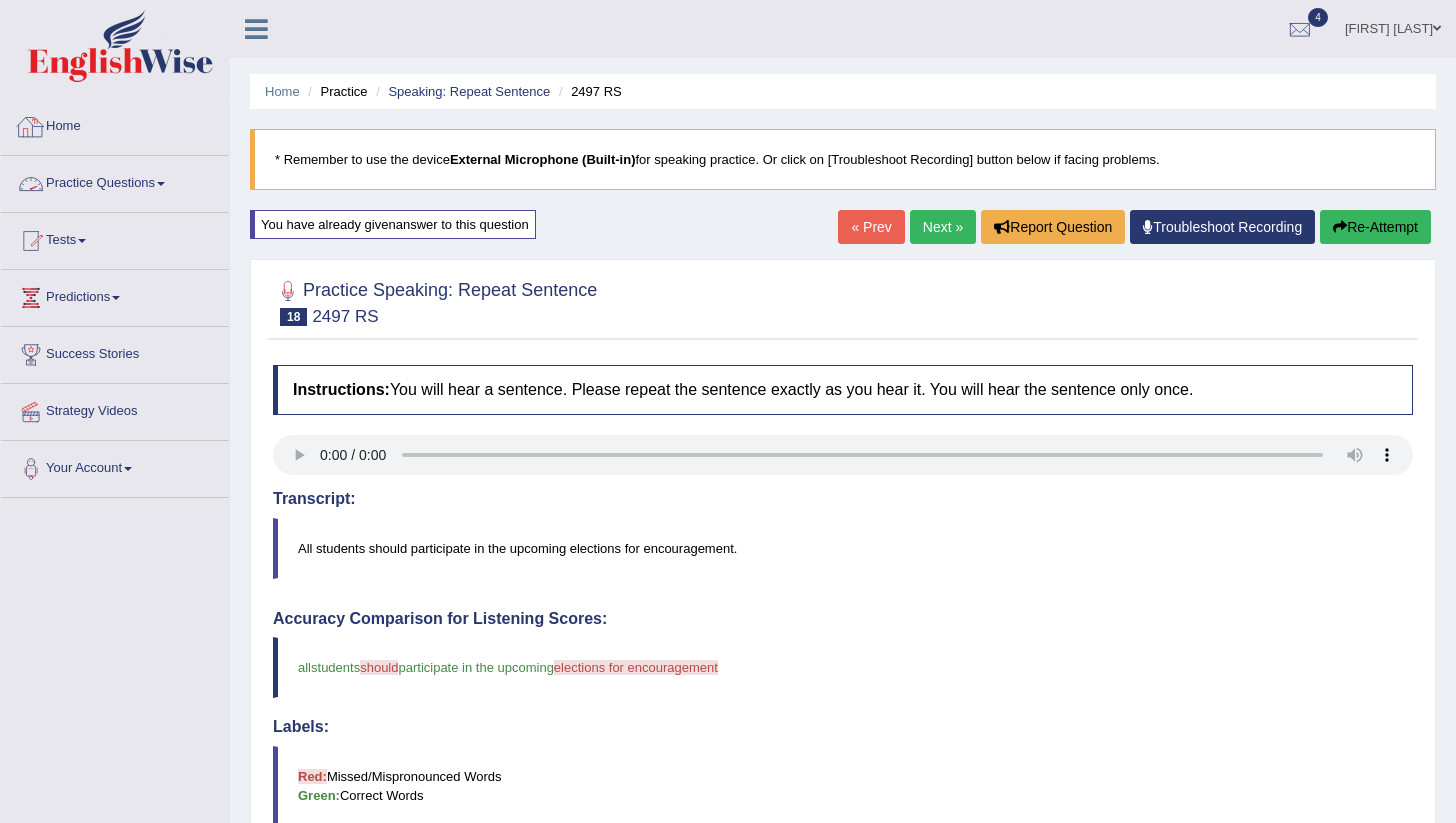 click on "Home" at bounding box center (115, 124) 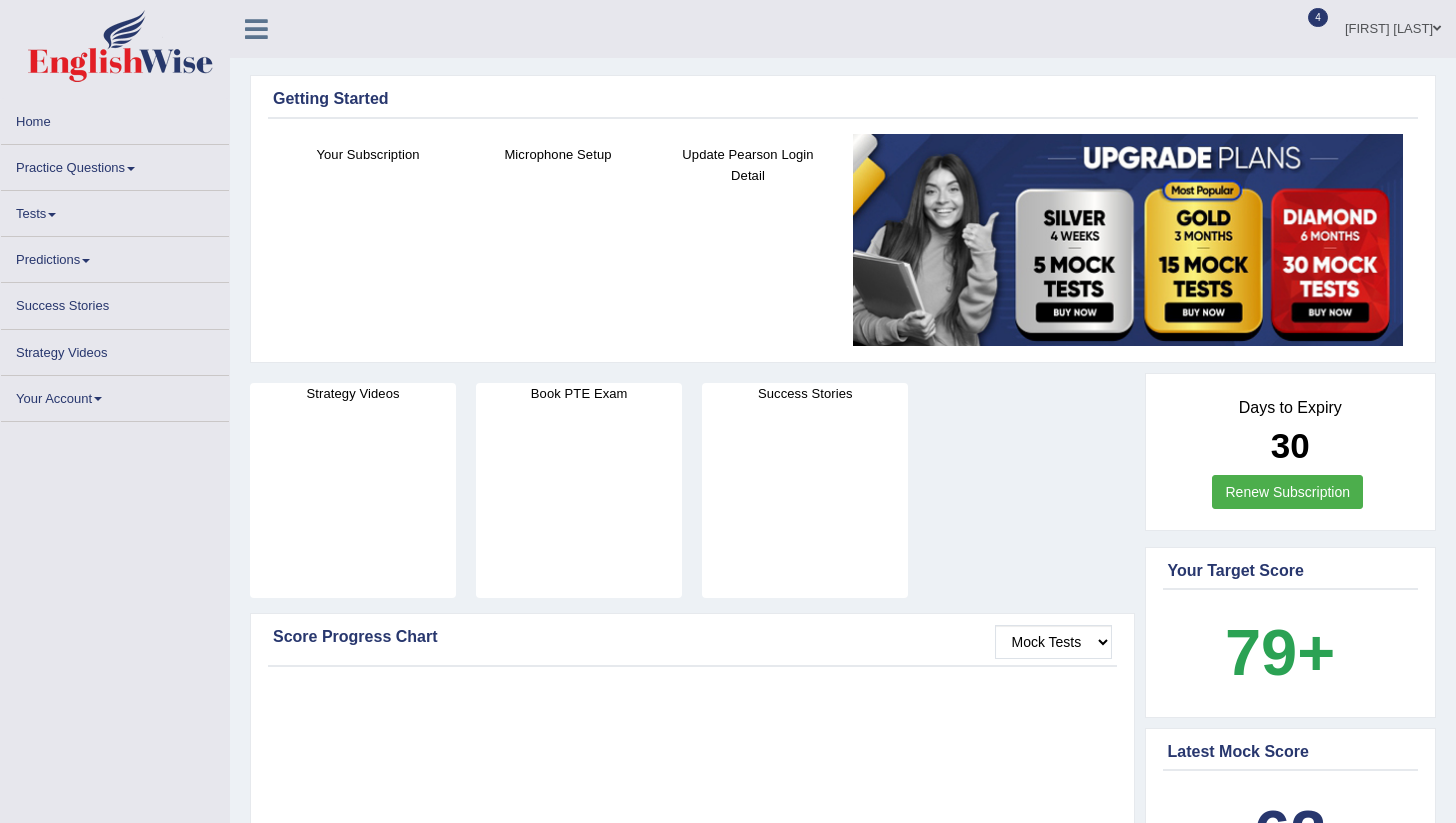 scroll, scrollTop: 0, scrollLeft: 0, axis: both 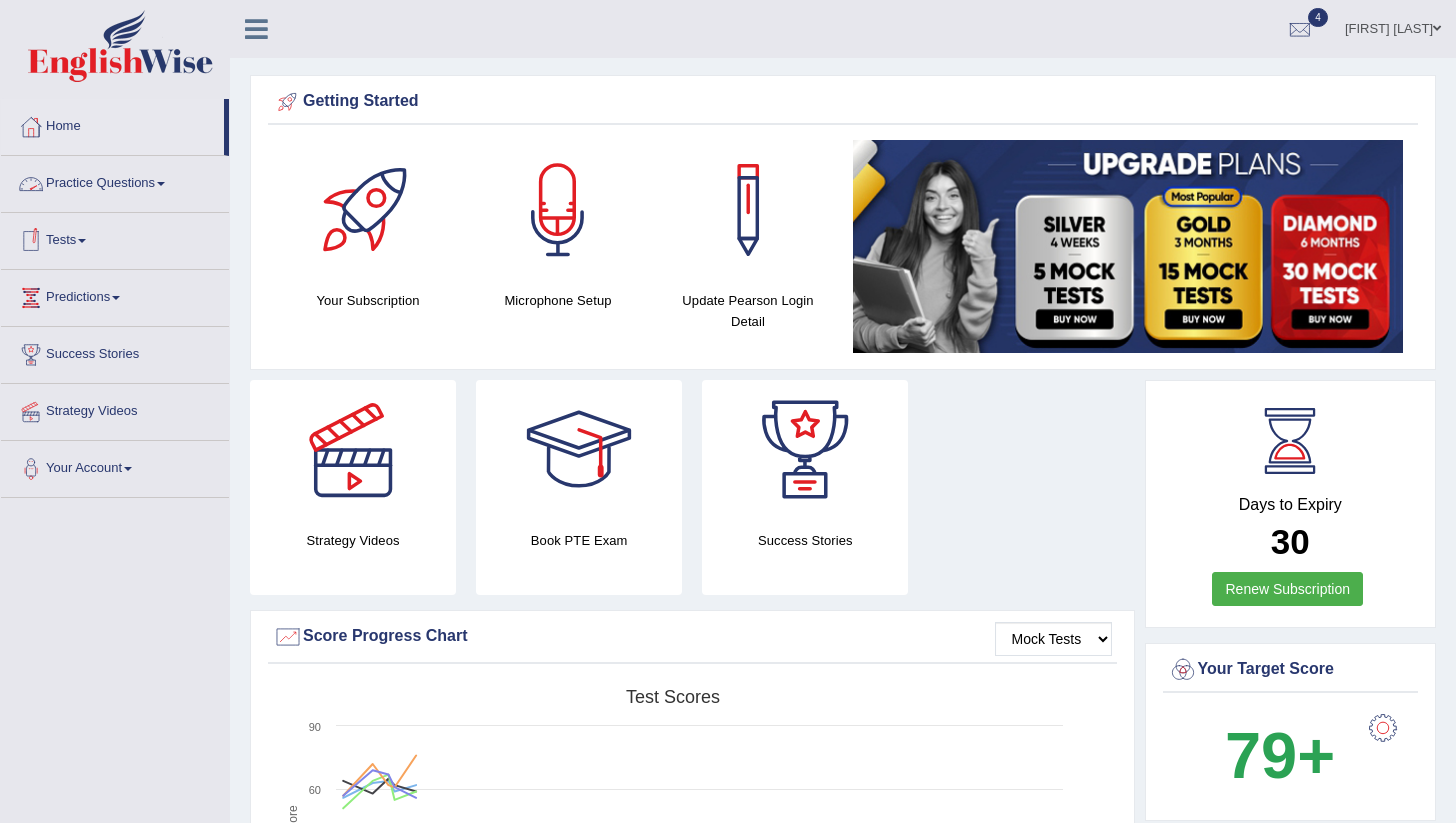 click on "Practice Questions" at bounding box center [115, 181] 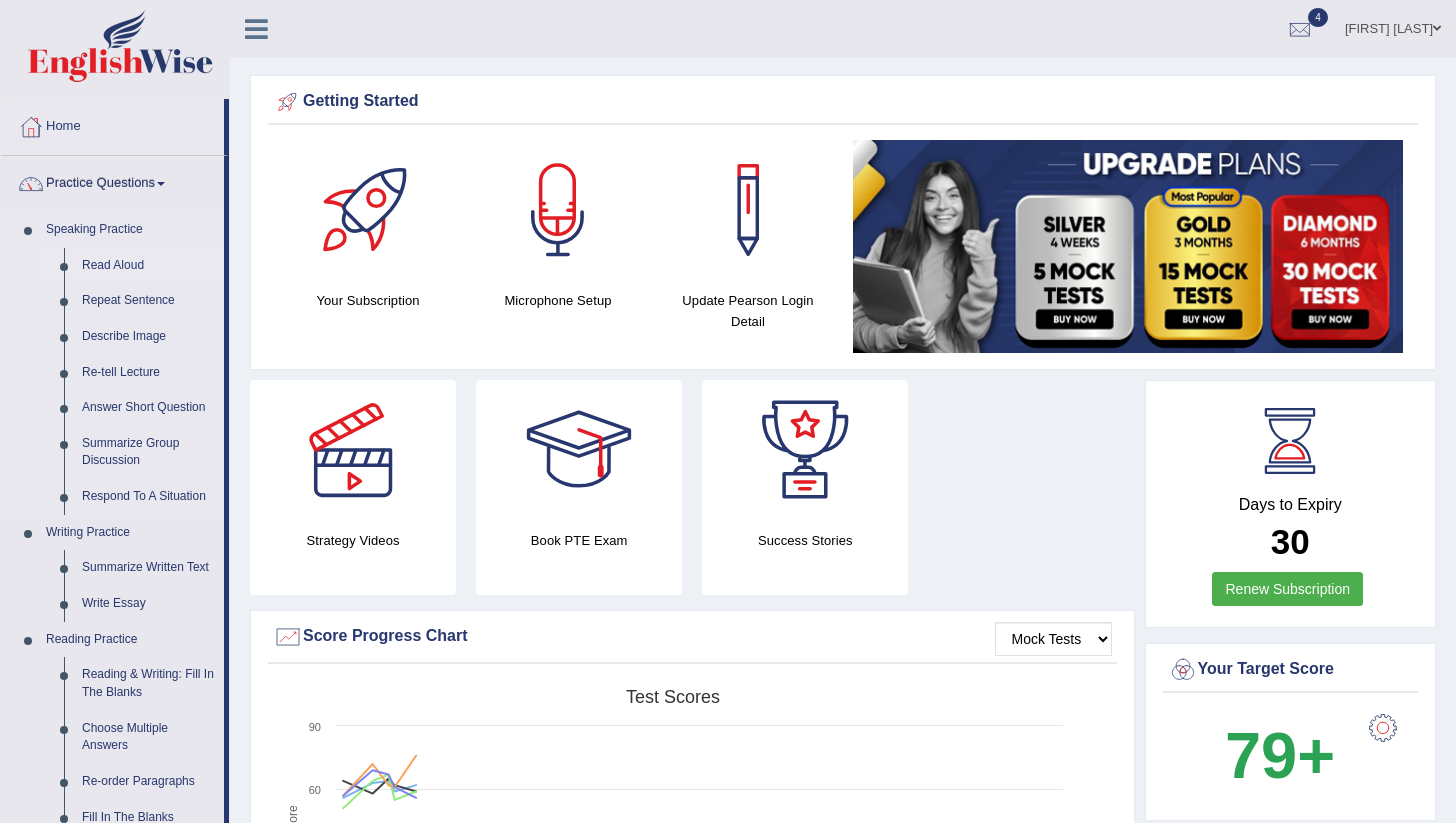 click on "Read Aloud" at bounding box center [148, 266] 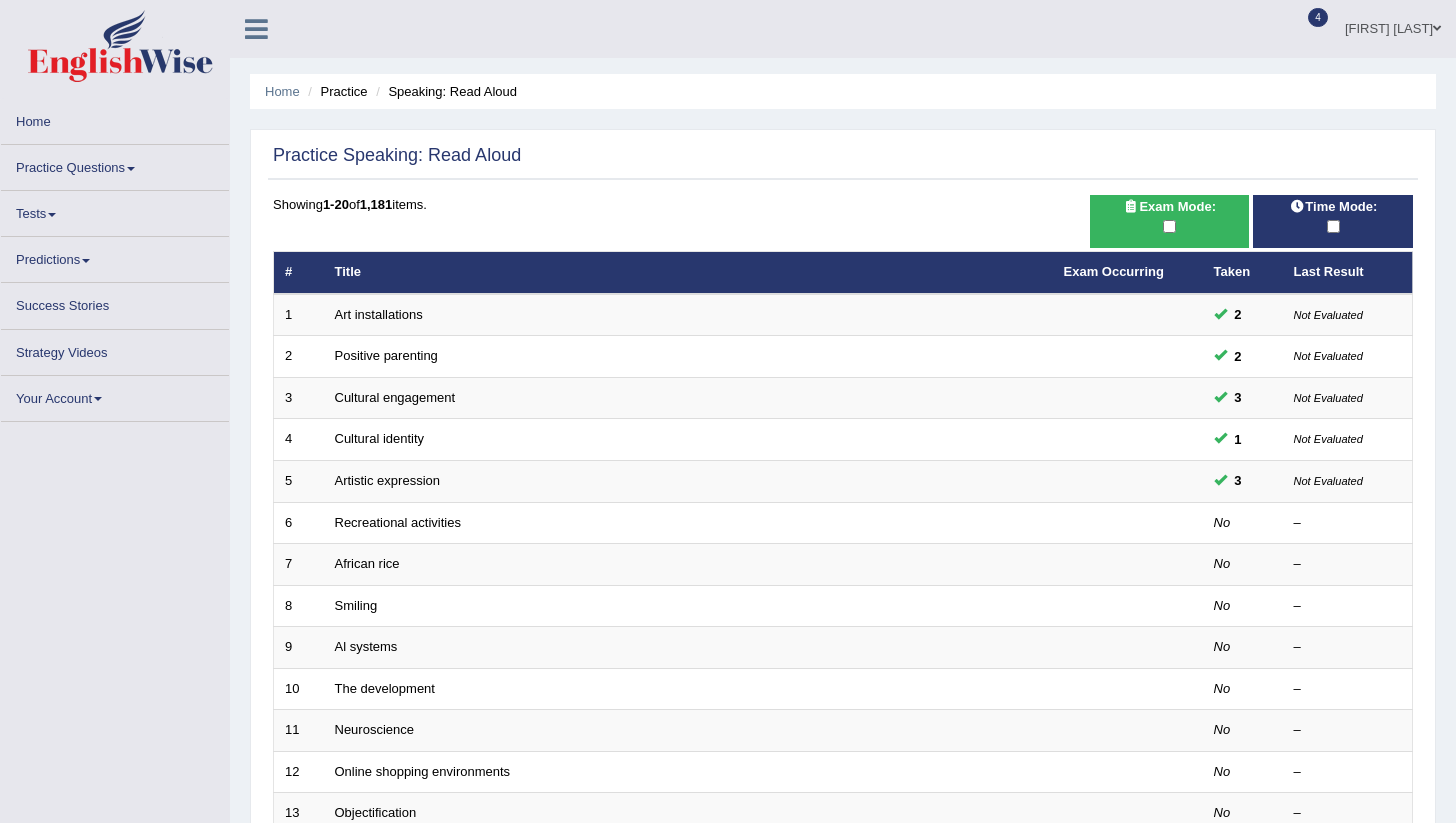 scroll, scrollTop: 0, scrollLeft: 0, axis: both 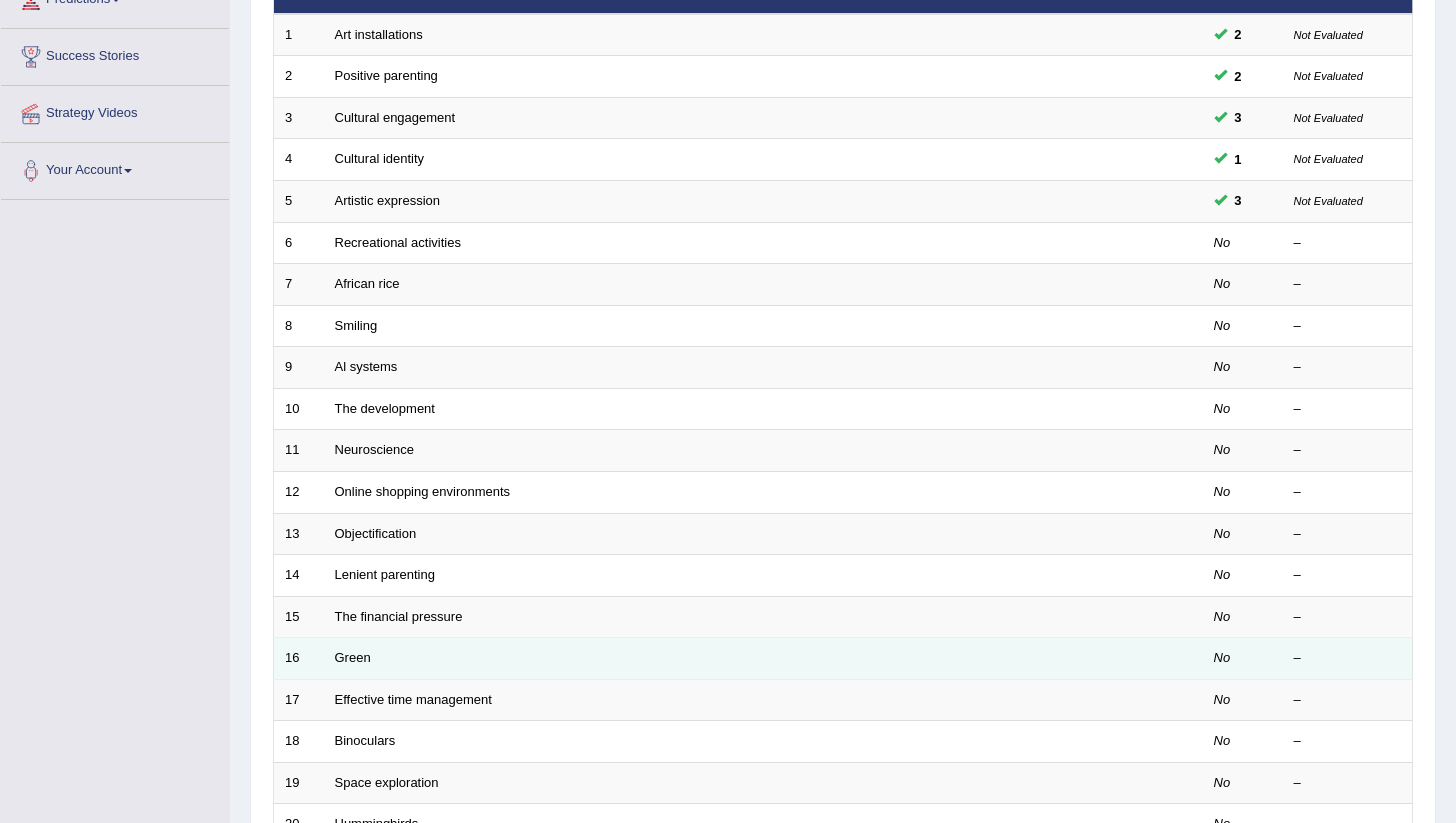 click on "Green" at bounding box center (688, 659) 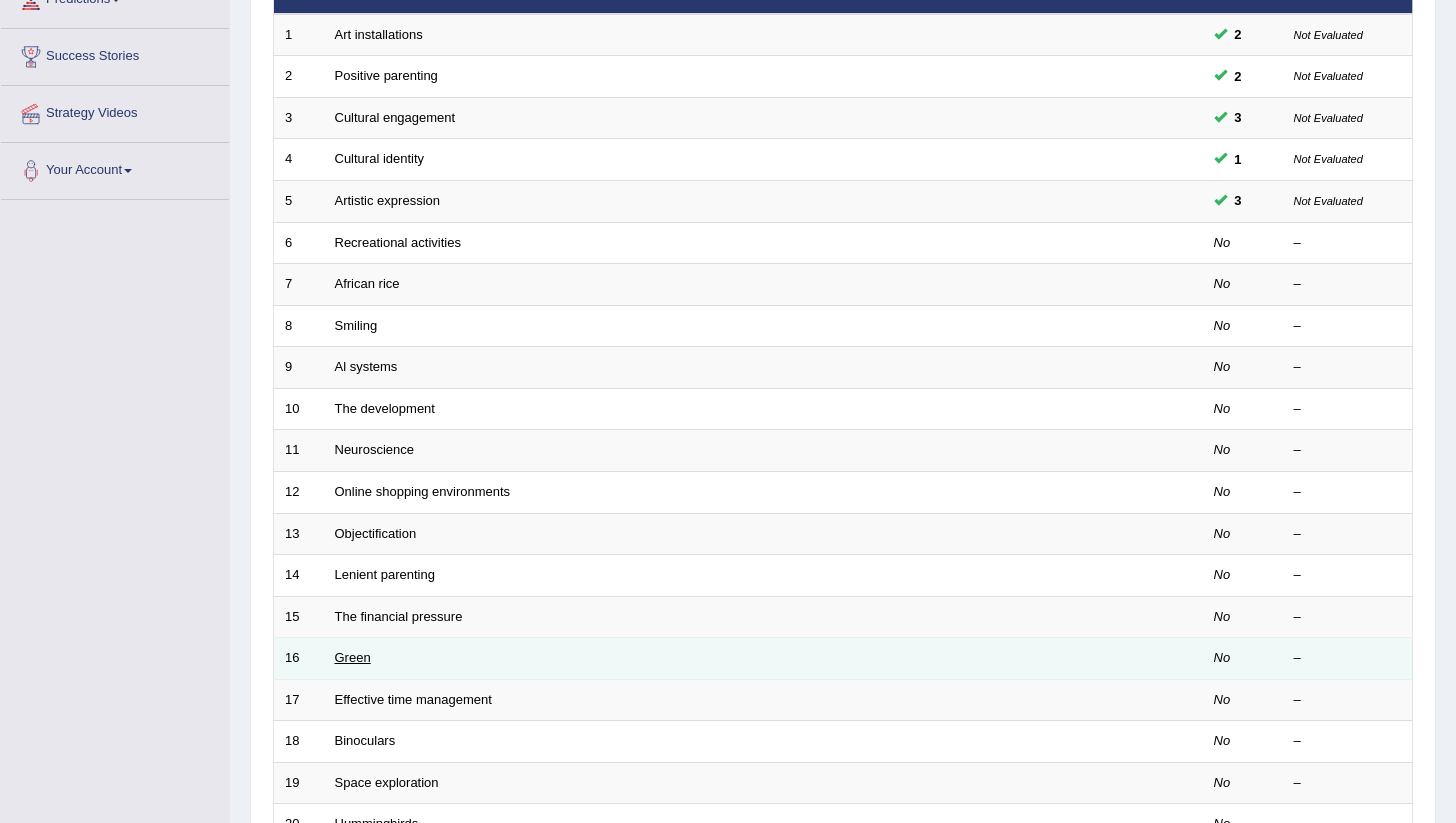 click on "Green" at bounding box center [353, 657] 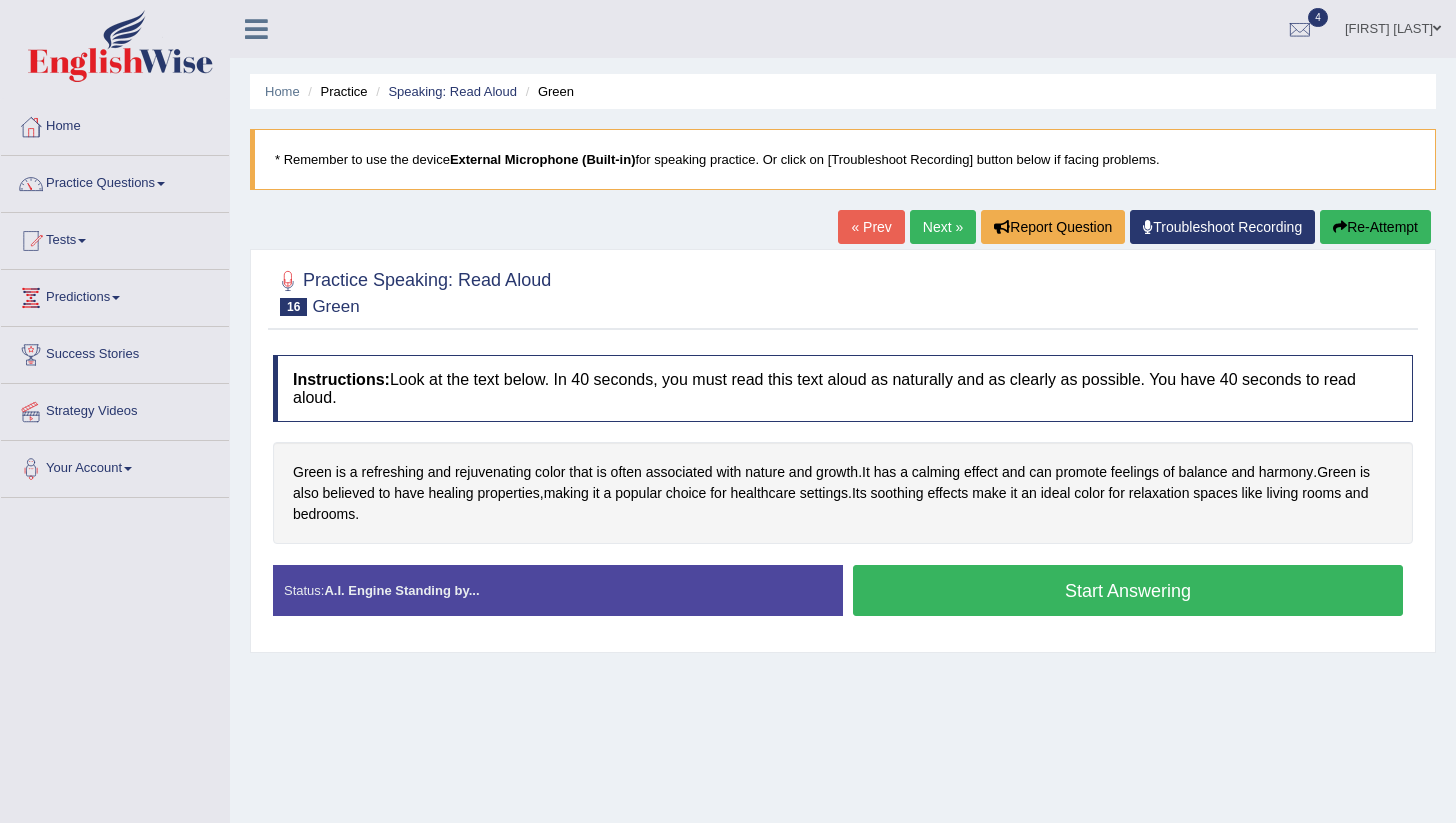 scroll, scrollTop: 0, scrollLeft: 0, axis: both 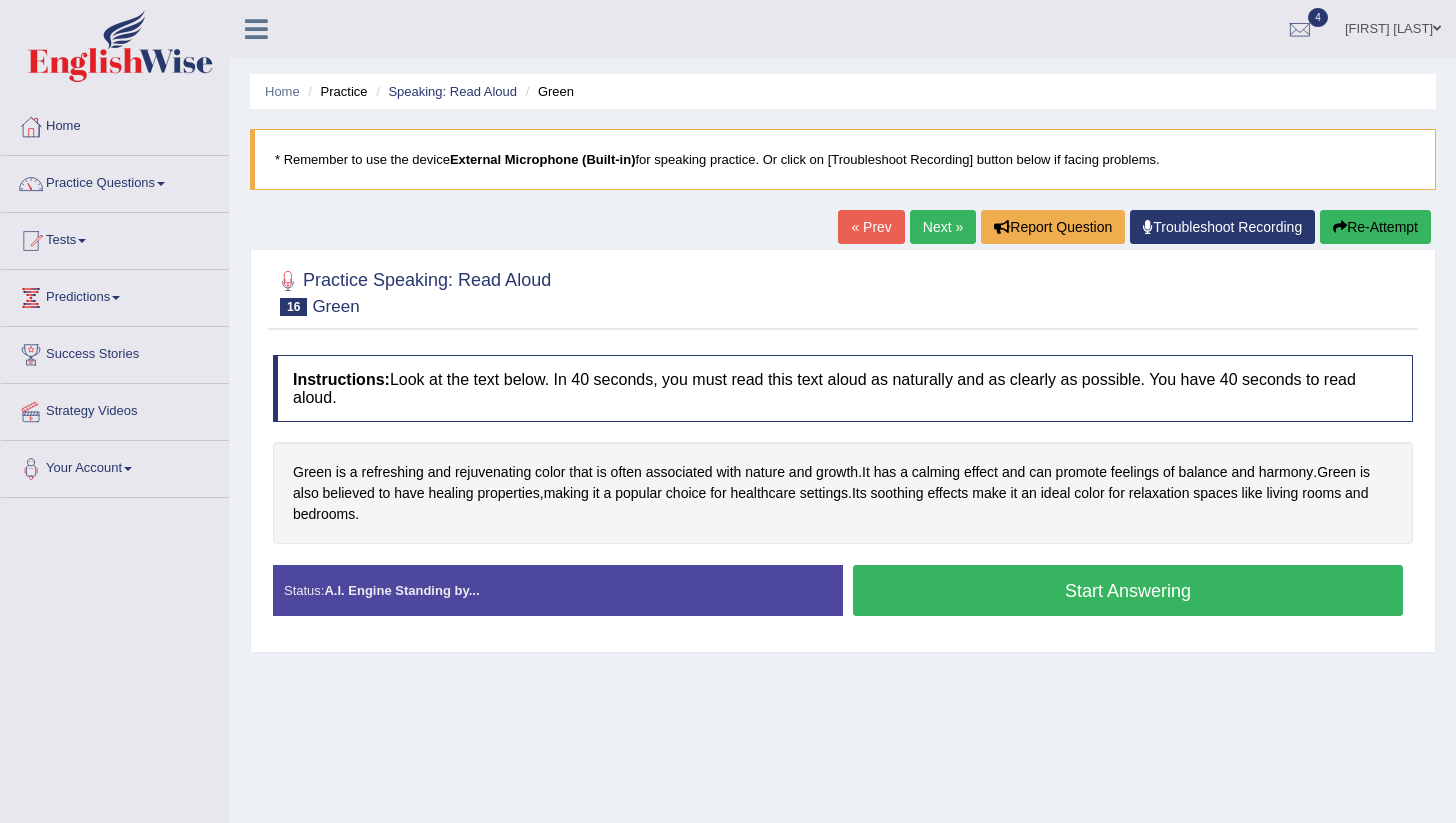 click on "Start Answering" at bounding box center (1128, 590) 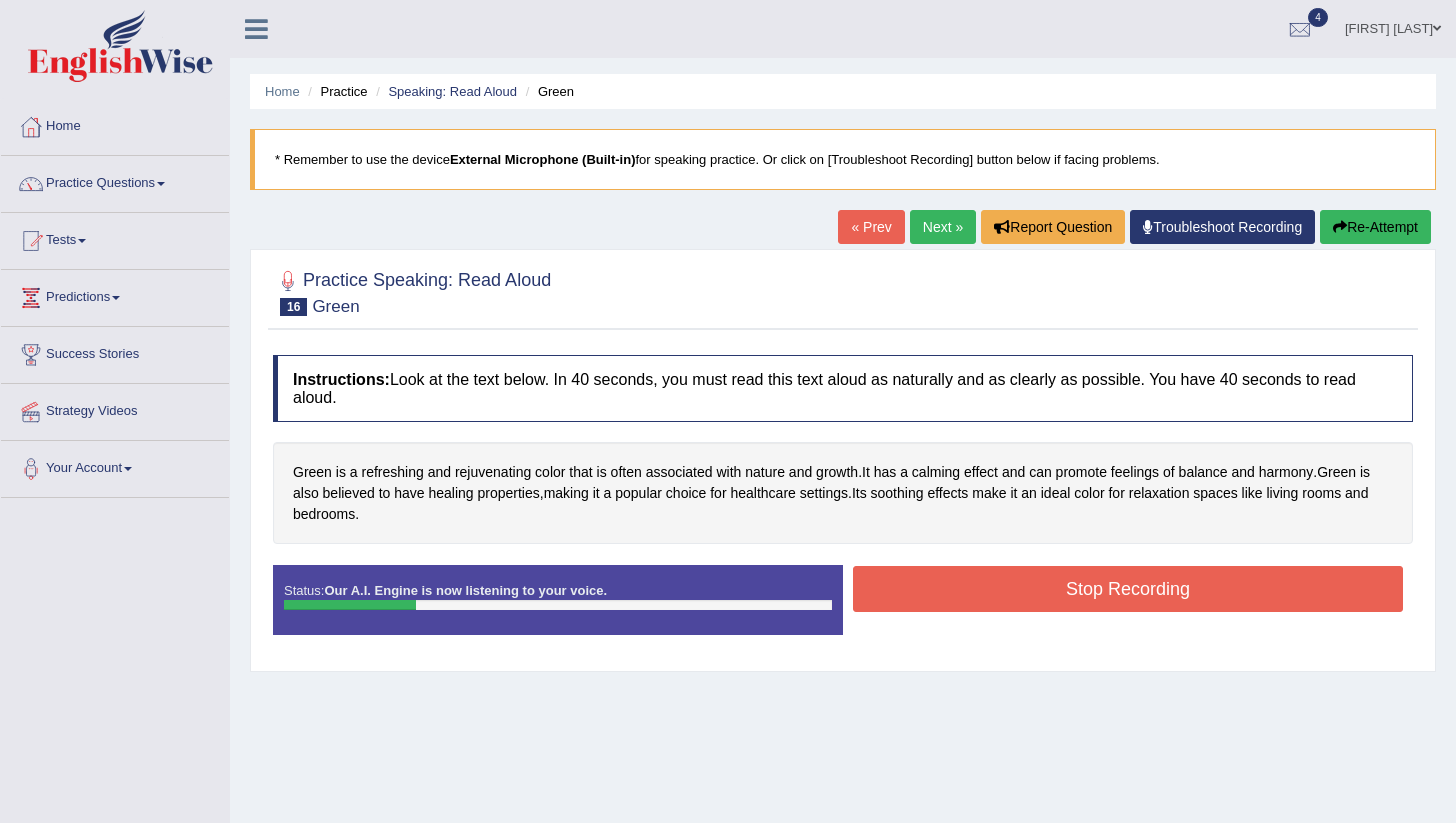 click on "Re-Attempt" at bounding box center [1375, 227] 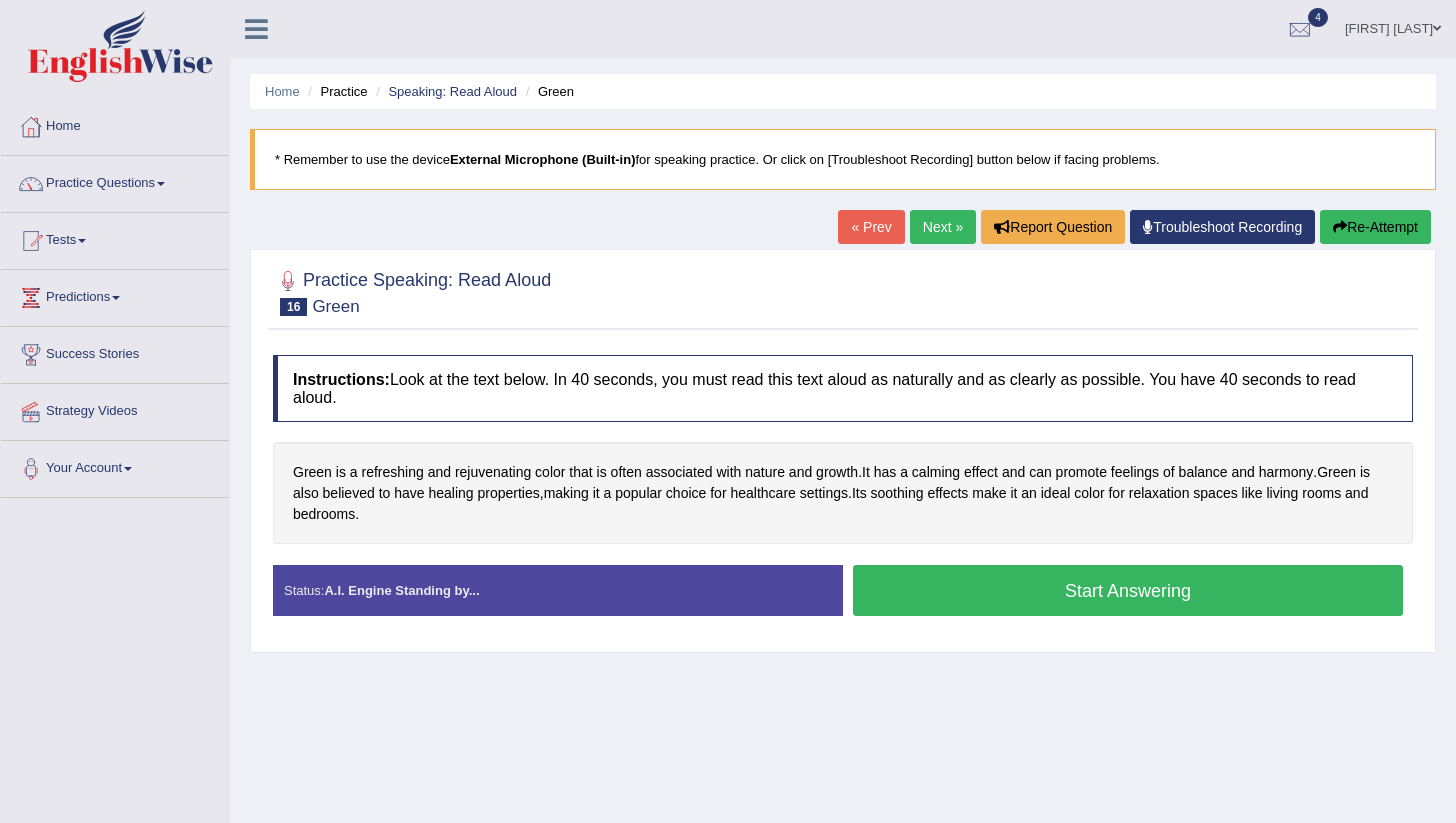 scroll, scrollTop: 0, scrollLeft: 0, axis: both 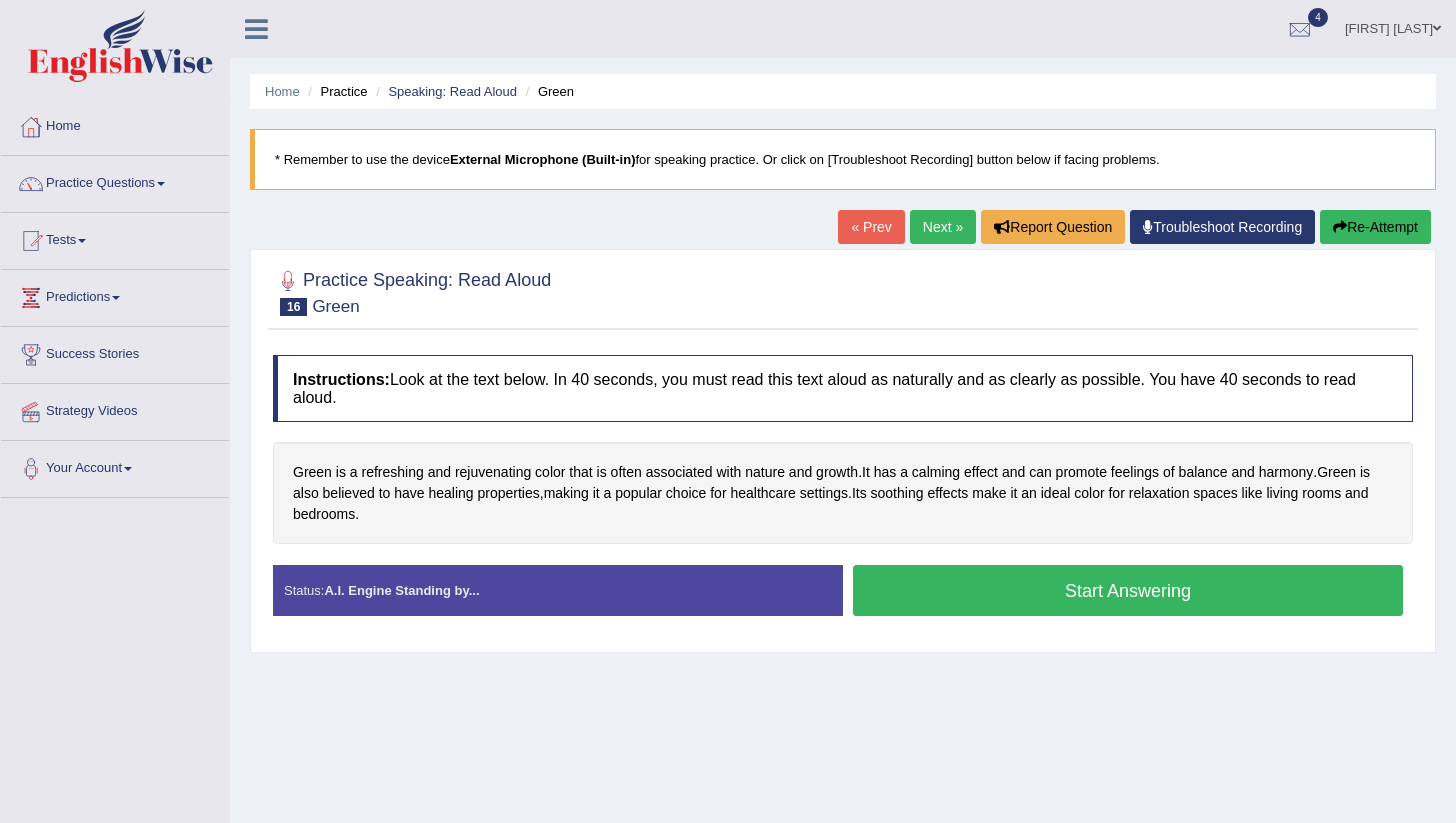 click on "Start Answering" at bounding box center [1128, 590] 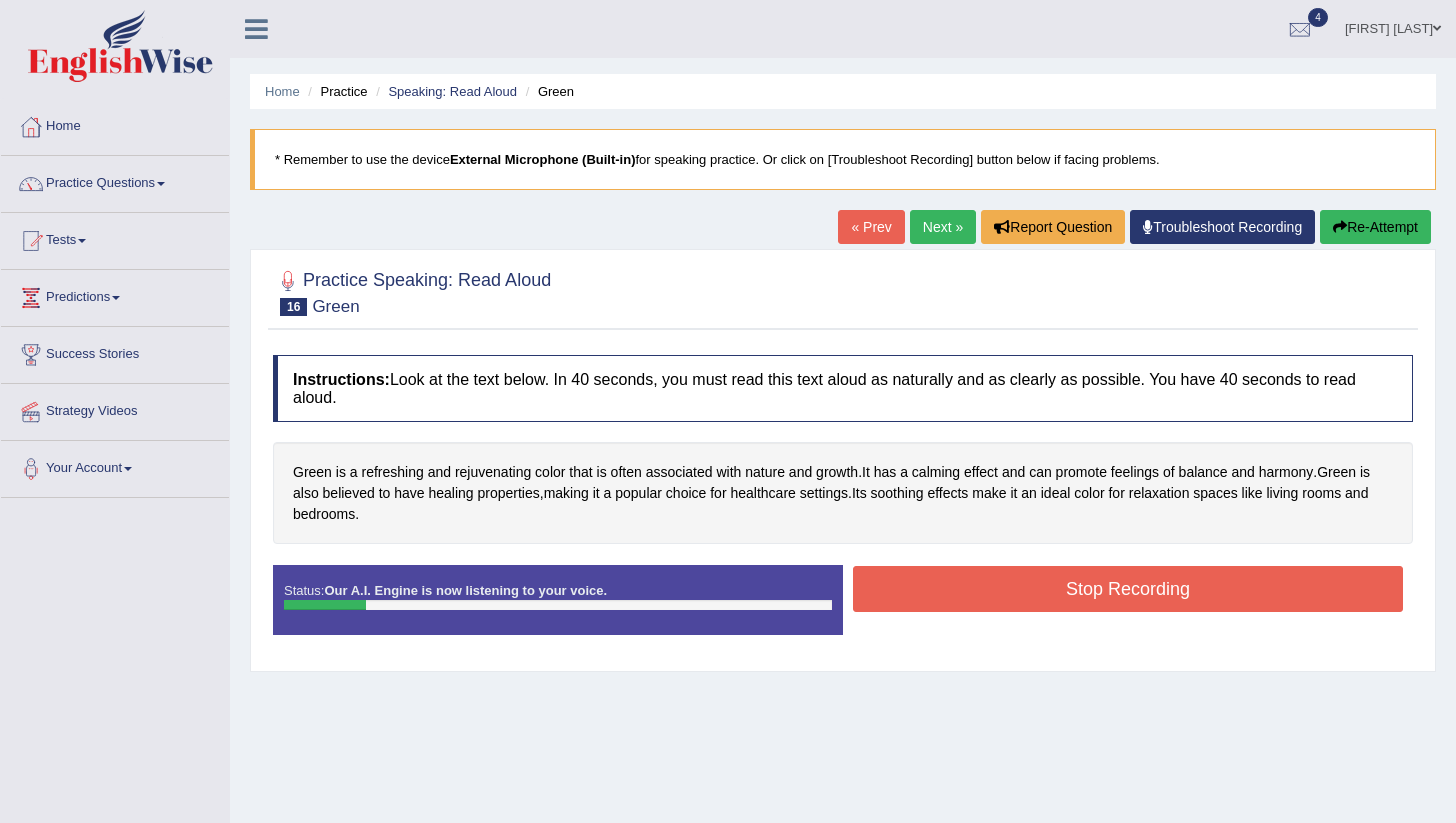 click on "Re-Attempt" at bounding box center [1375, 227] 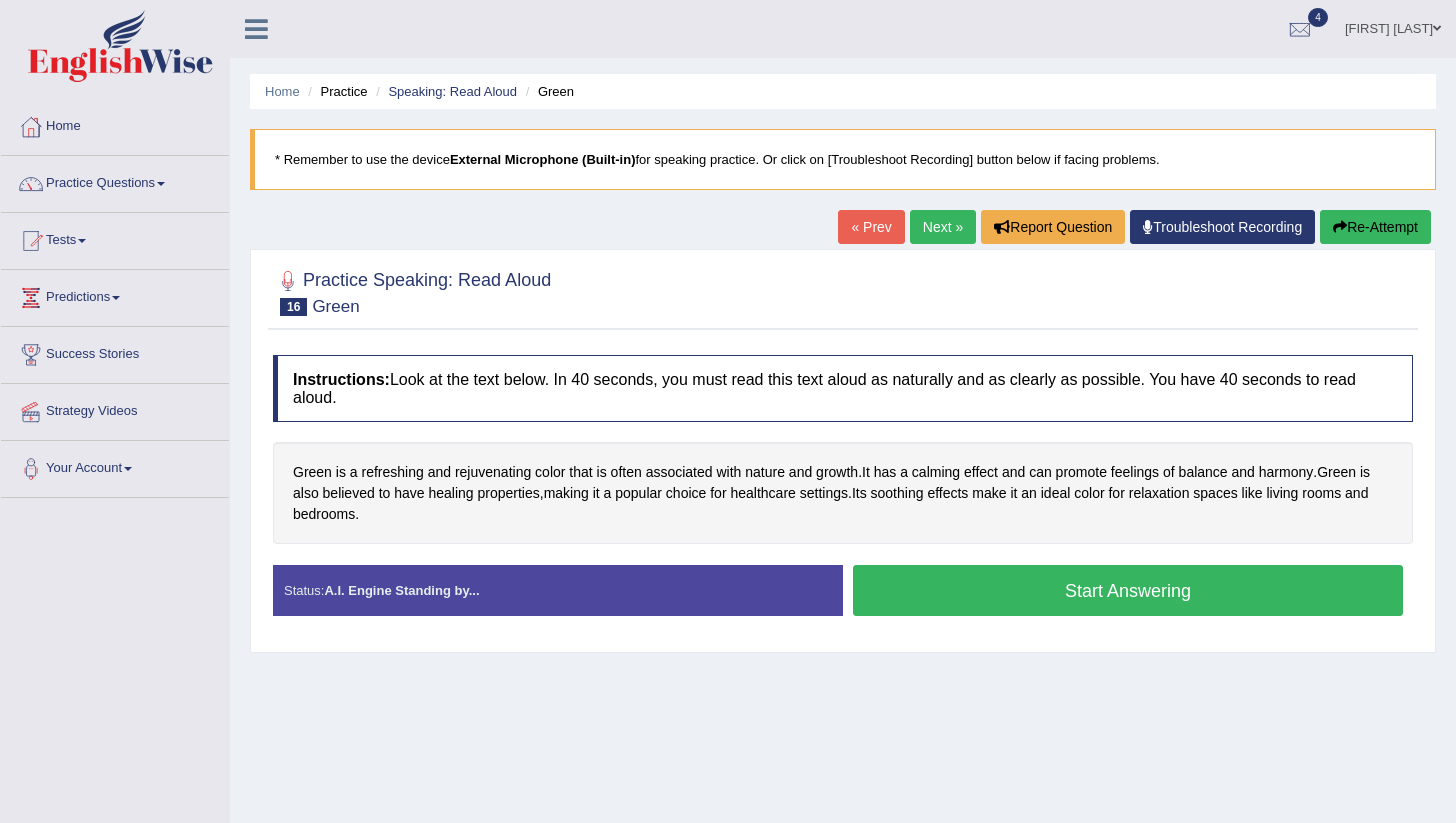 scroll, scrollTop: 0, scrollLeft: 0, axis: both 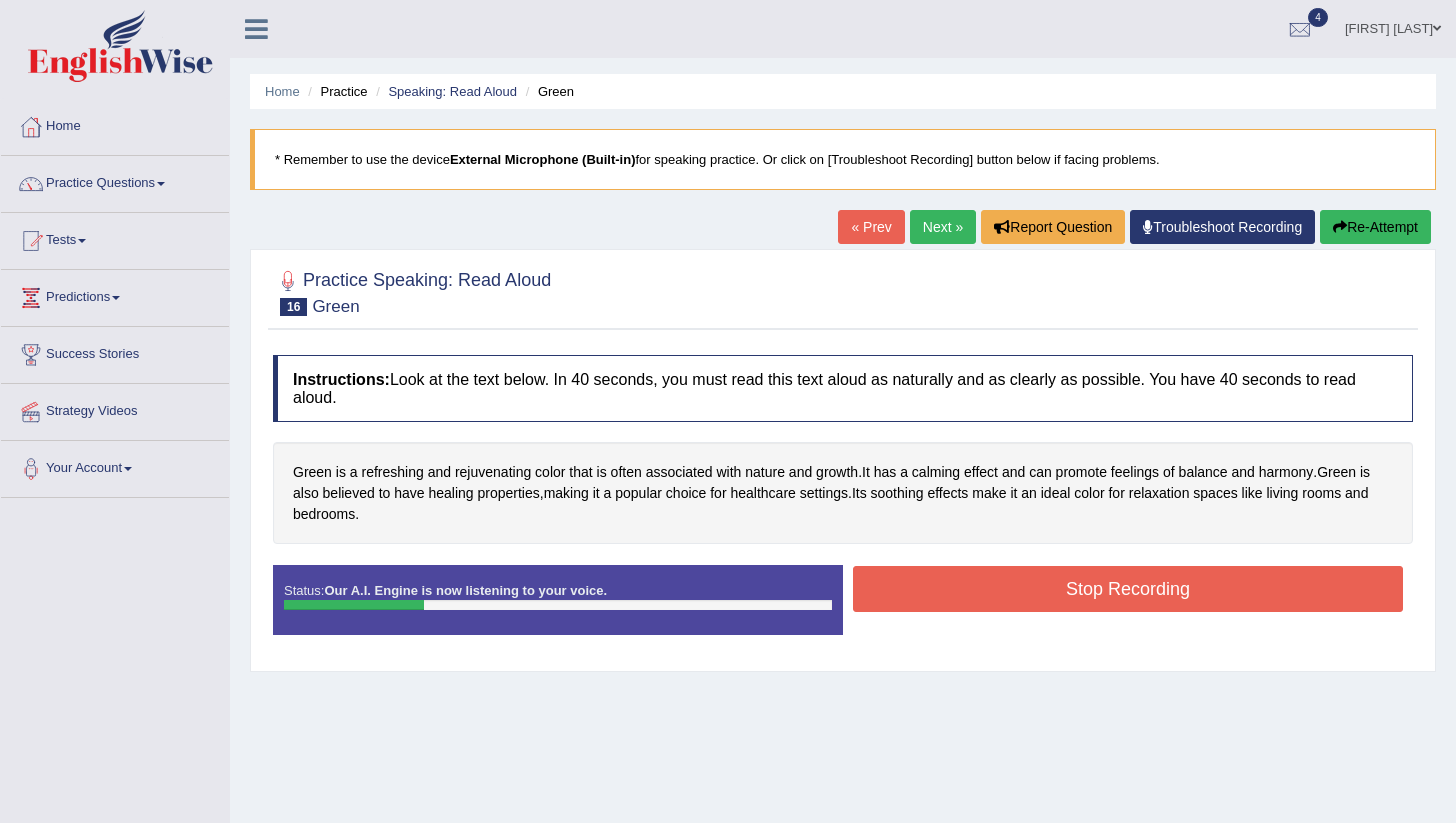 click on "Re-Attempt" at bounding box center [1375, 227] 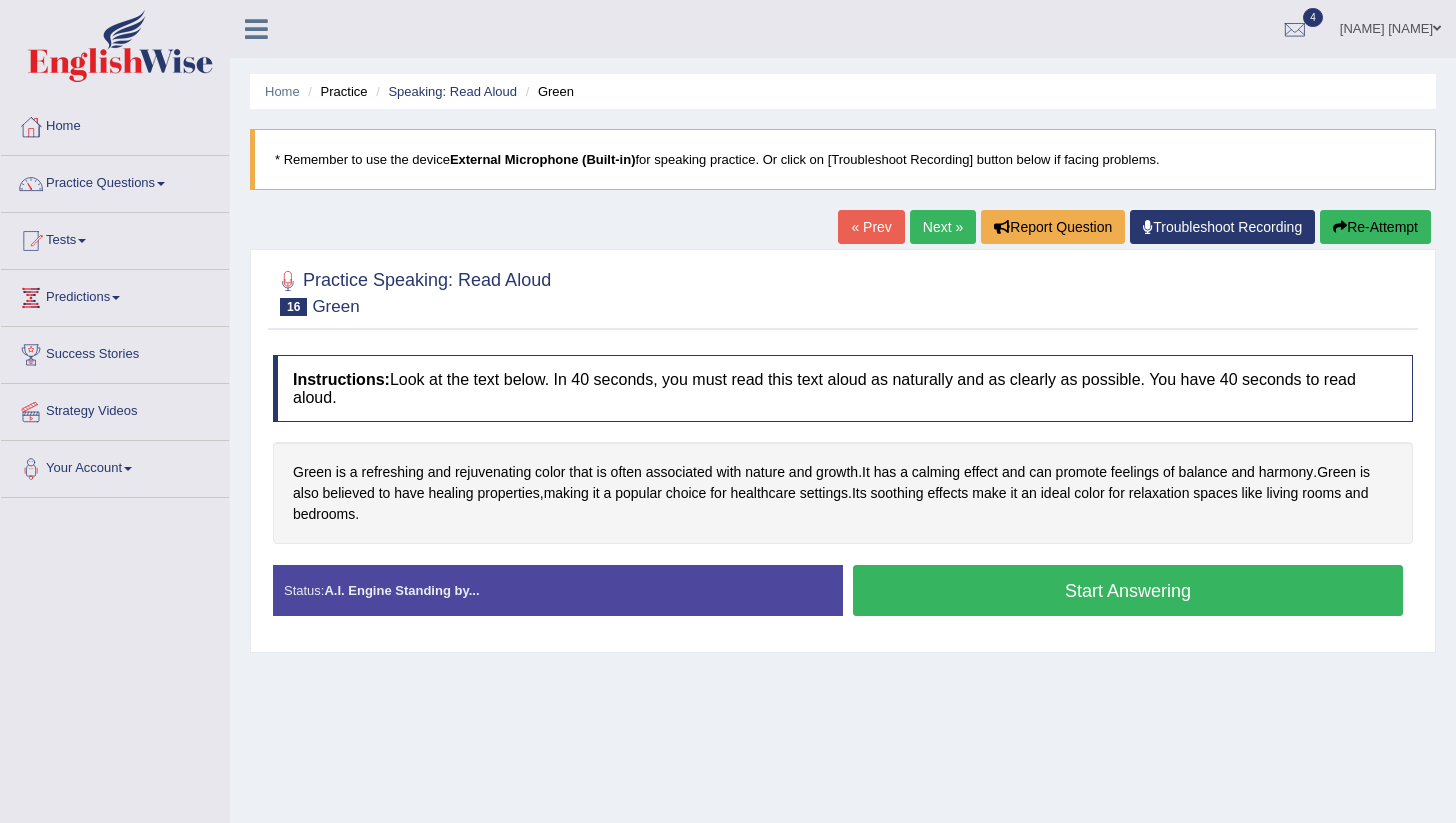 scroll, scrollTop: 0, scrollLeft: 0, axis: both 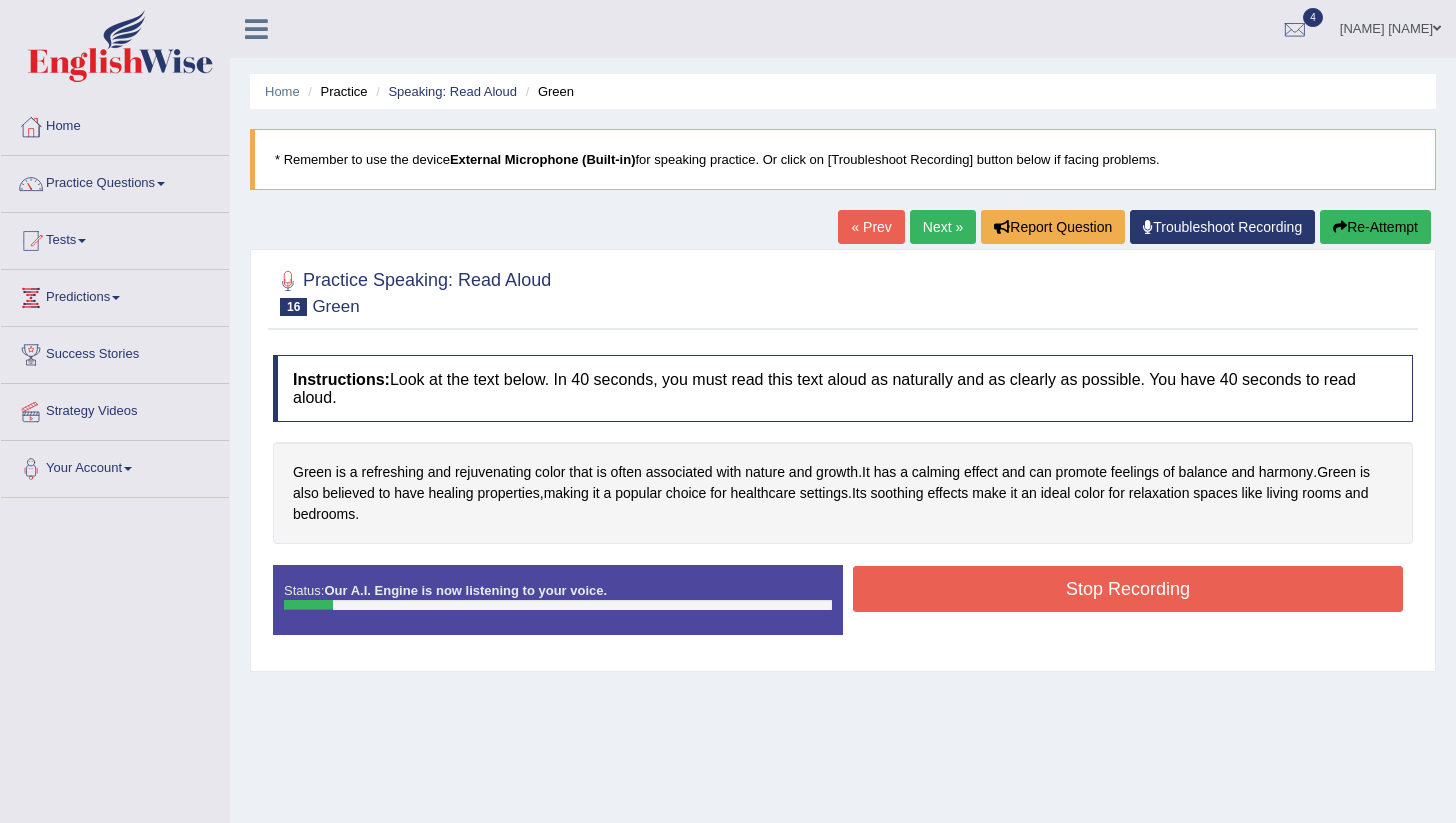 click on "Re-Attempt" at bounding box center [1375, 227] 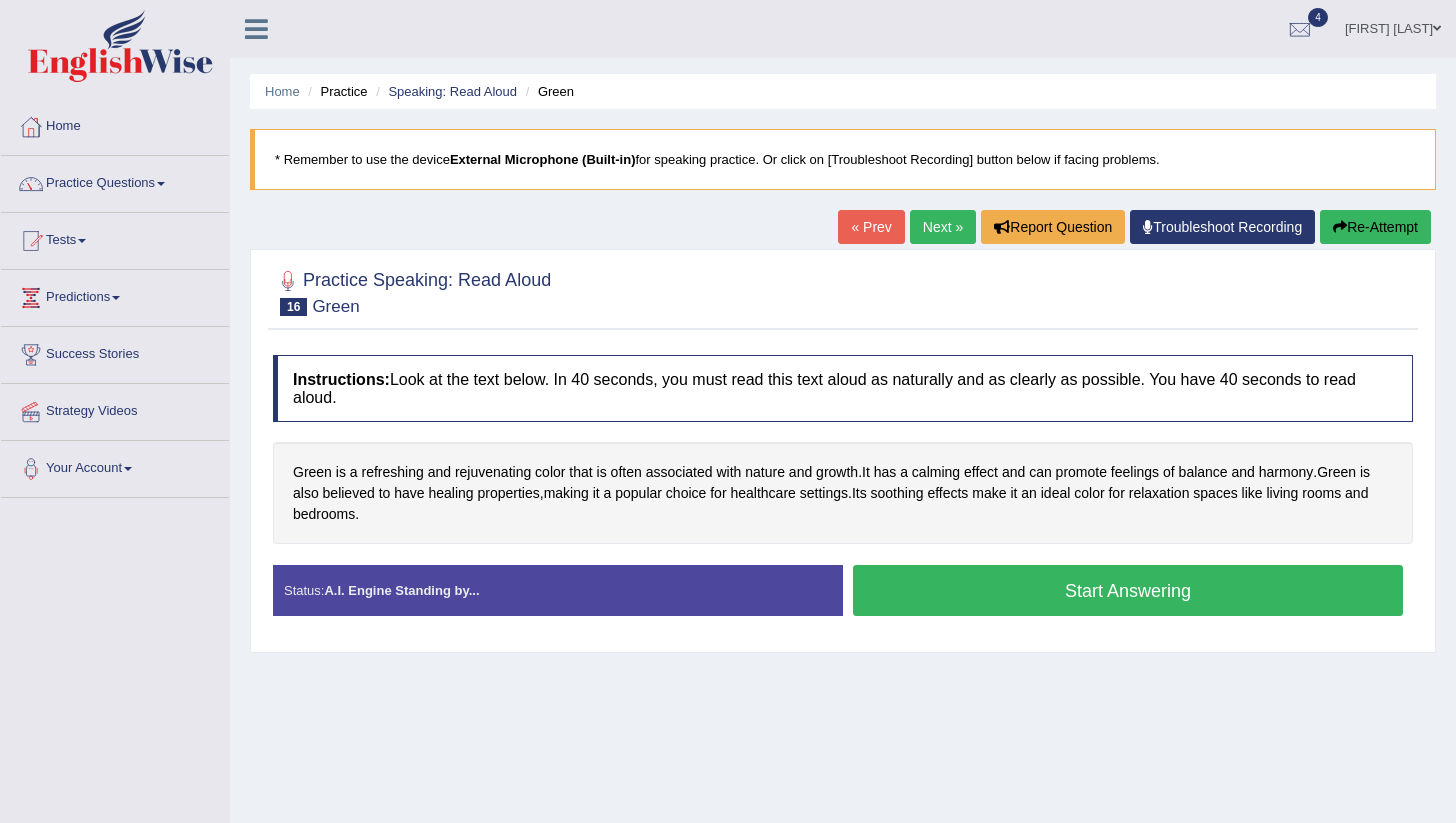 scroll, scrollTop: 0, scrollLeft: 0, axis: both 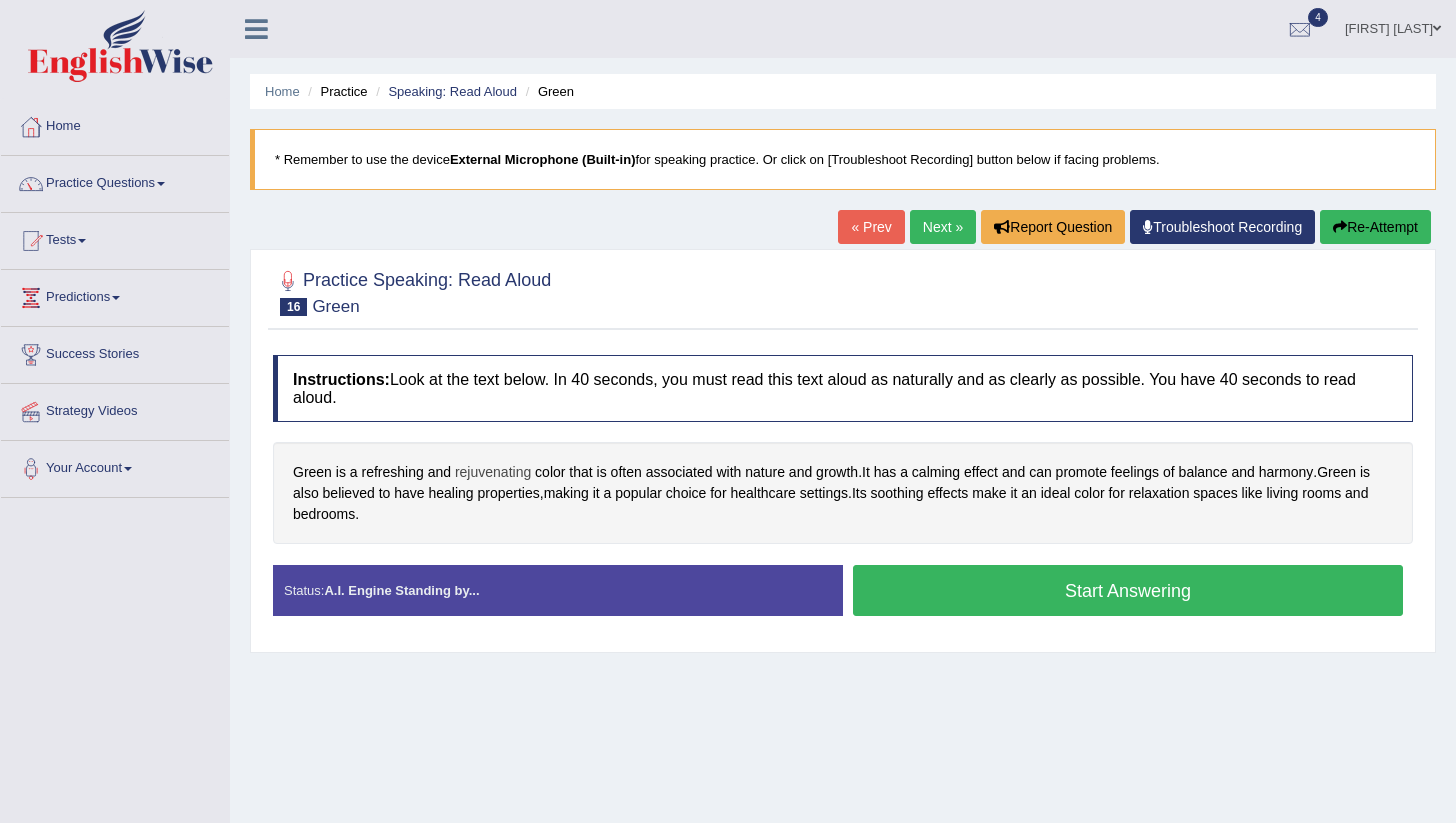 click on "rejuvenating" at bounding box center [493, 472] 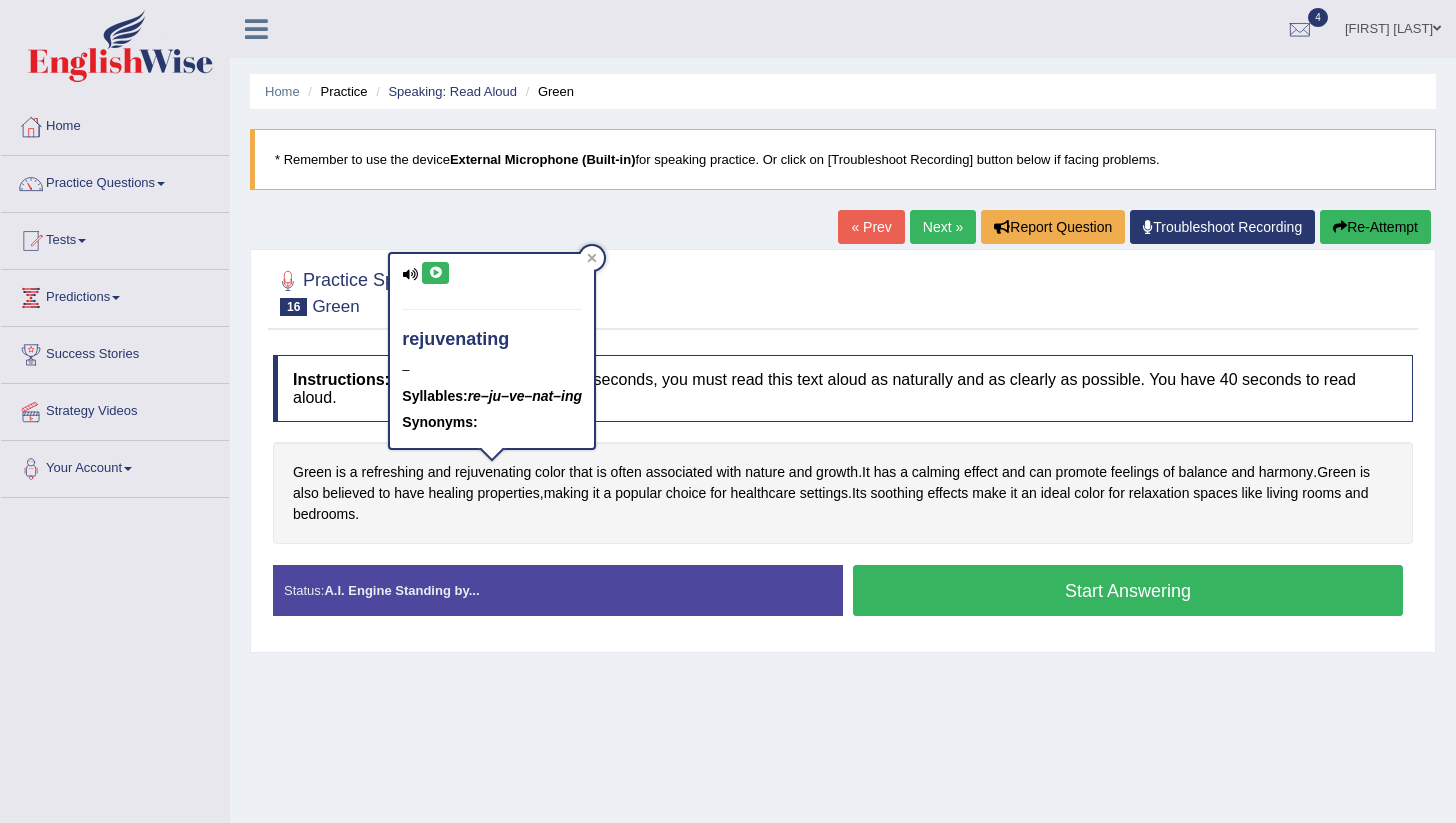 click at bounding box center [435, 273] 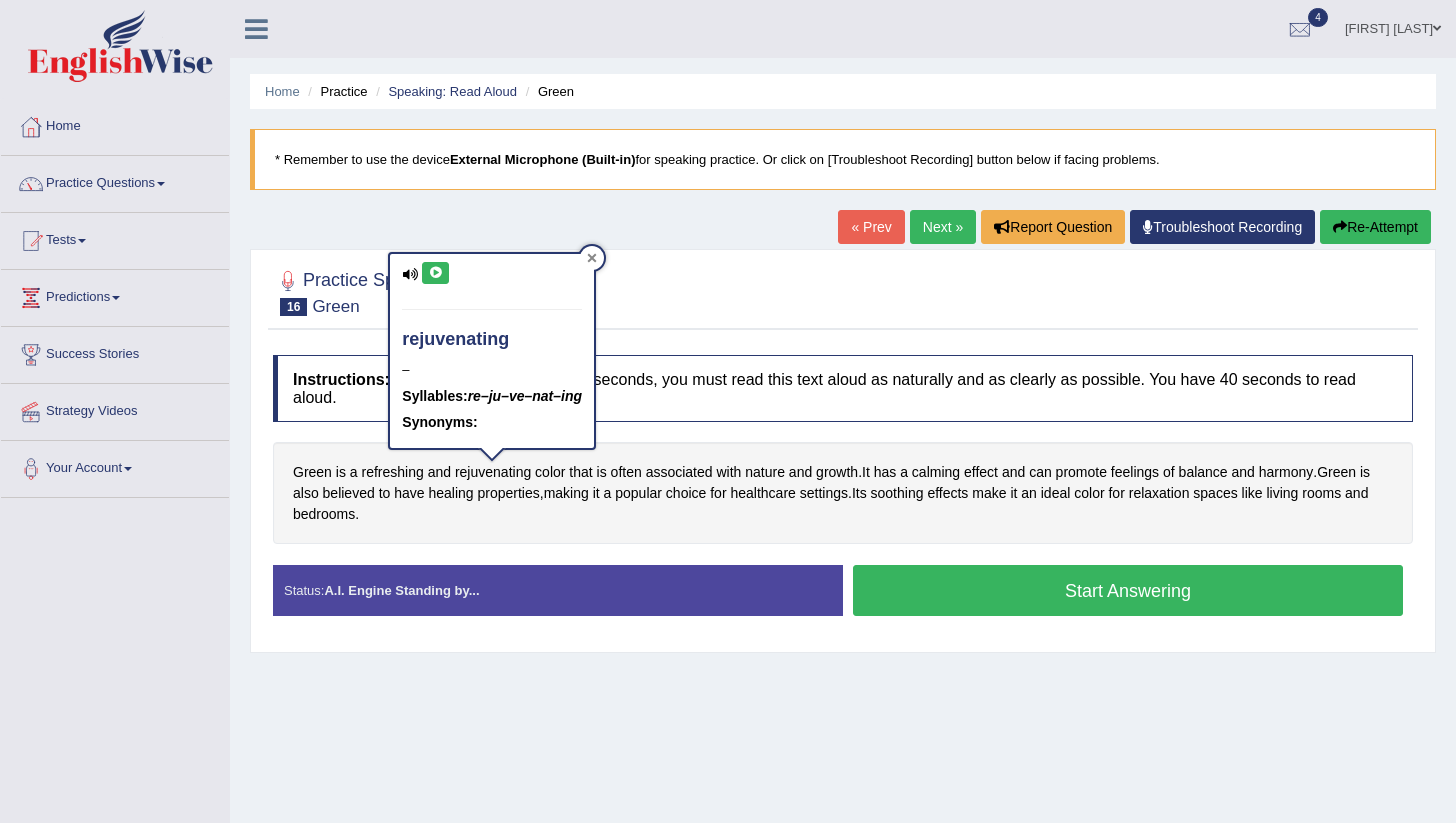 click at bounding box center (592, 258) 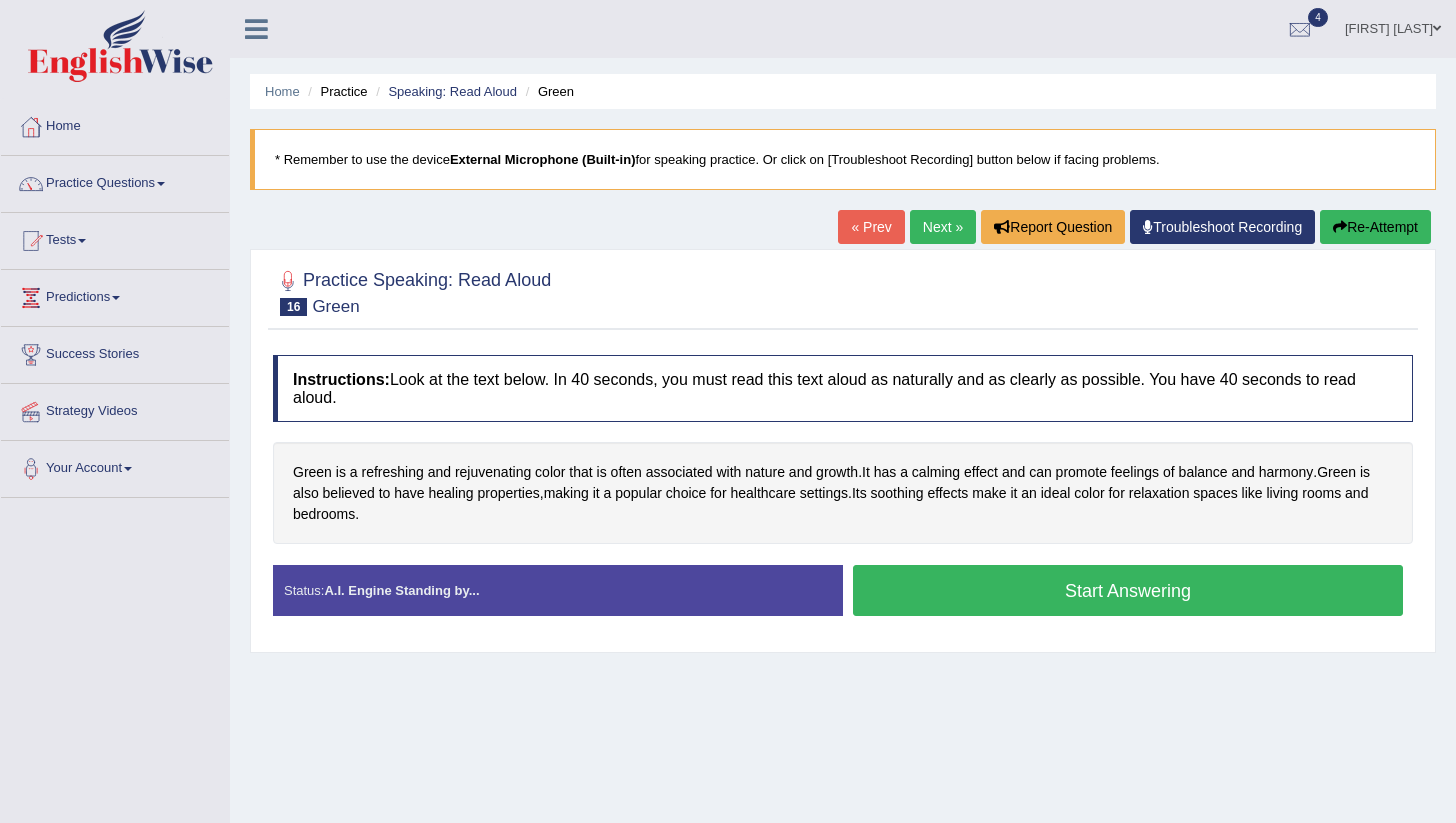 click on "Start Answering" at bounding box center [1128, 590] 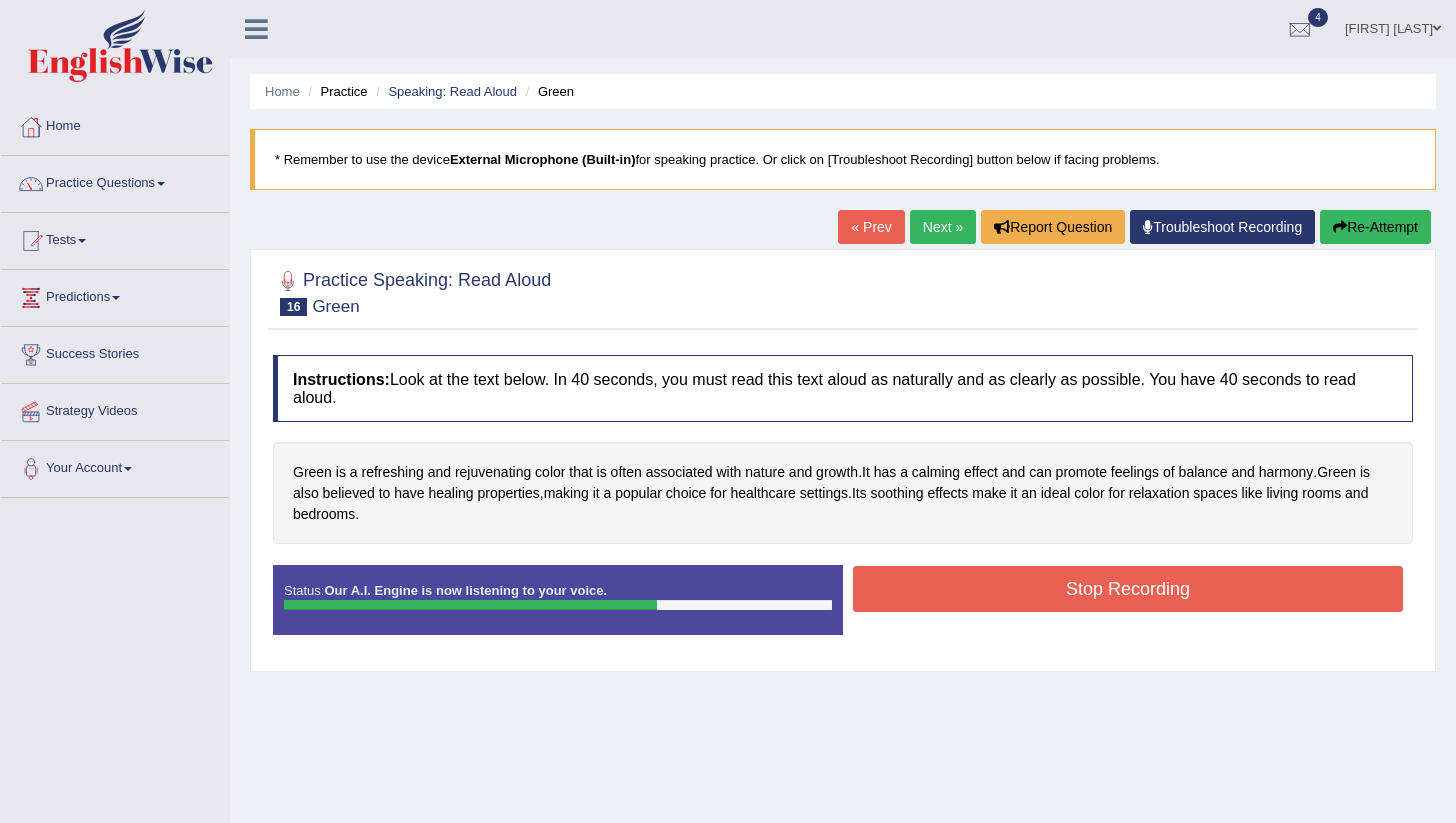 click on "Re-Attempt" at bounding box center (1375, 227) 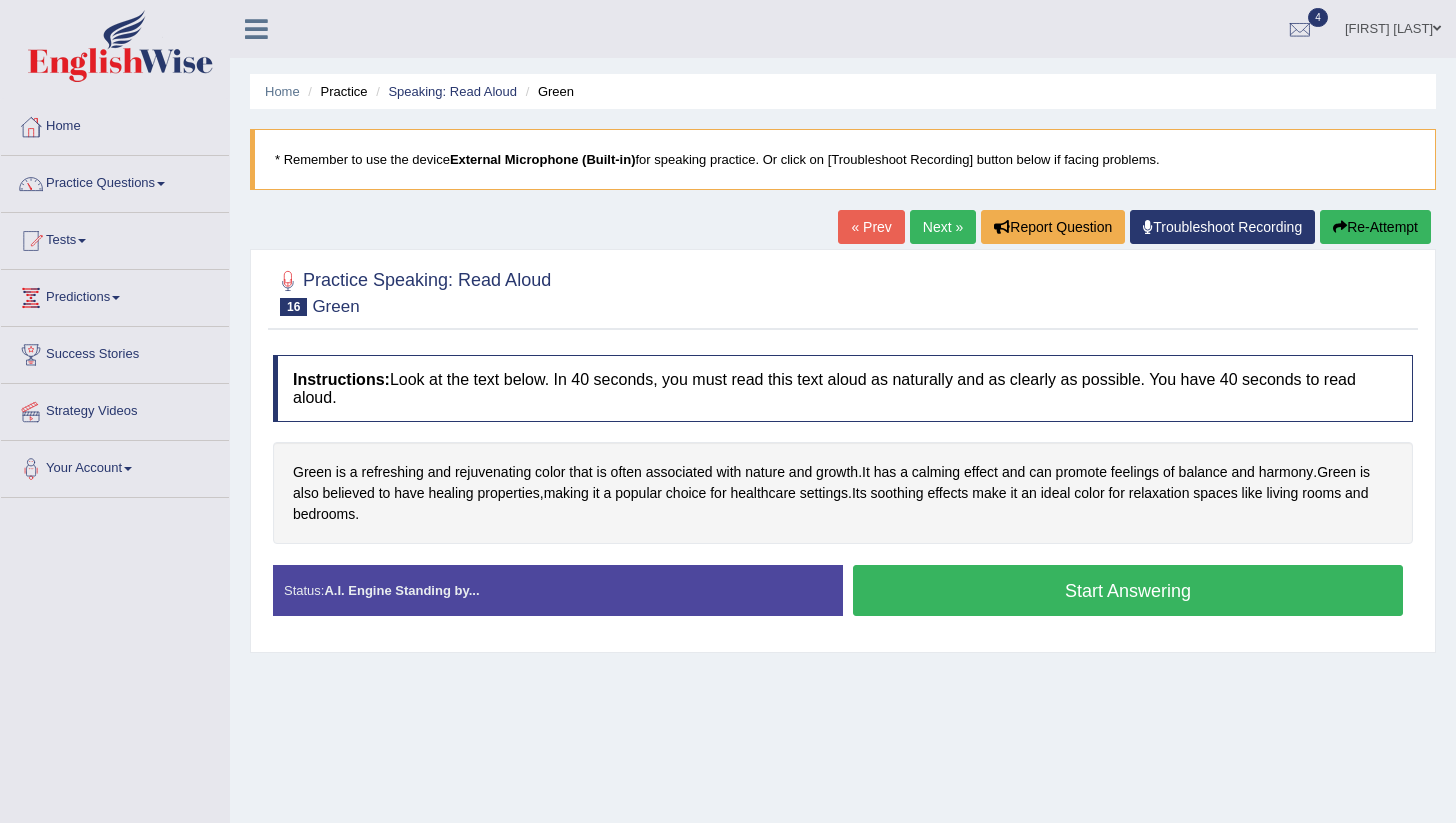 scroll, scrollTop: 0, scrollLeft: 0, axis: both 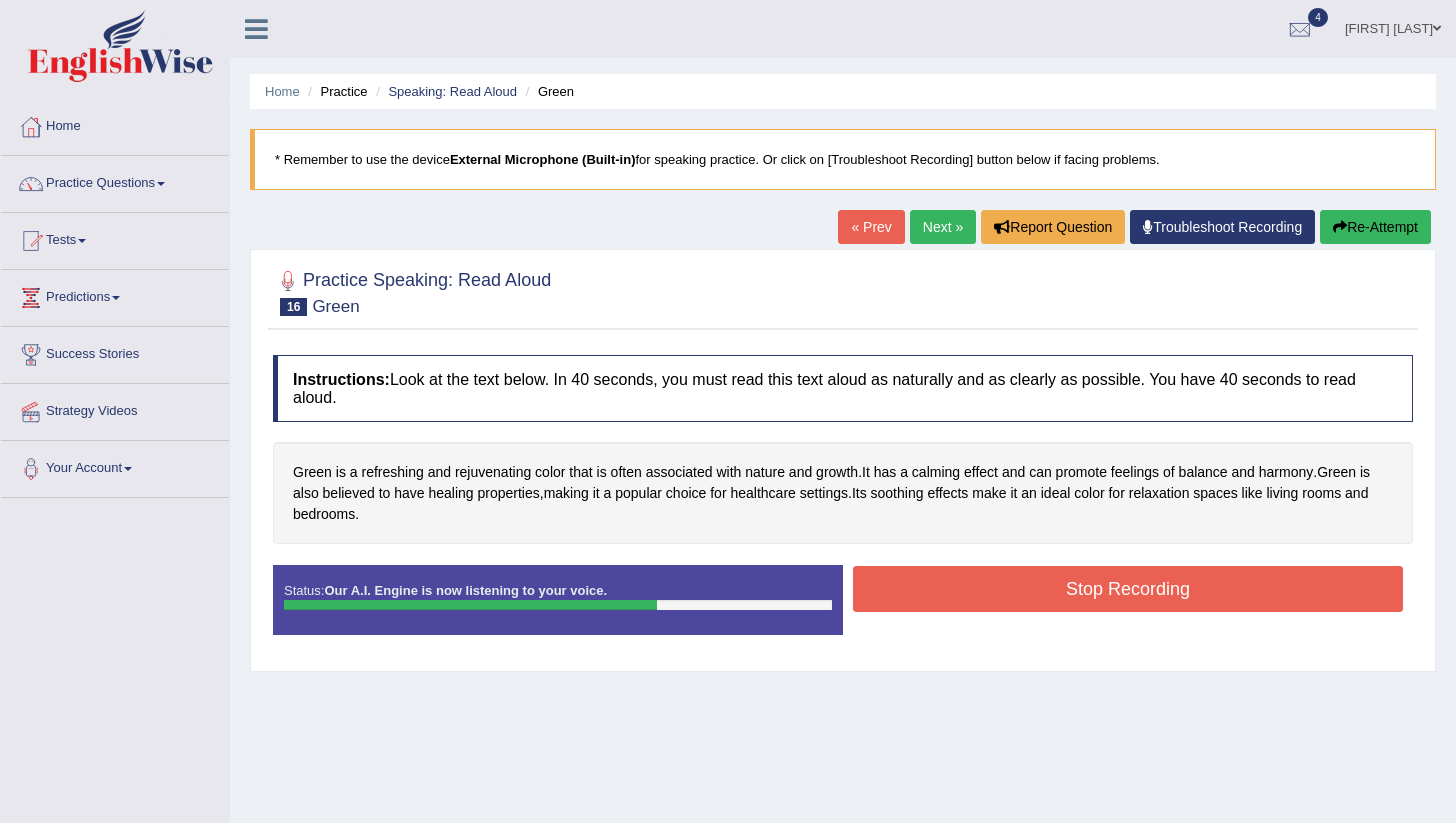 click on "Stop Recording" at bounding box center (1128, 589) 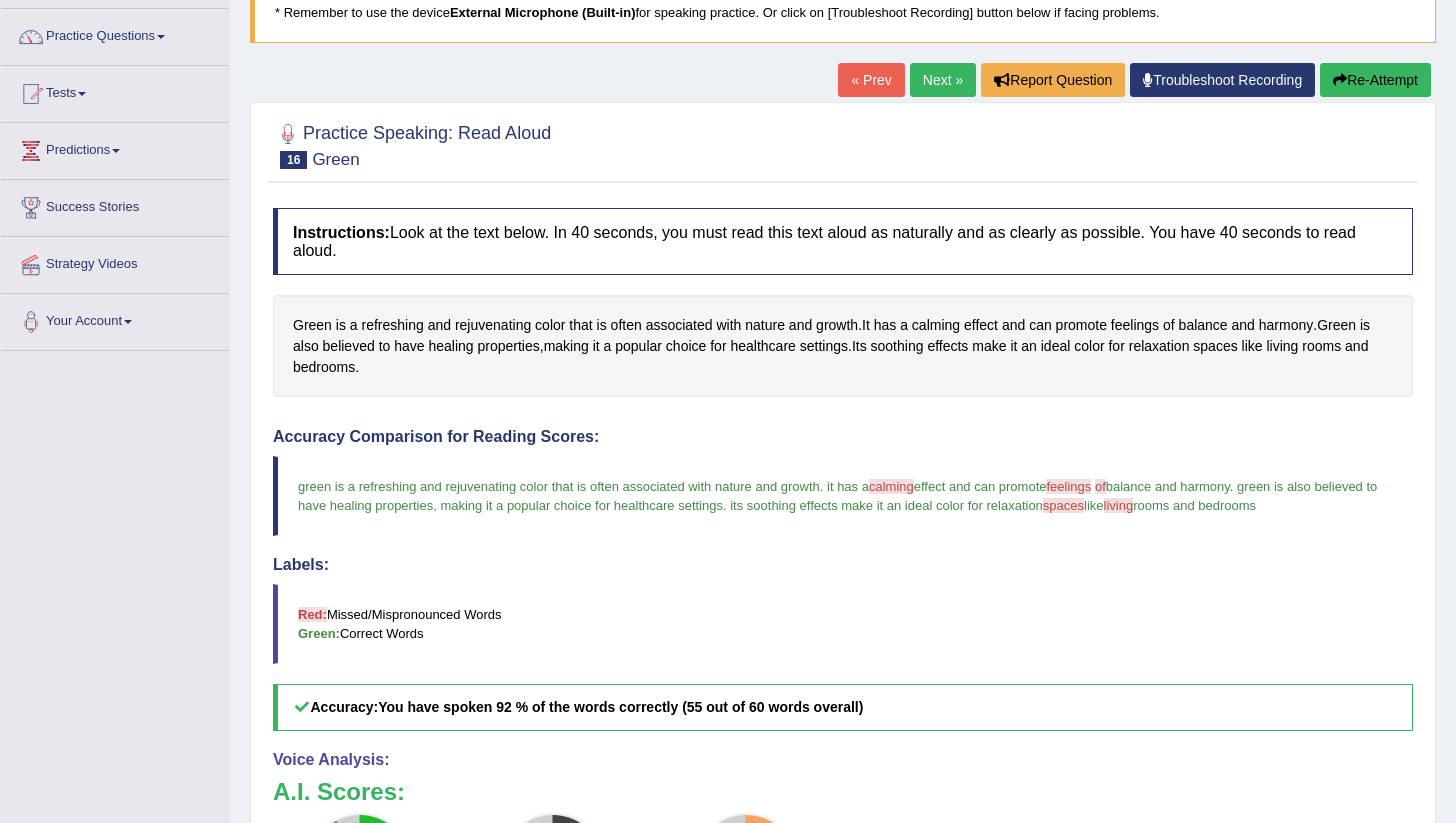 scroll, scrollTop: 0, scrollLeft: 0, axis: both 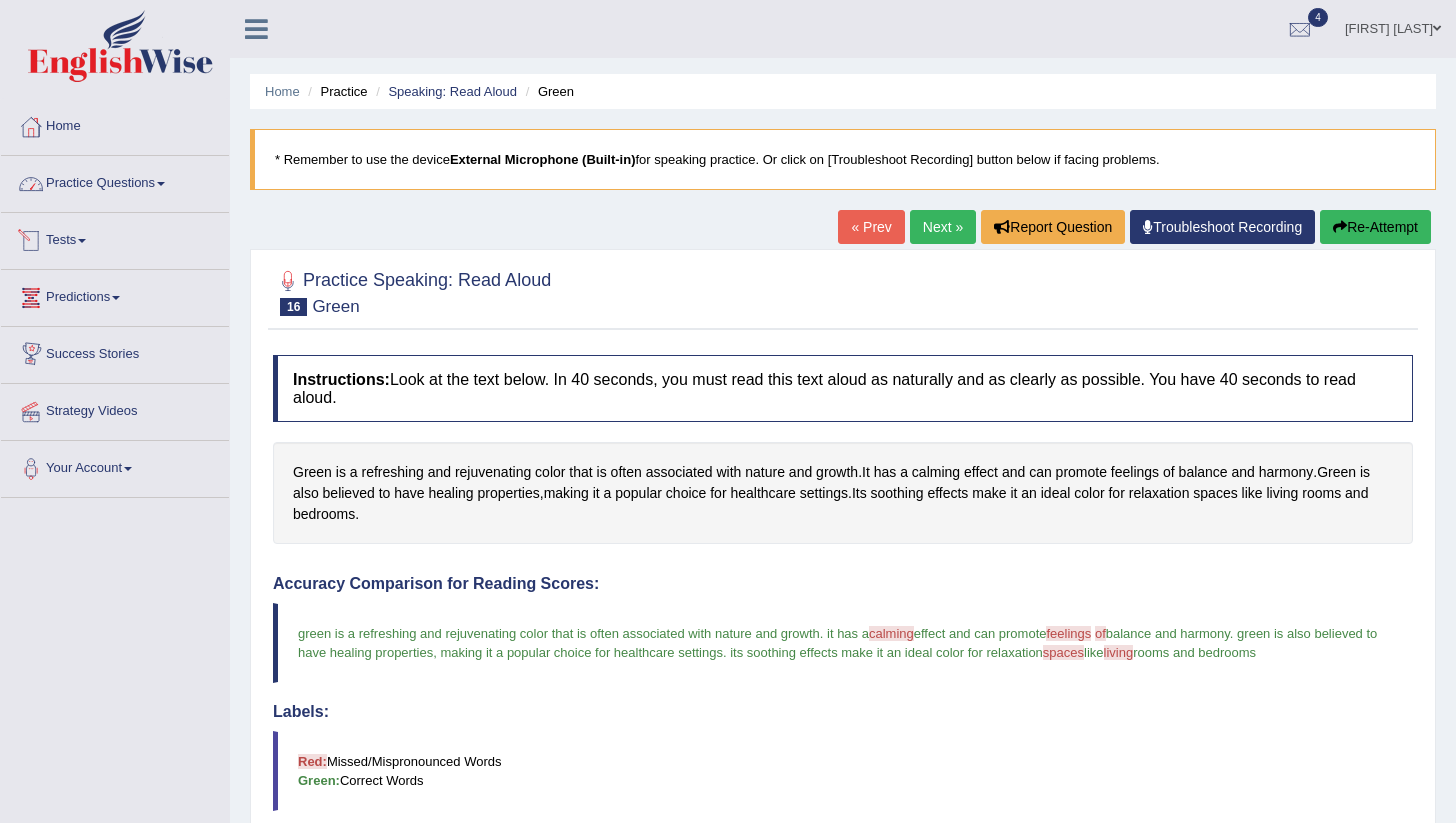 click on "Practice Questions" at bounding box center [115, 181] 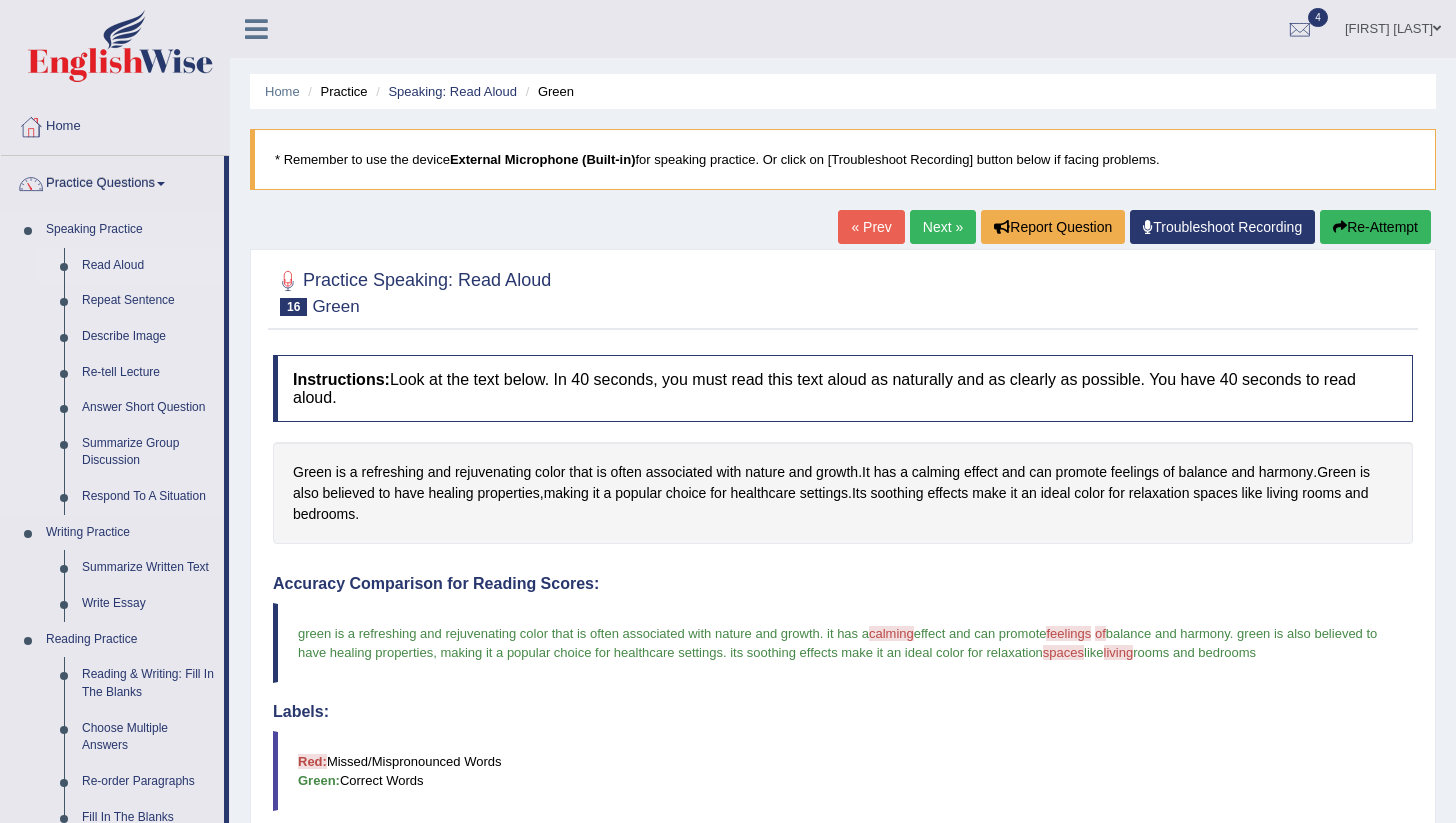 click on "Read Aloud" at bounding box center [148, 266] 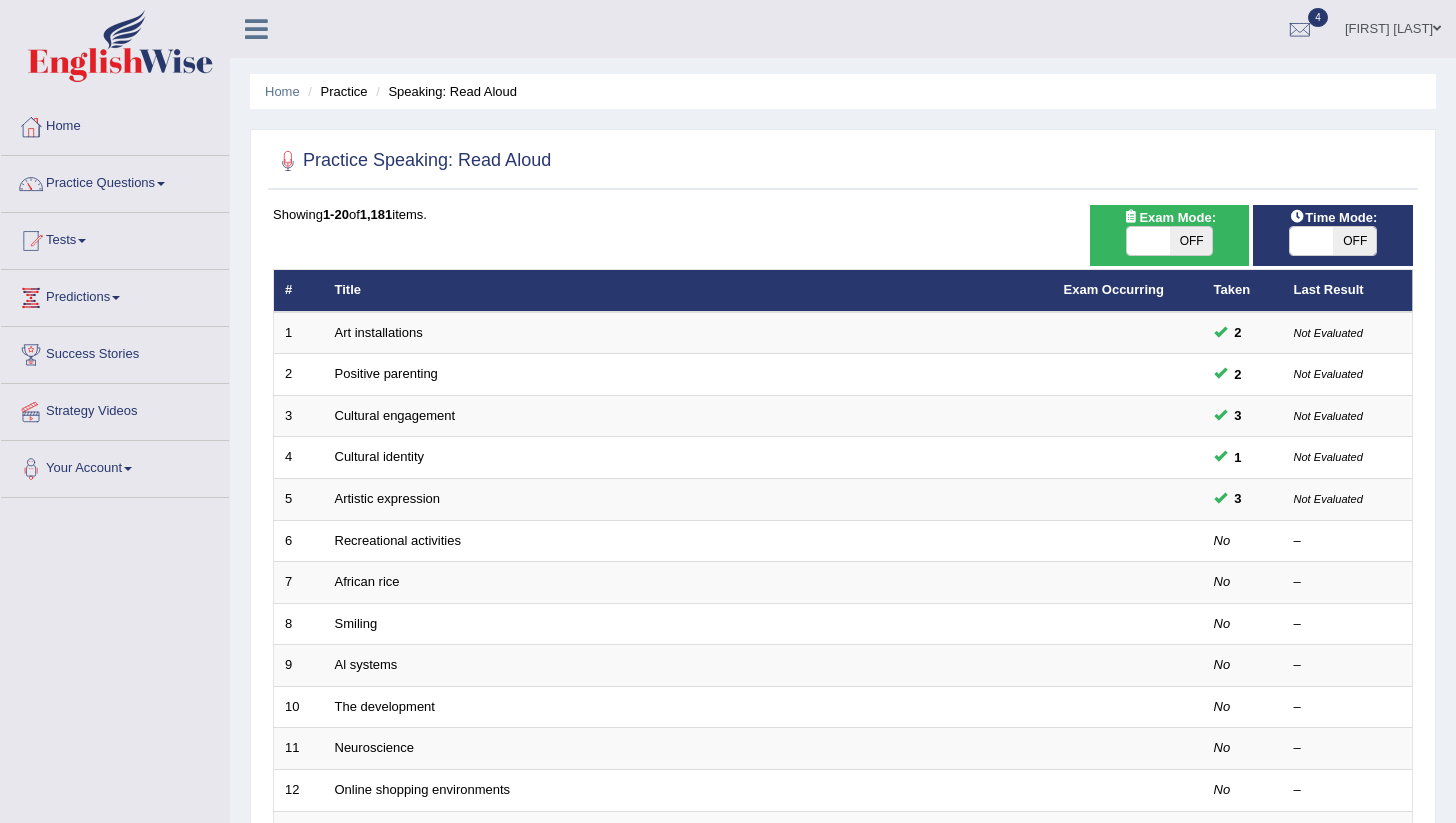 scroll, scrollTop: 0, scrollLeft: 0, axis: both 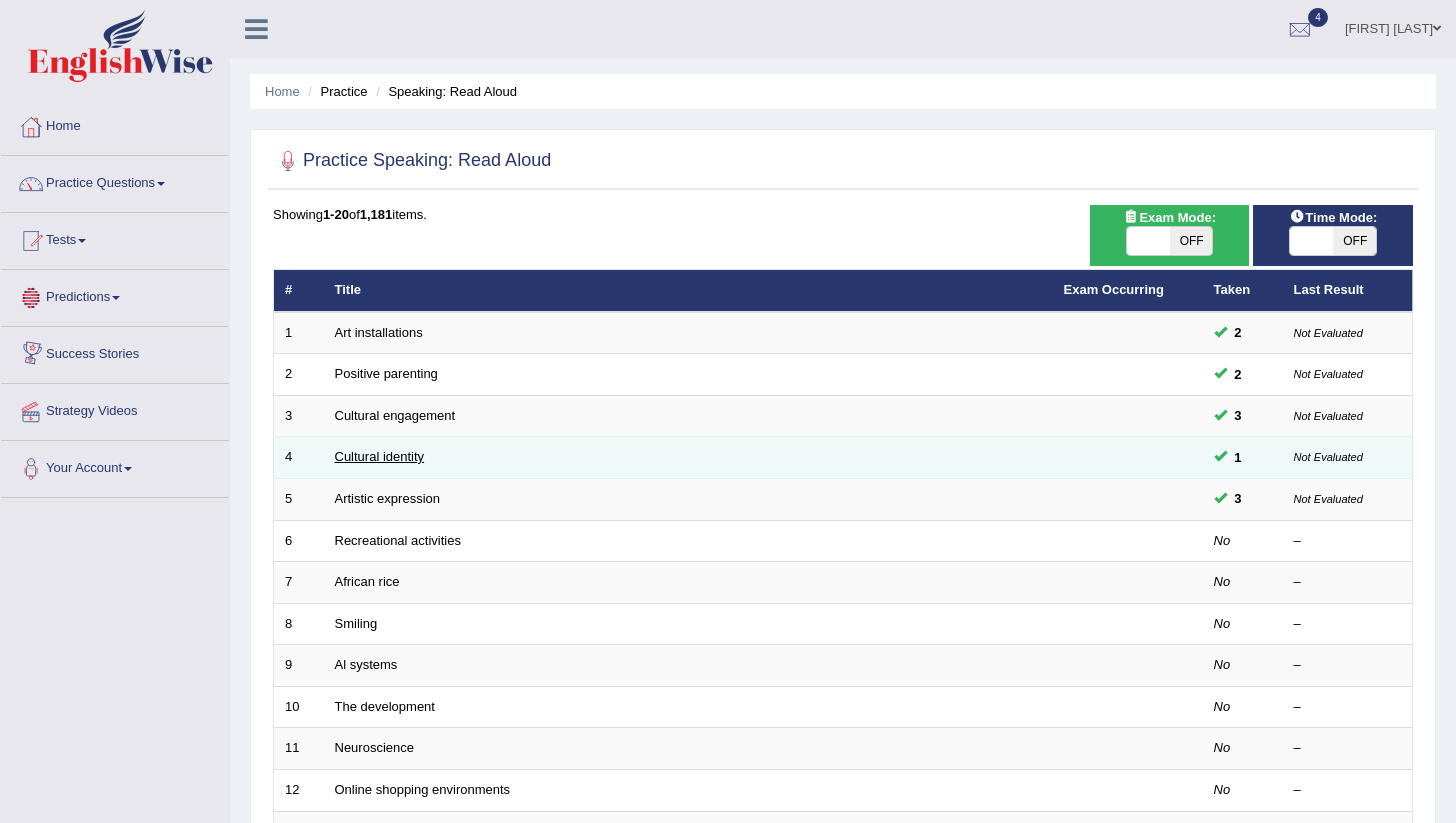 click on "Cultural identity" at bounding box center (380, 456) 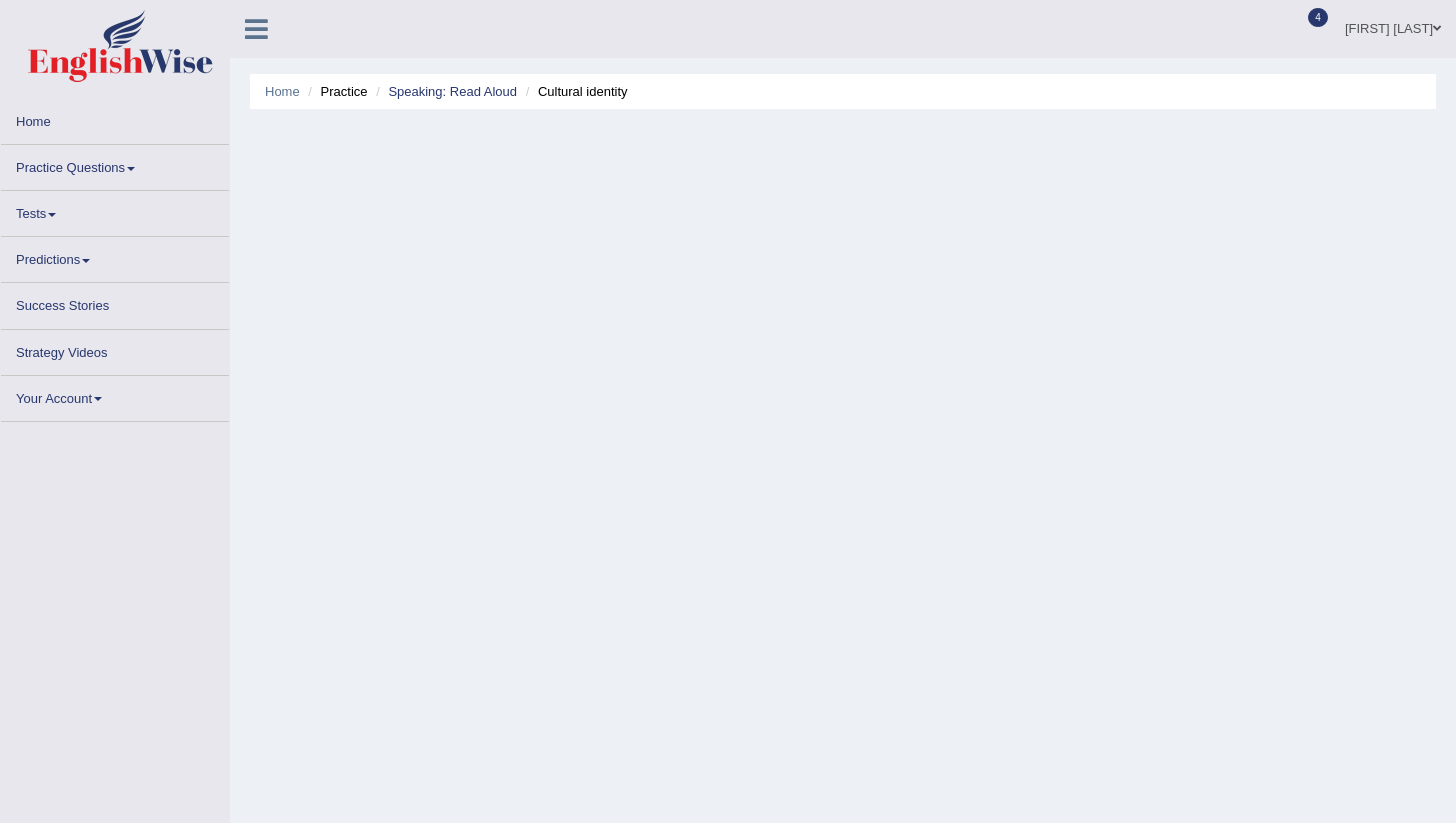 scroll, scrollTop: 0, scrollLeft: 0, axis: both 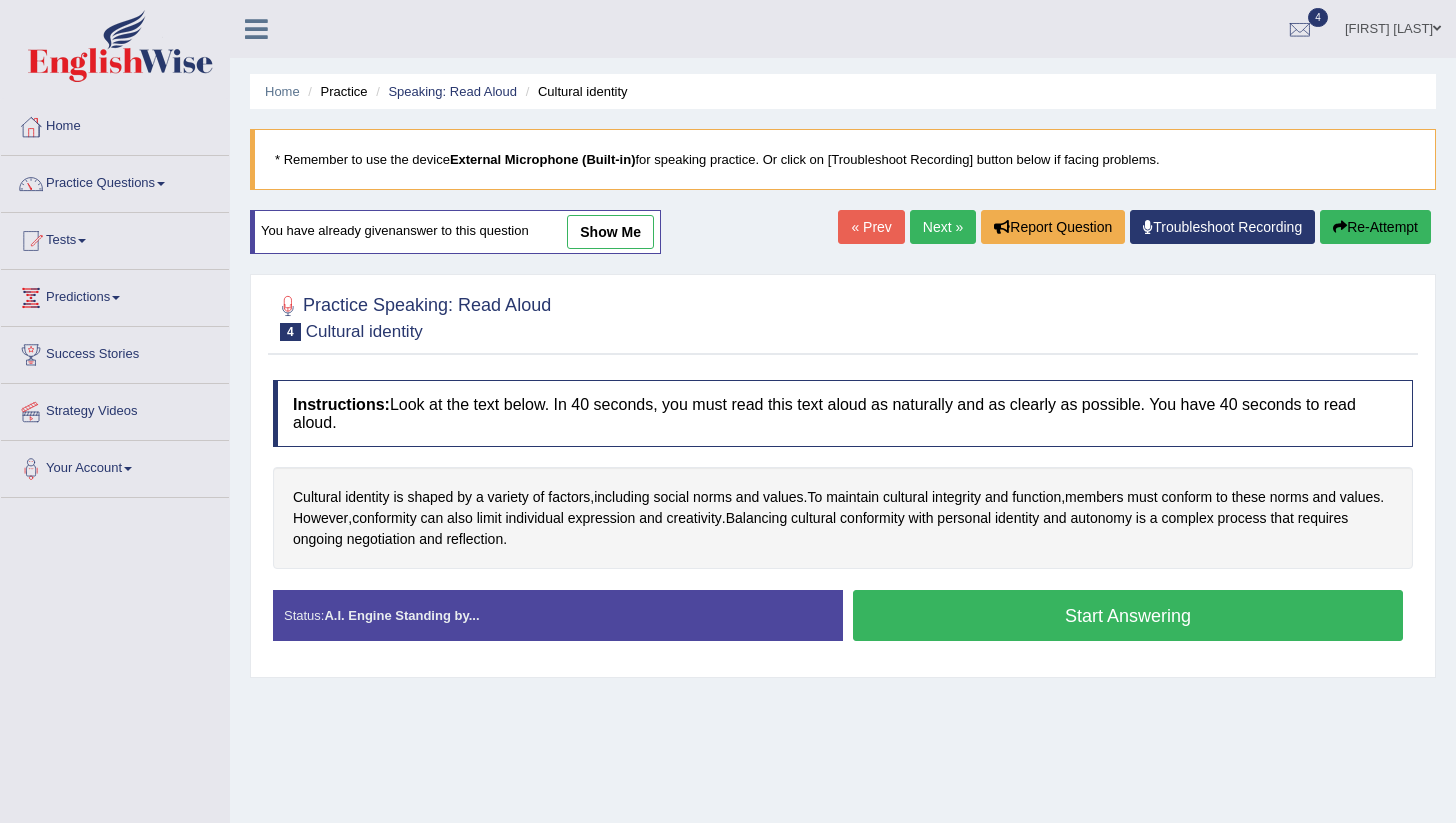 click on "Start Answering" at bounding box center [1128, 615] 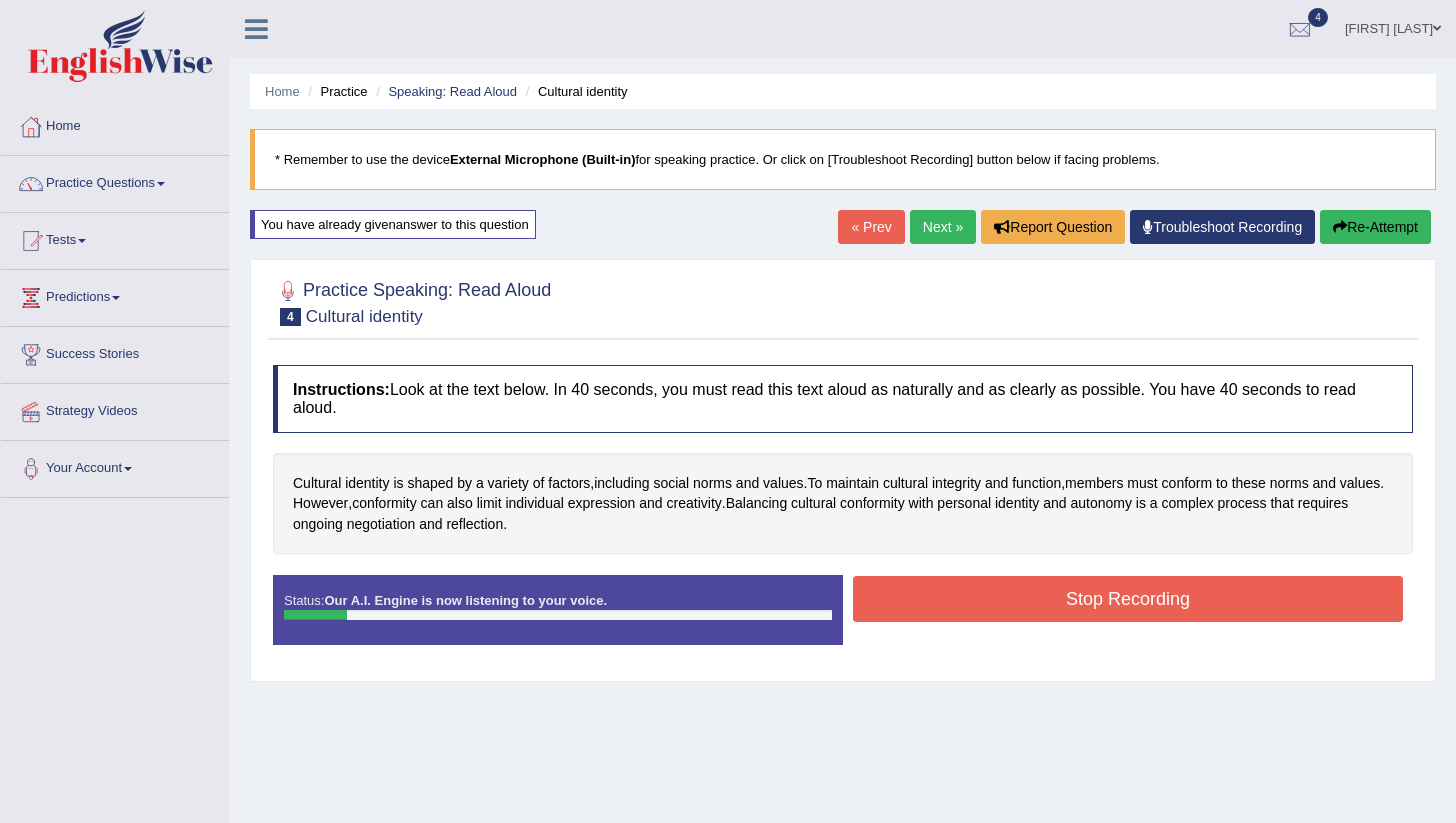 click on "Re-Attempt" at bounding box center [1375, 227] 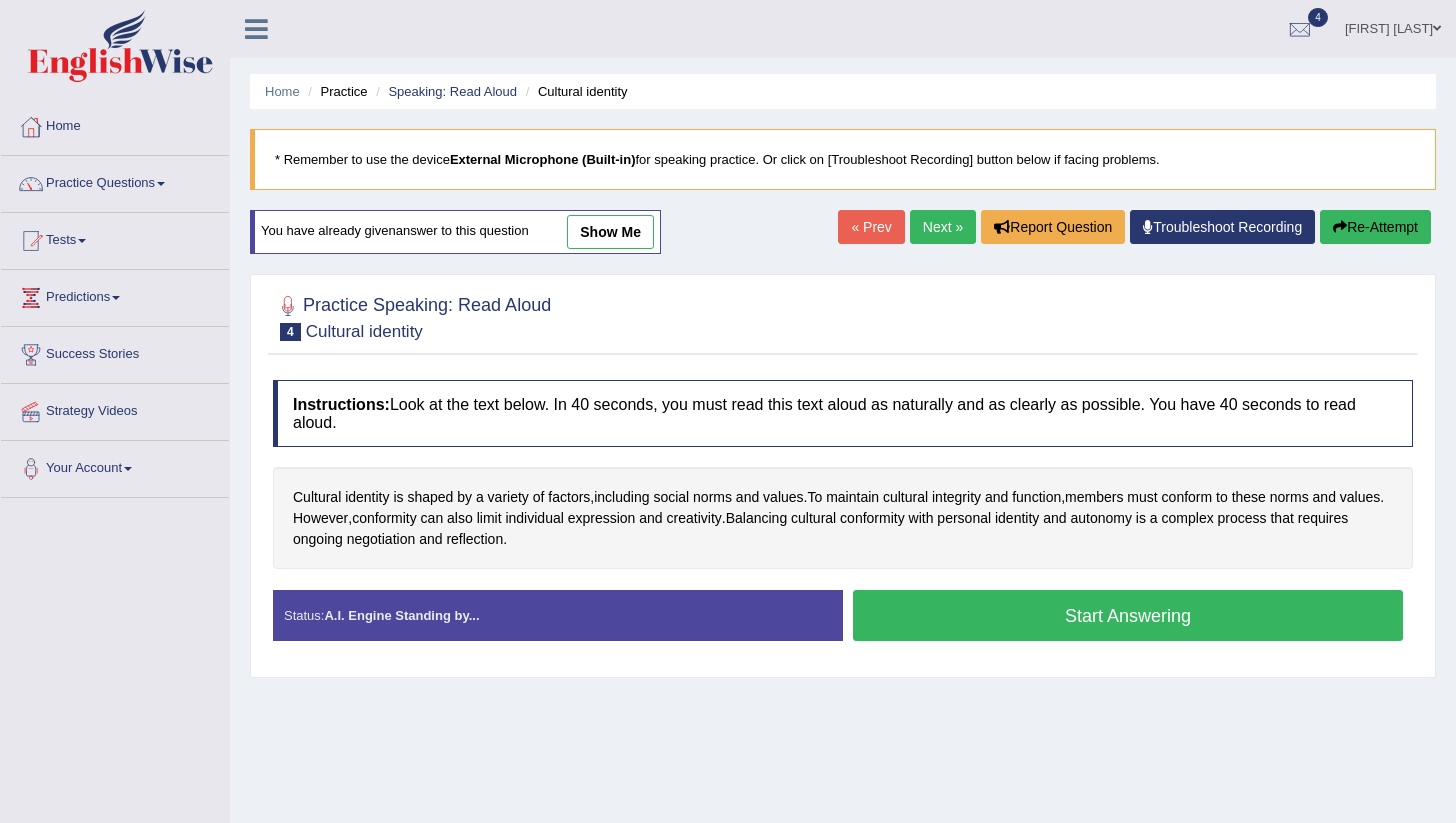scroll, scrollTop: 0, scrollLeft: 0, axis: both 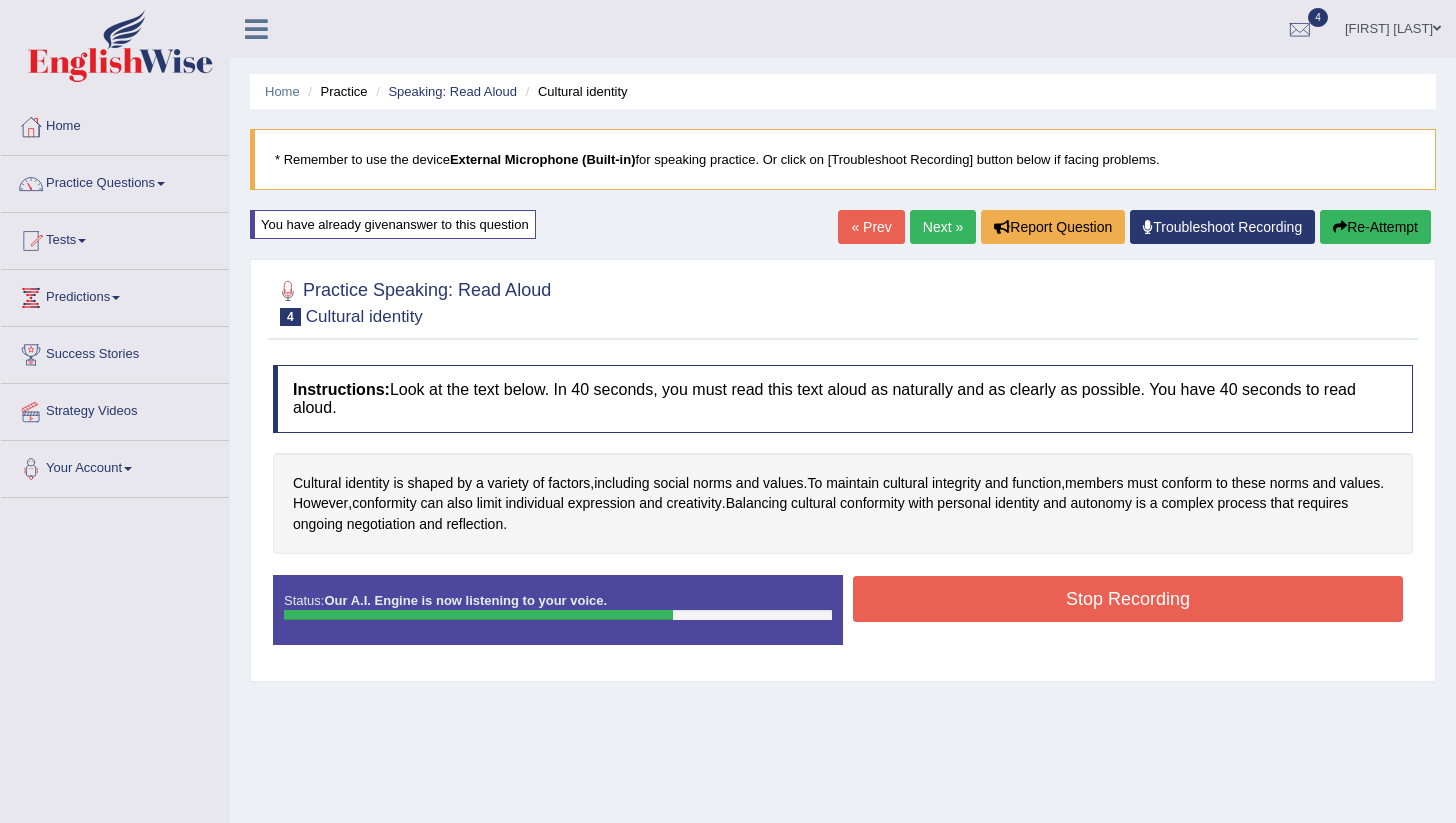 click on "Stop Recording" at bounding box center [1128, 599] 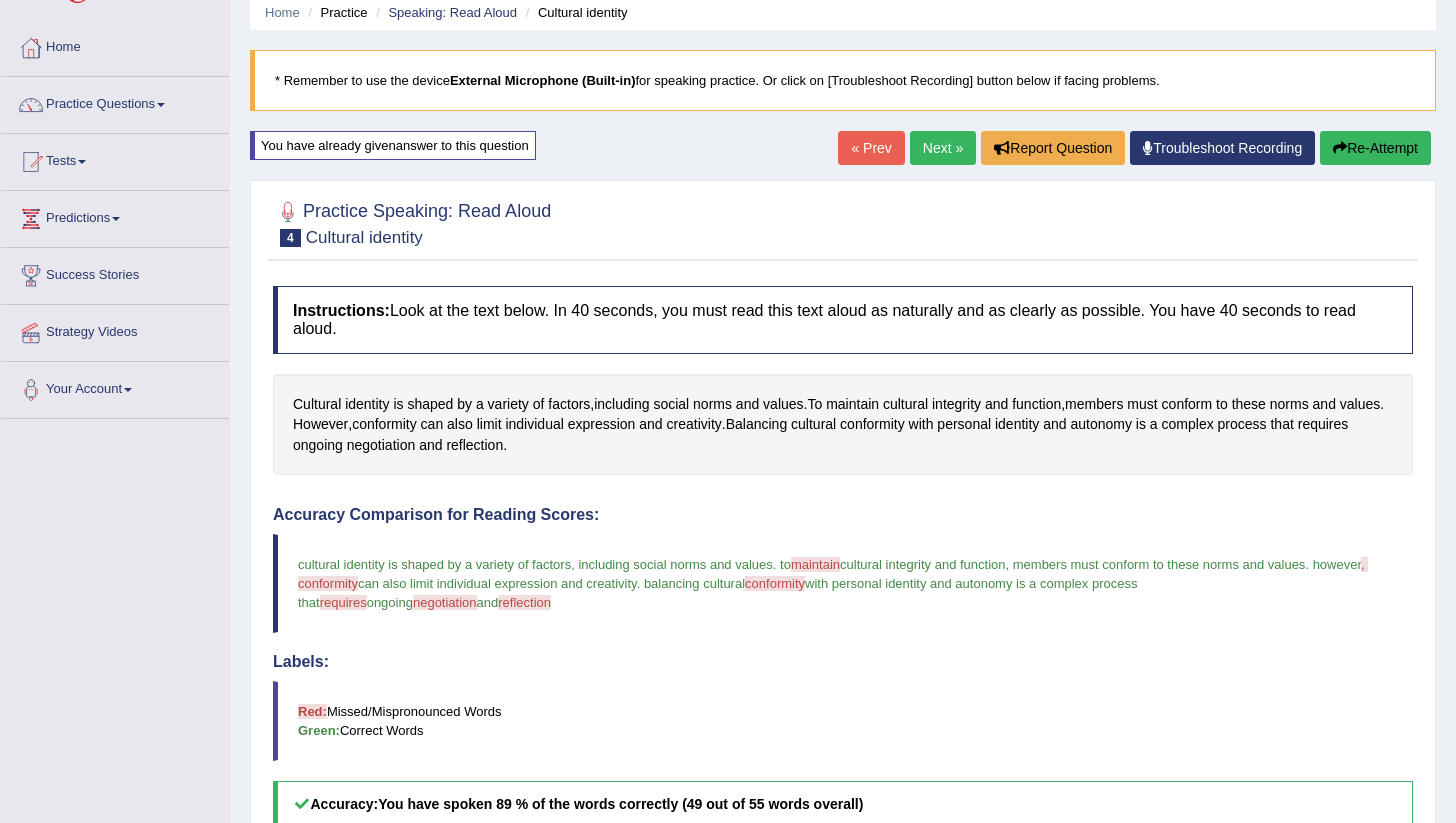 scroll, scrollTop: 33, scrollLeft: 0, axis: vertical 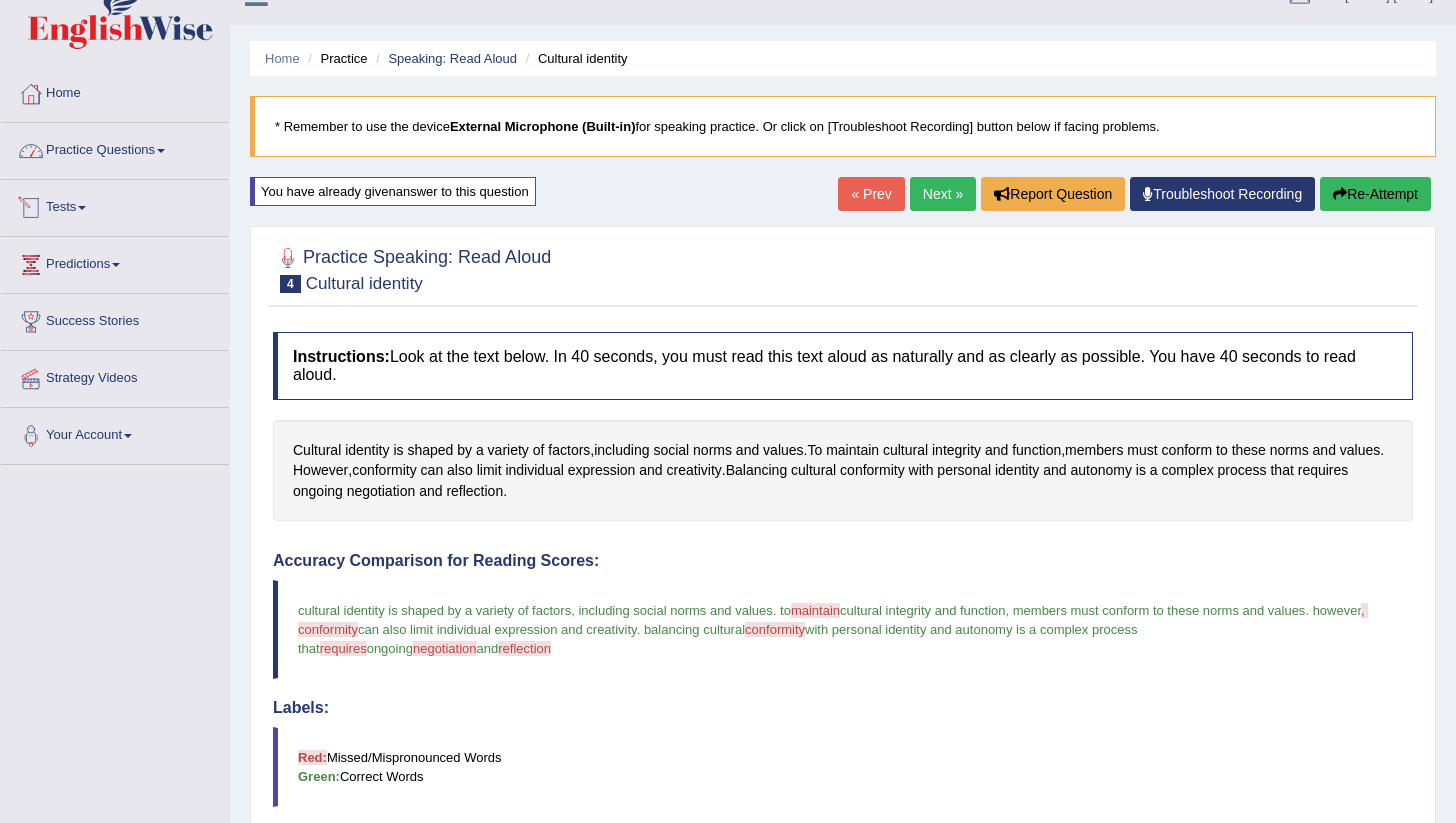 click on "Practice Questions" at bounding box center (115, 148) 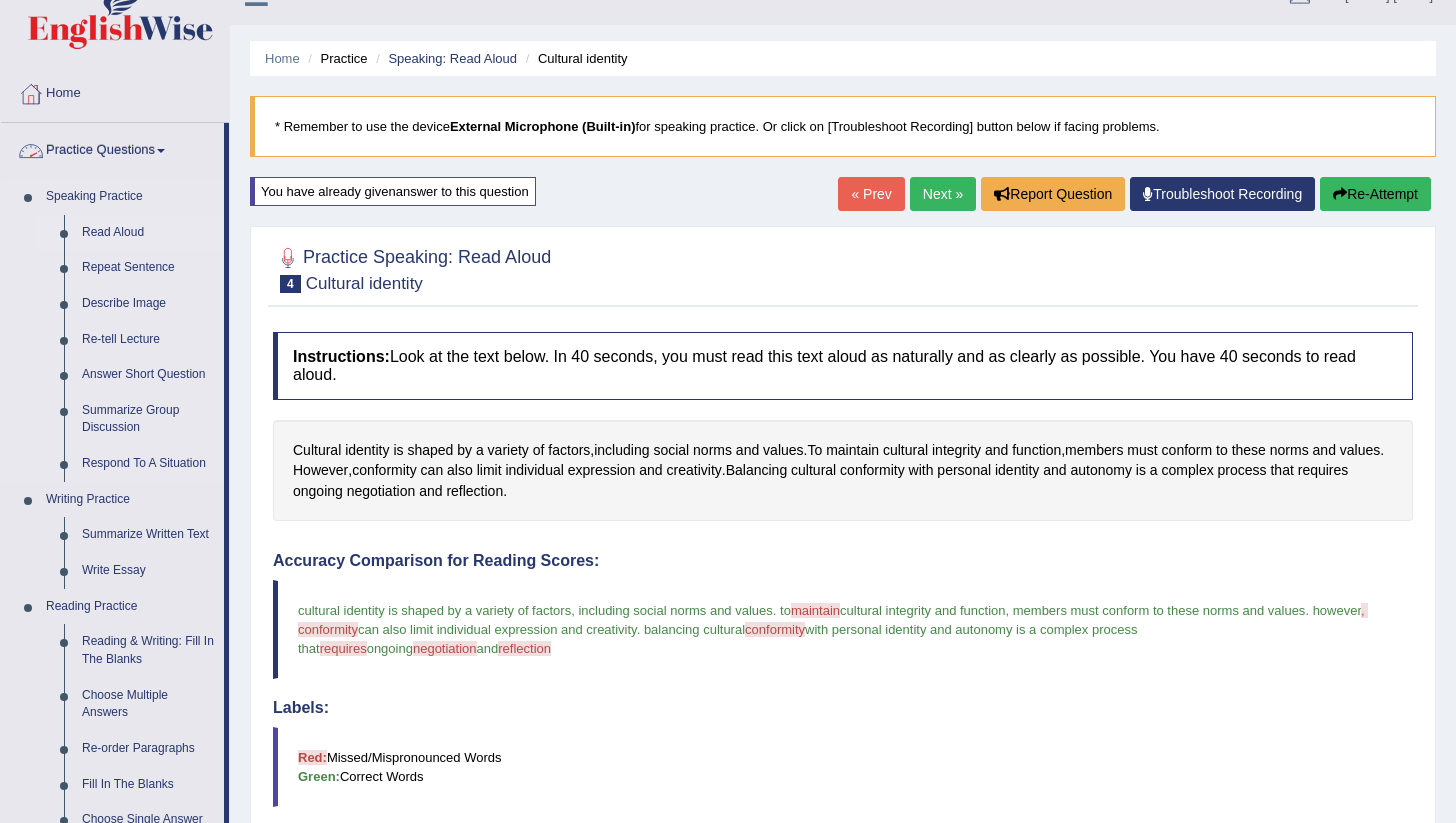 click on "Read Aloud" at bounding box center [148, 233] 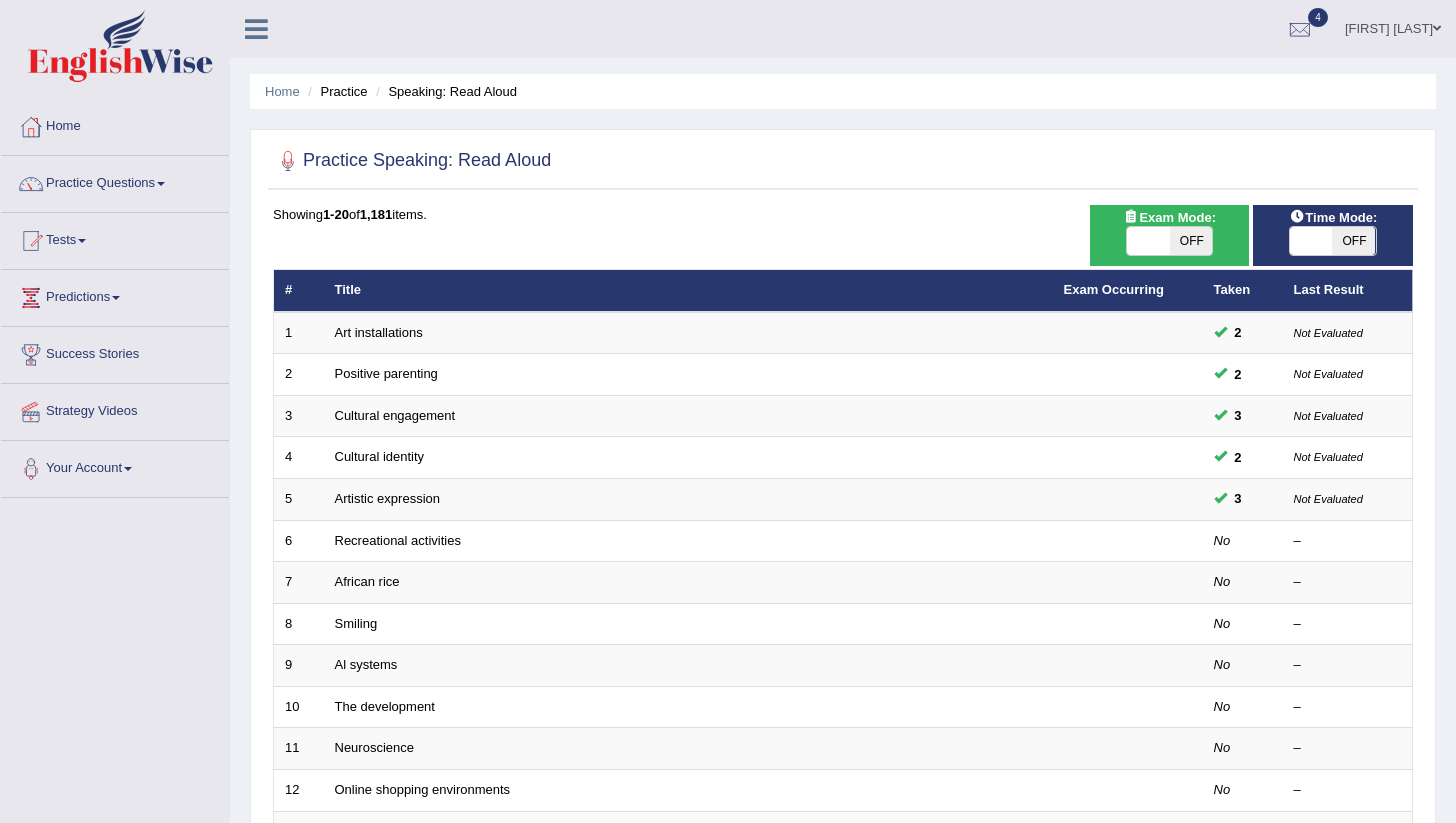 scroll, scrollTop: 0, scrollLeft: 0, axis: both 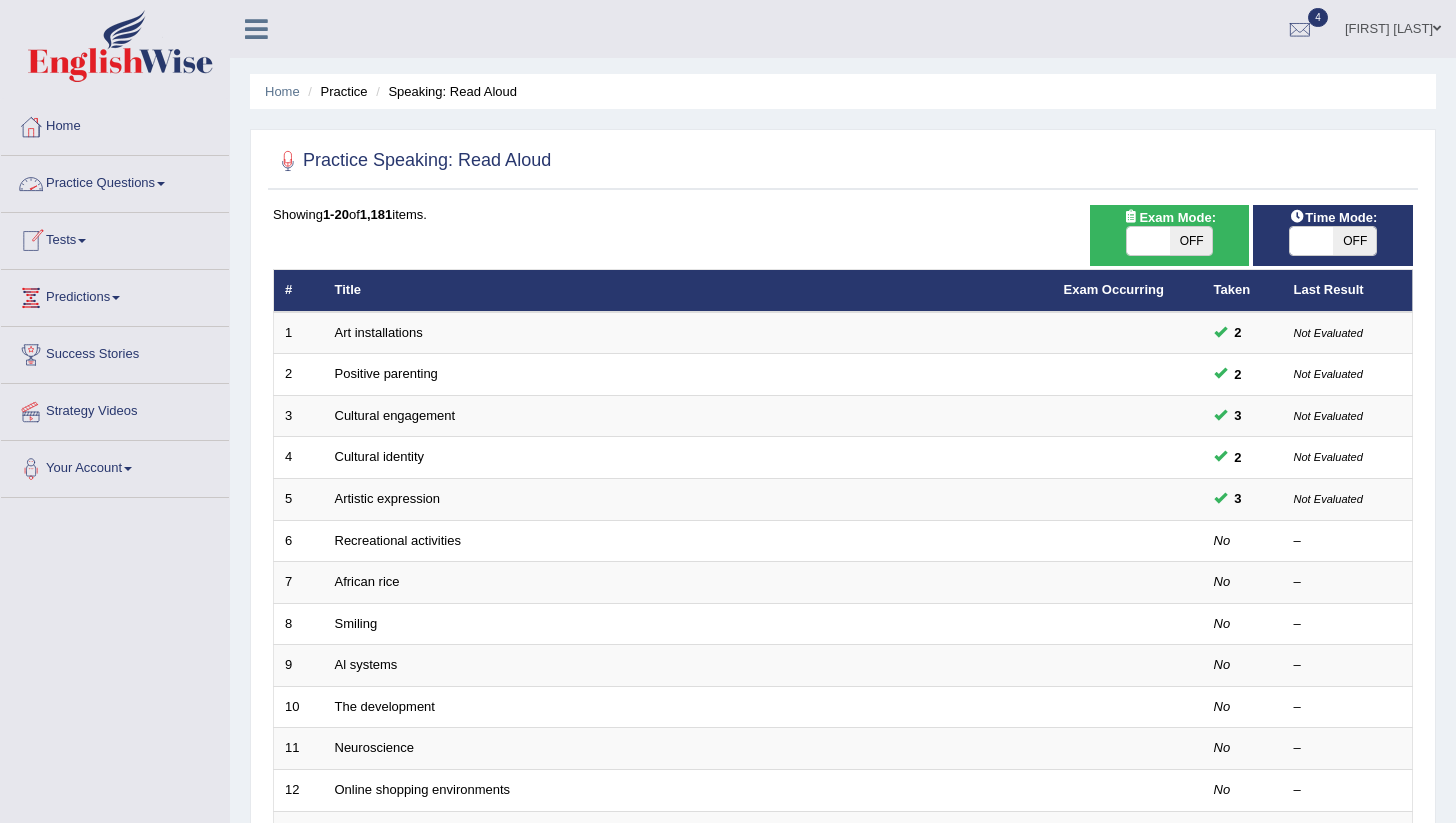 click on "Practice Questions" at bounding box center (115, 181) 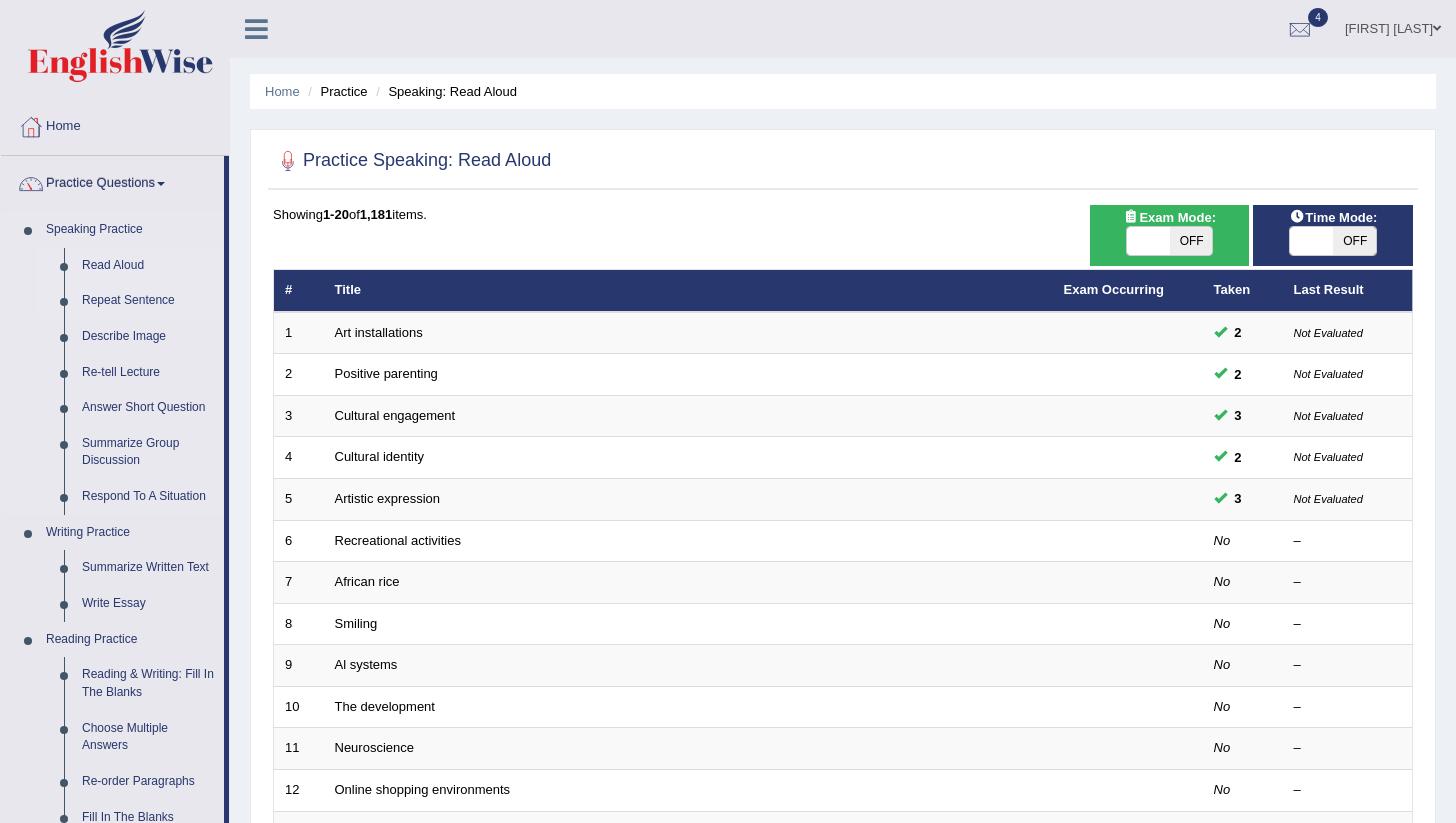 click on "Repeat Sentence" at bounding box center [148, 301] 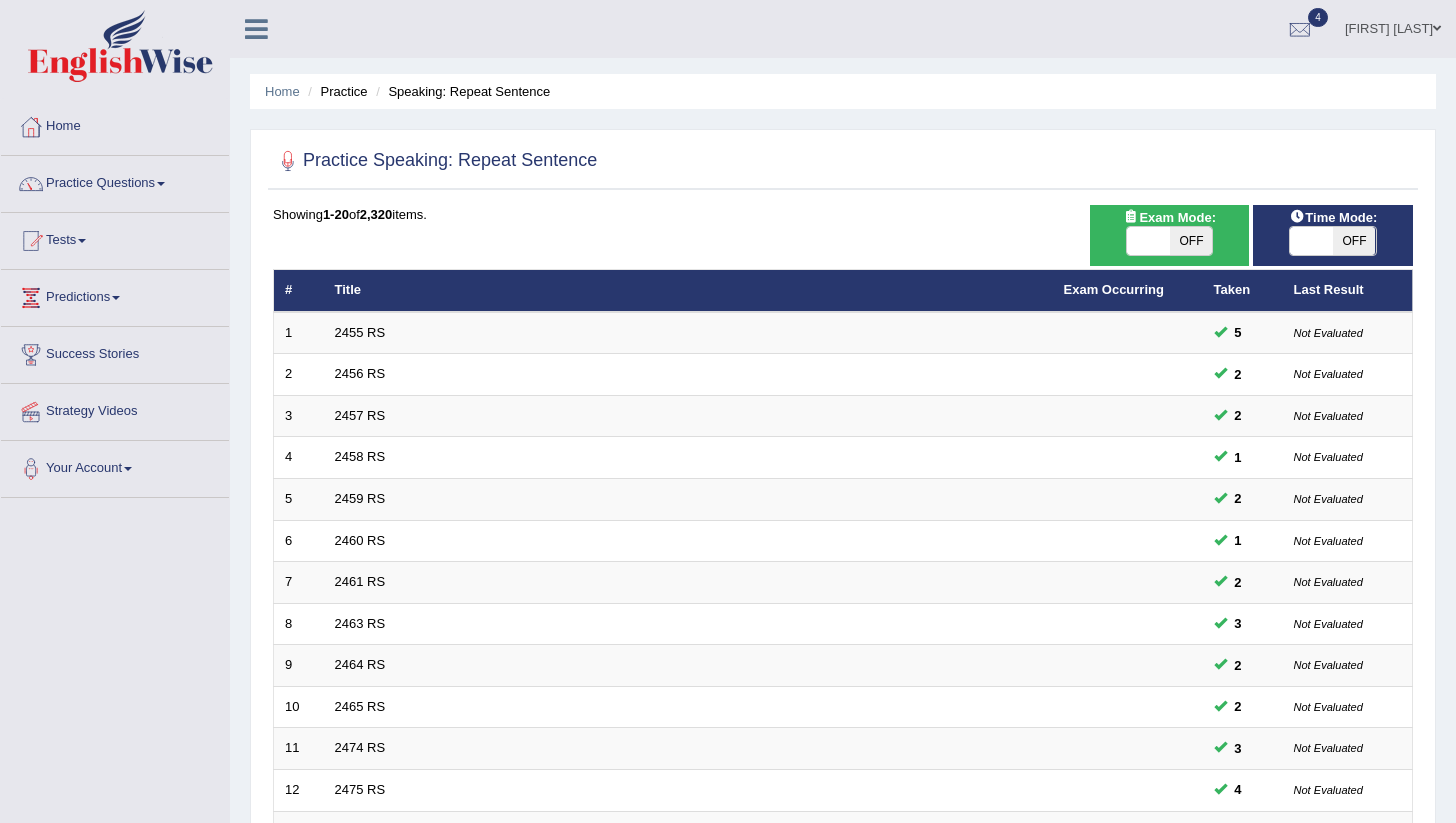 scroll, scrollTop: 0, scrollLeft: 0, axis: both 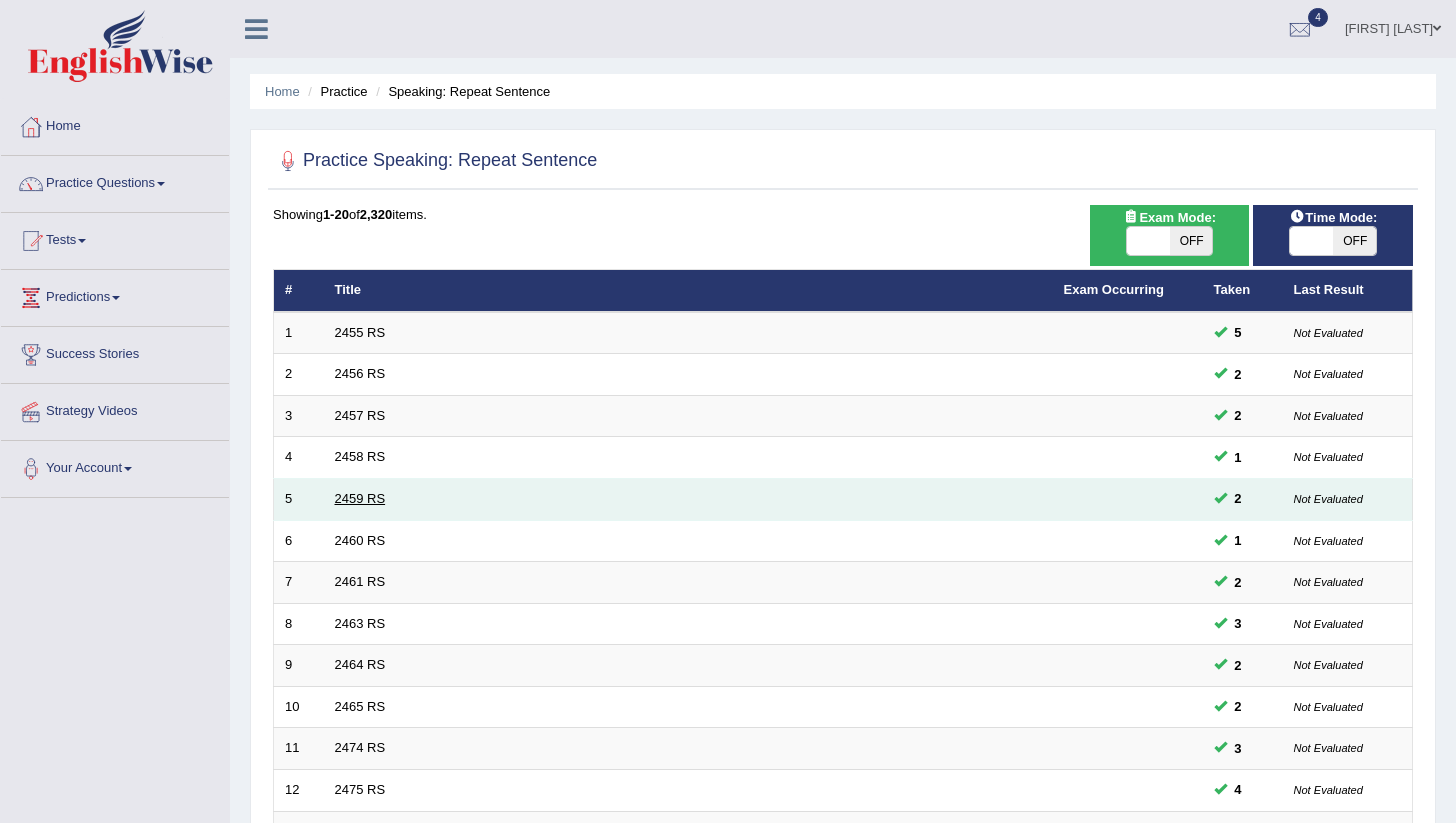 click on "2459 RS" at bounding box center [360, 498] 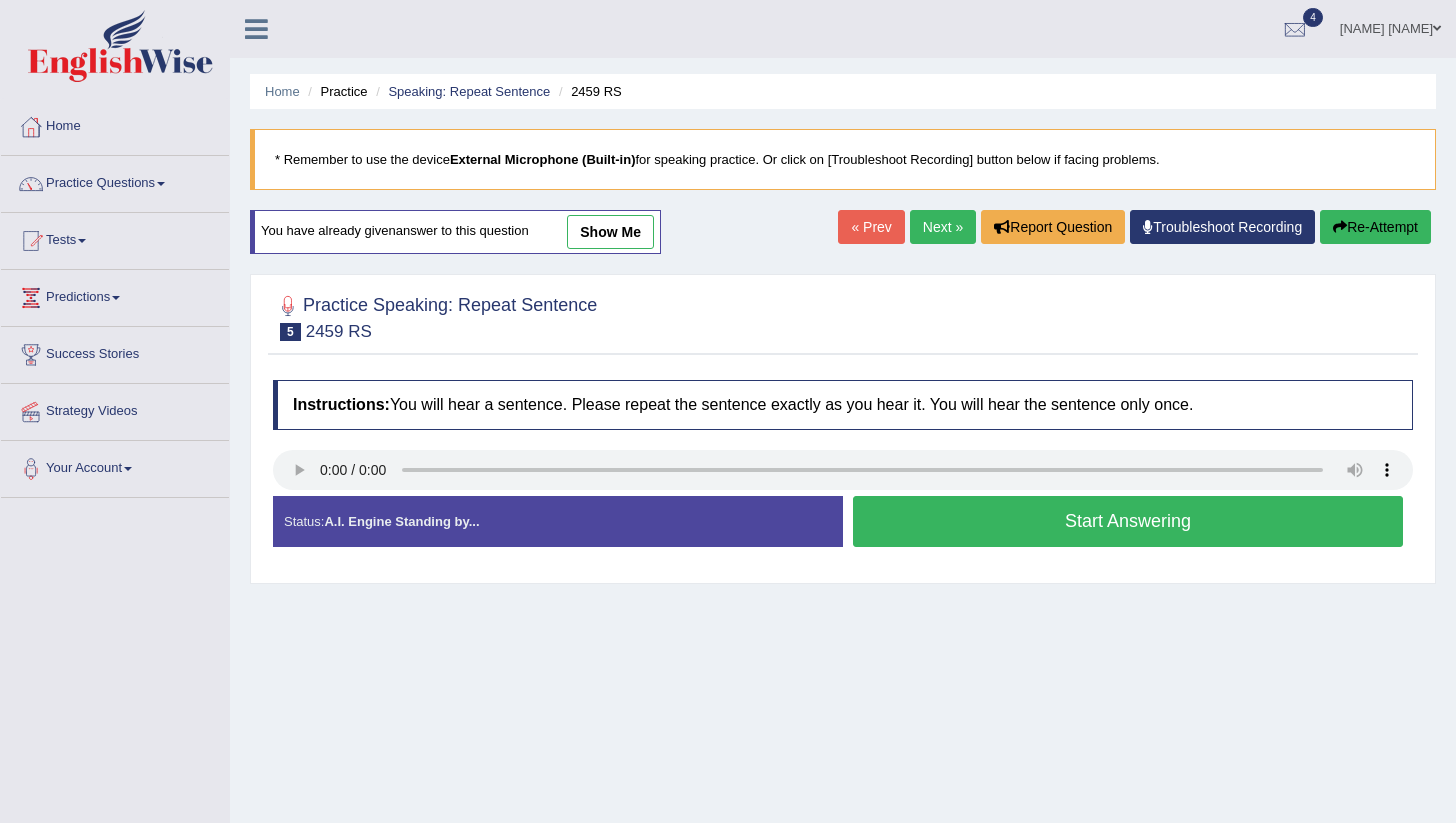 scroll, scrollTop: 0, scrollLeft: 0, axis: both 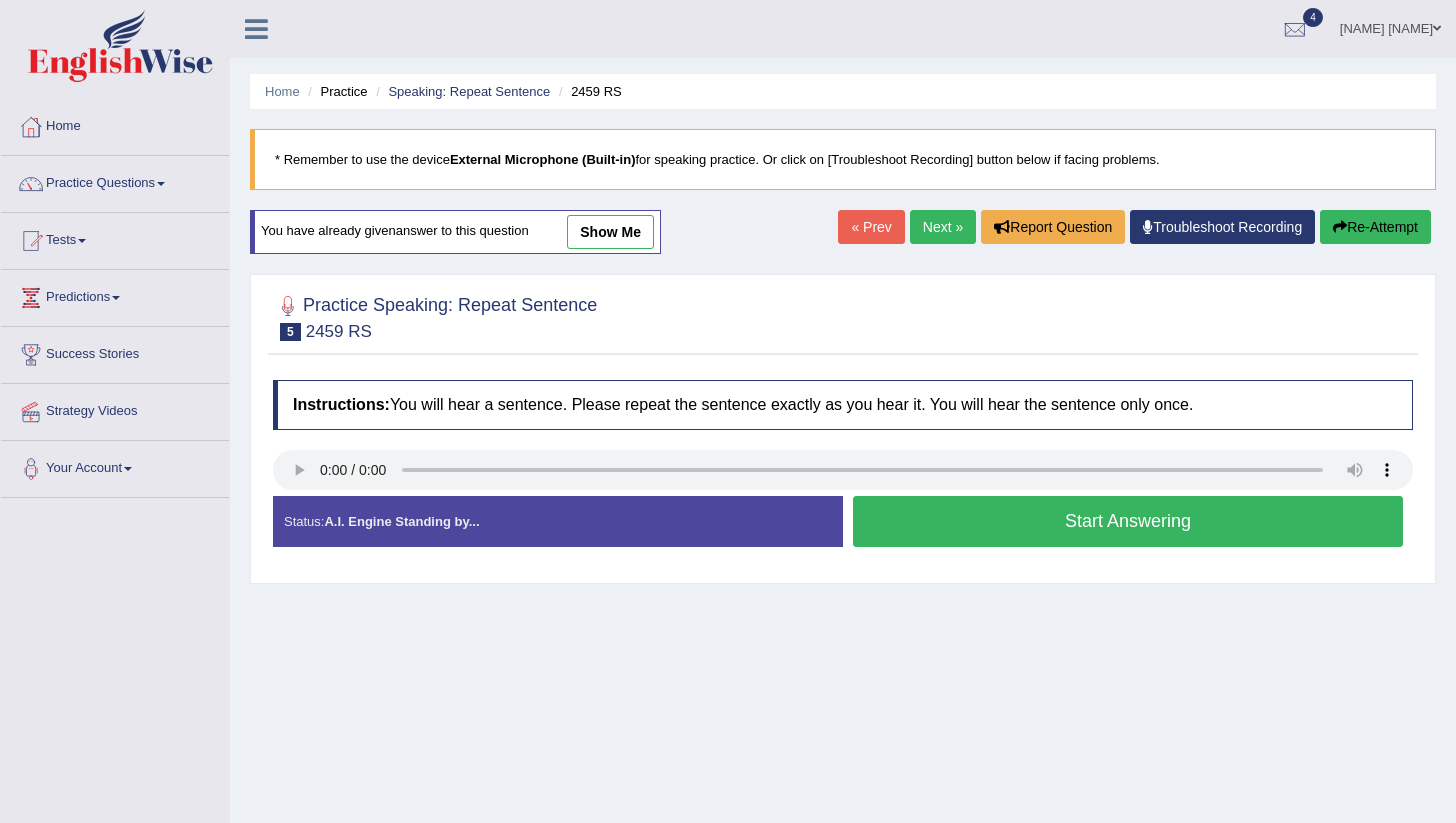 click on "Start Answering" at bounding box center [1128, 521] 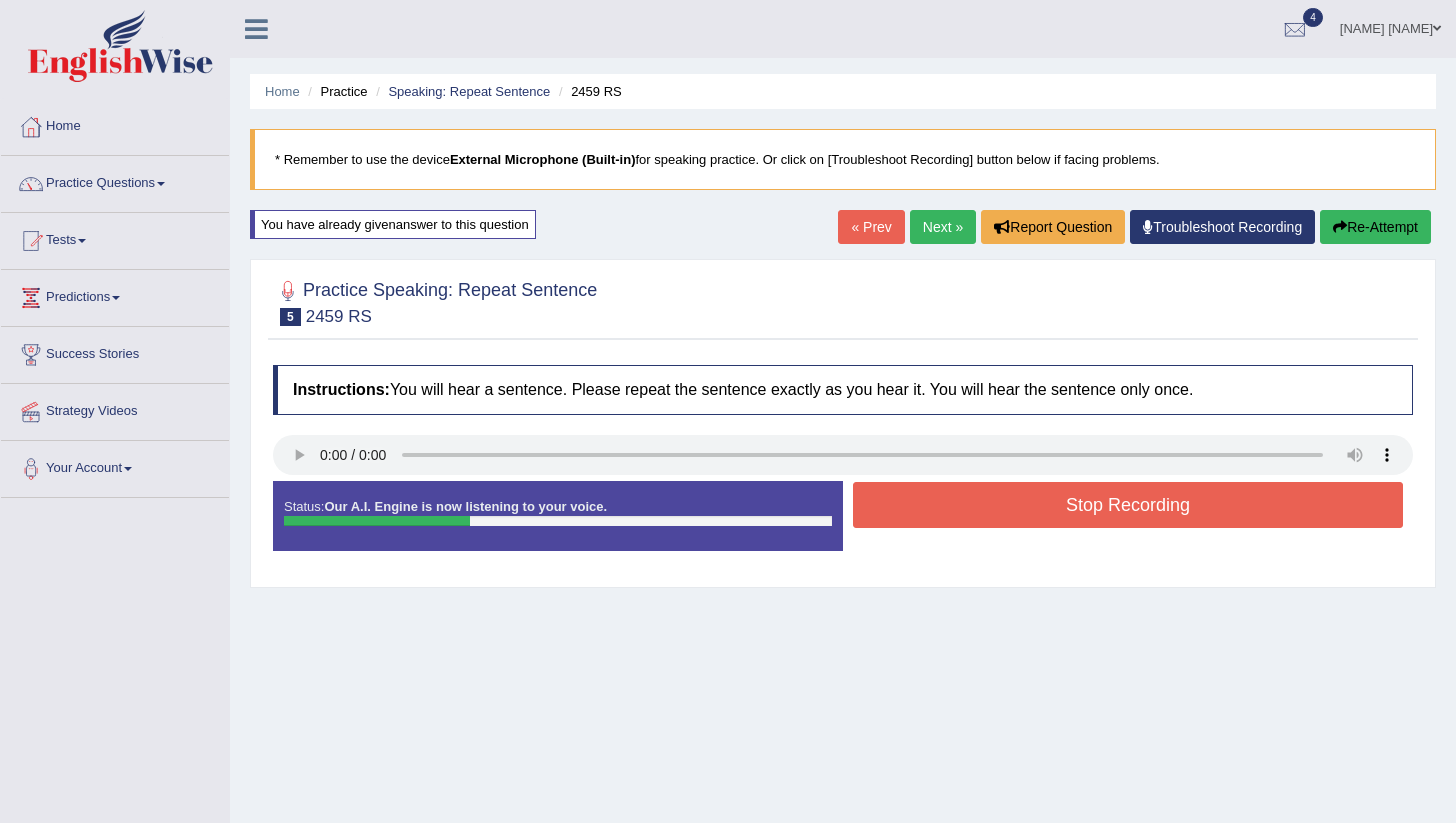 click on "Stop Recording" at bounding box center (1128, 505) 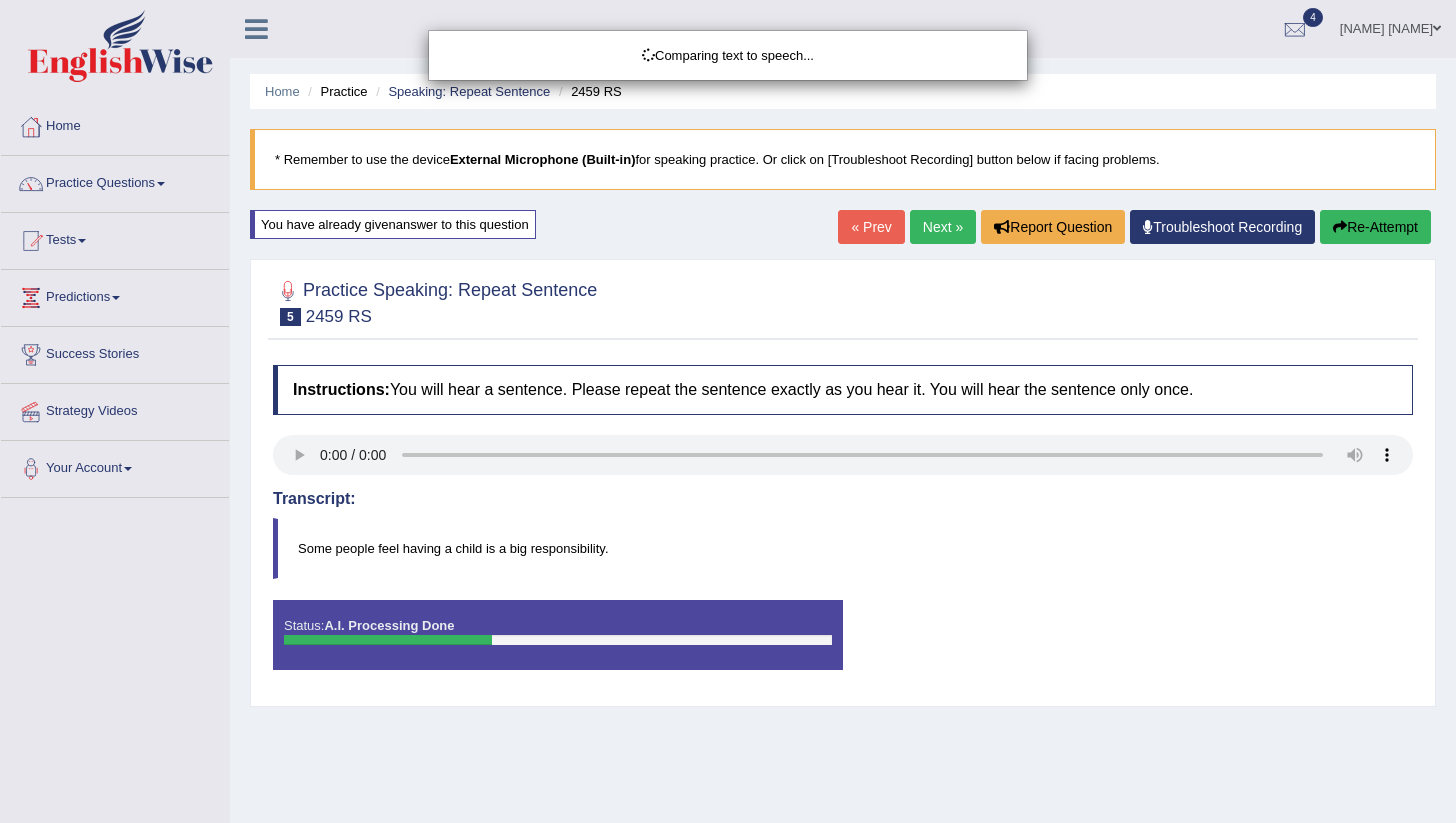 scroll, scrollTop: 1, scrollLeft: 0, axis: vertical 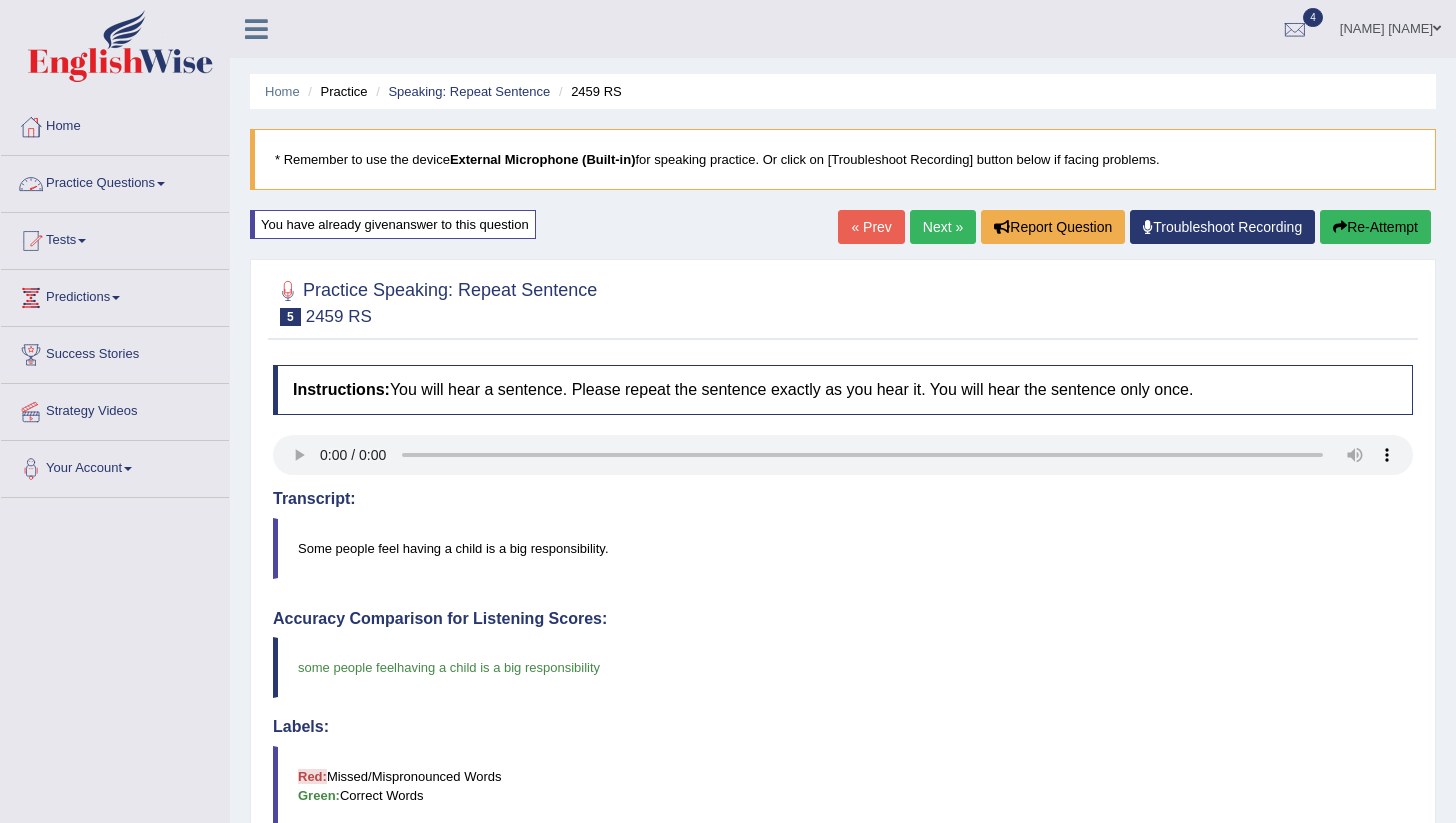 click on "Practice Questions" at bounding box center (115, 181) 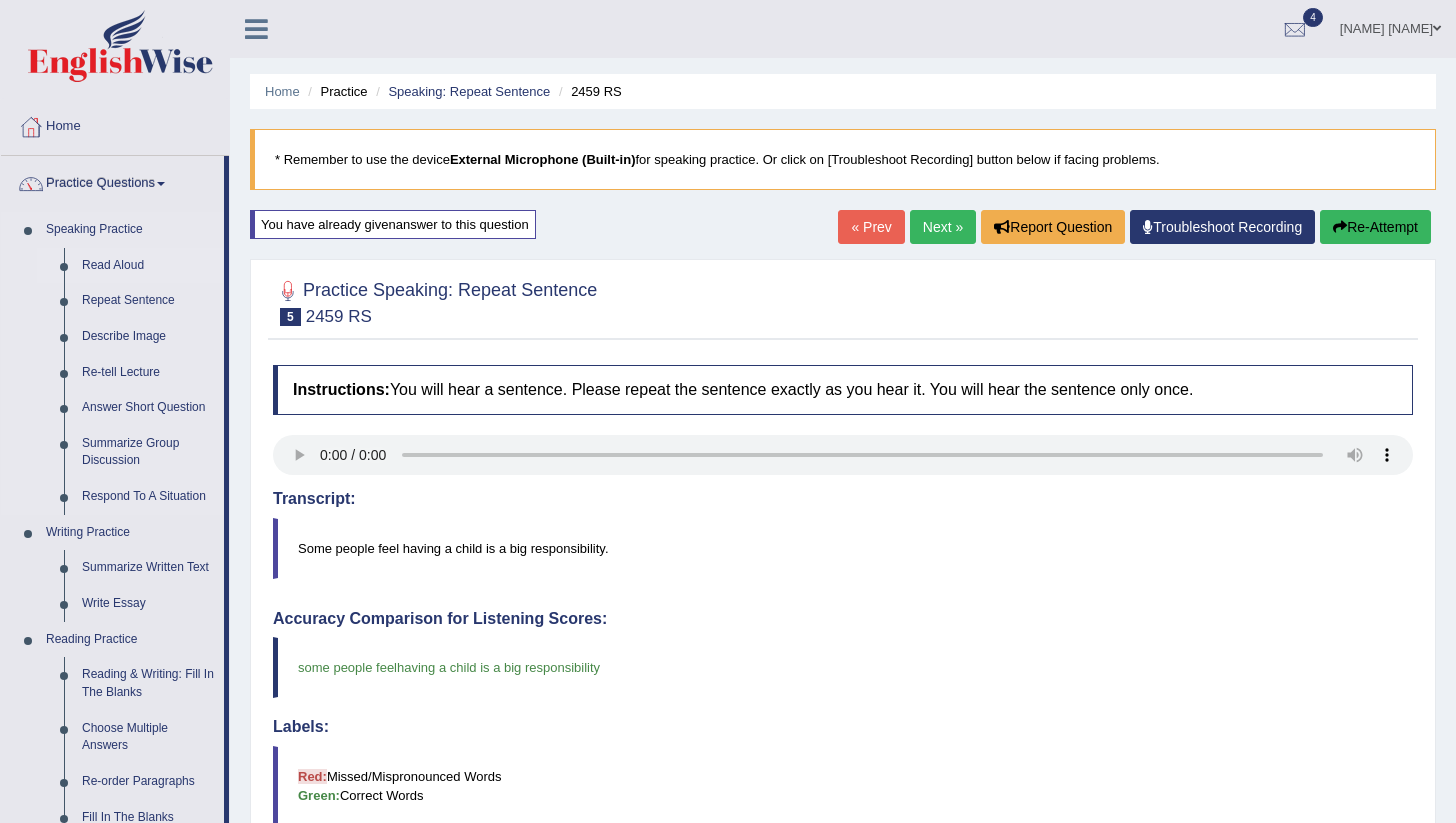 click on "Read Aloud" at bounding box center [148, 266] 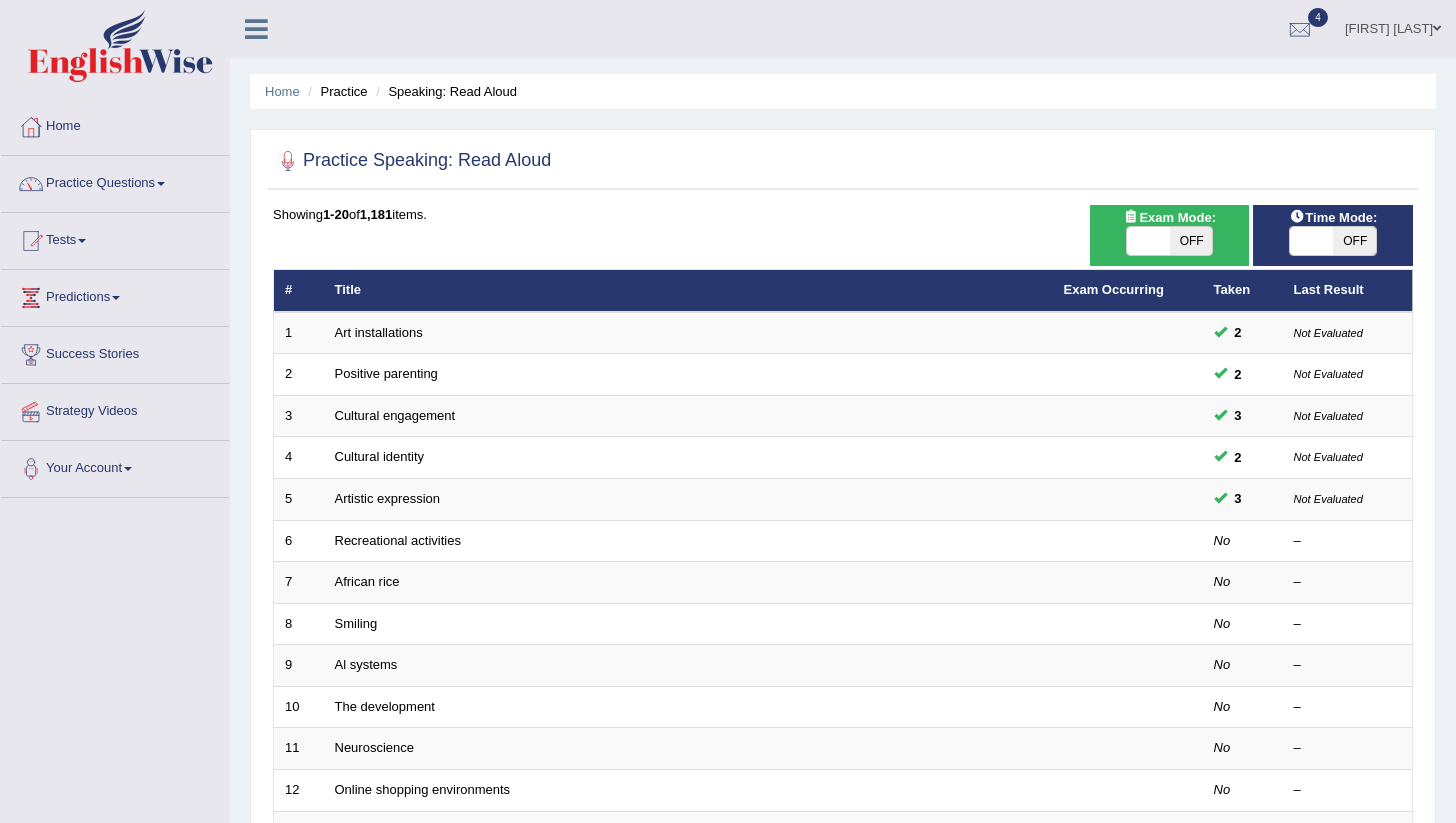 scroll, scrollTop: 0, scrollLeft: 0, axis: both 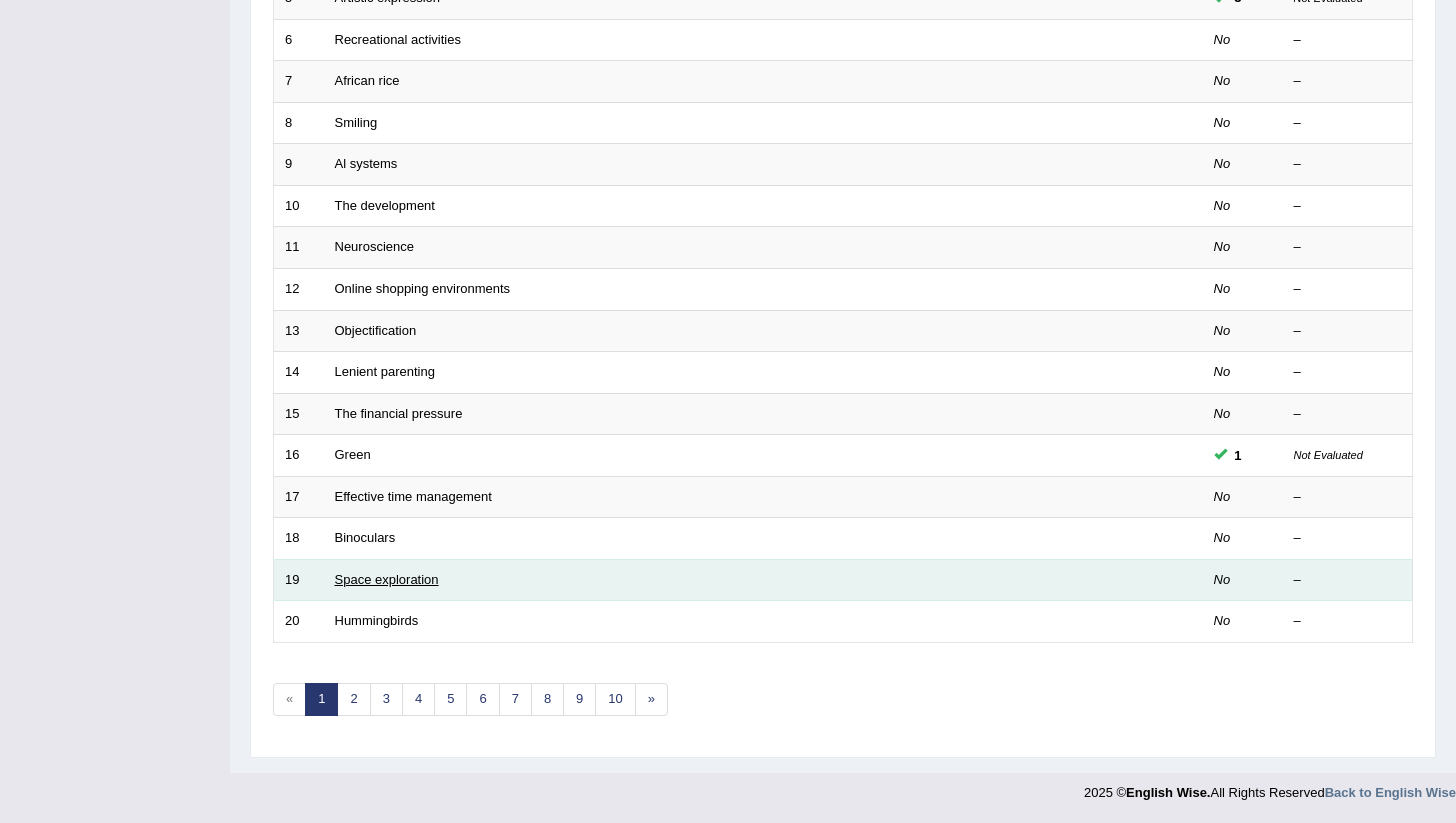 click on "Space exploration" at bounding box center [387, 579] 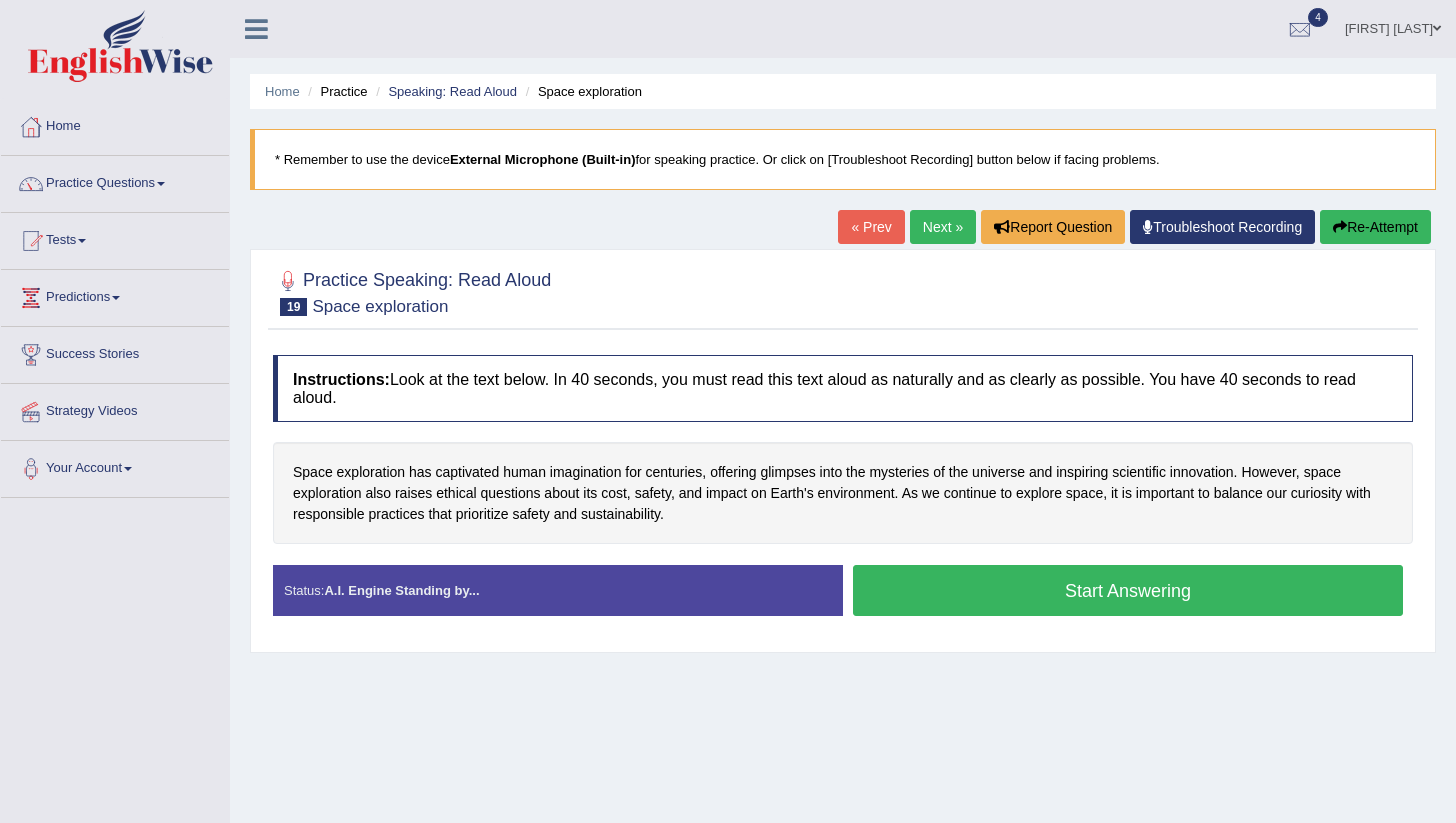 scroll, scrollTop: 0, scrollLeft: 0, axis: both 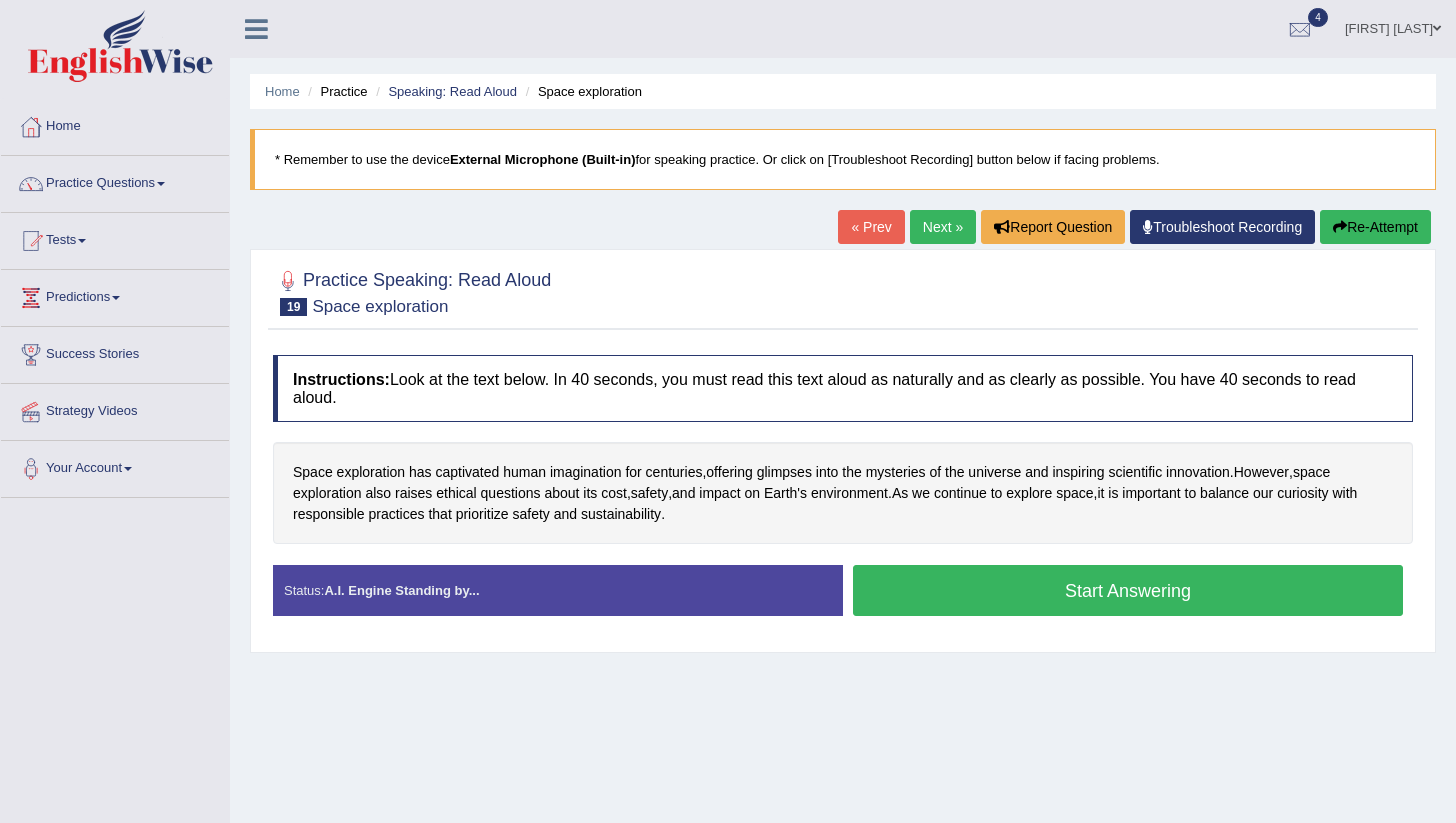 click on "Start Answering" at bounding box center [1128, 590] 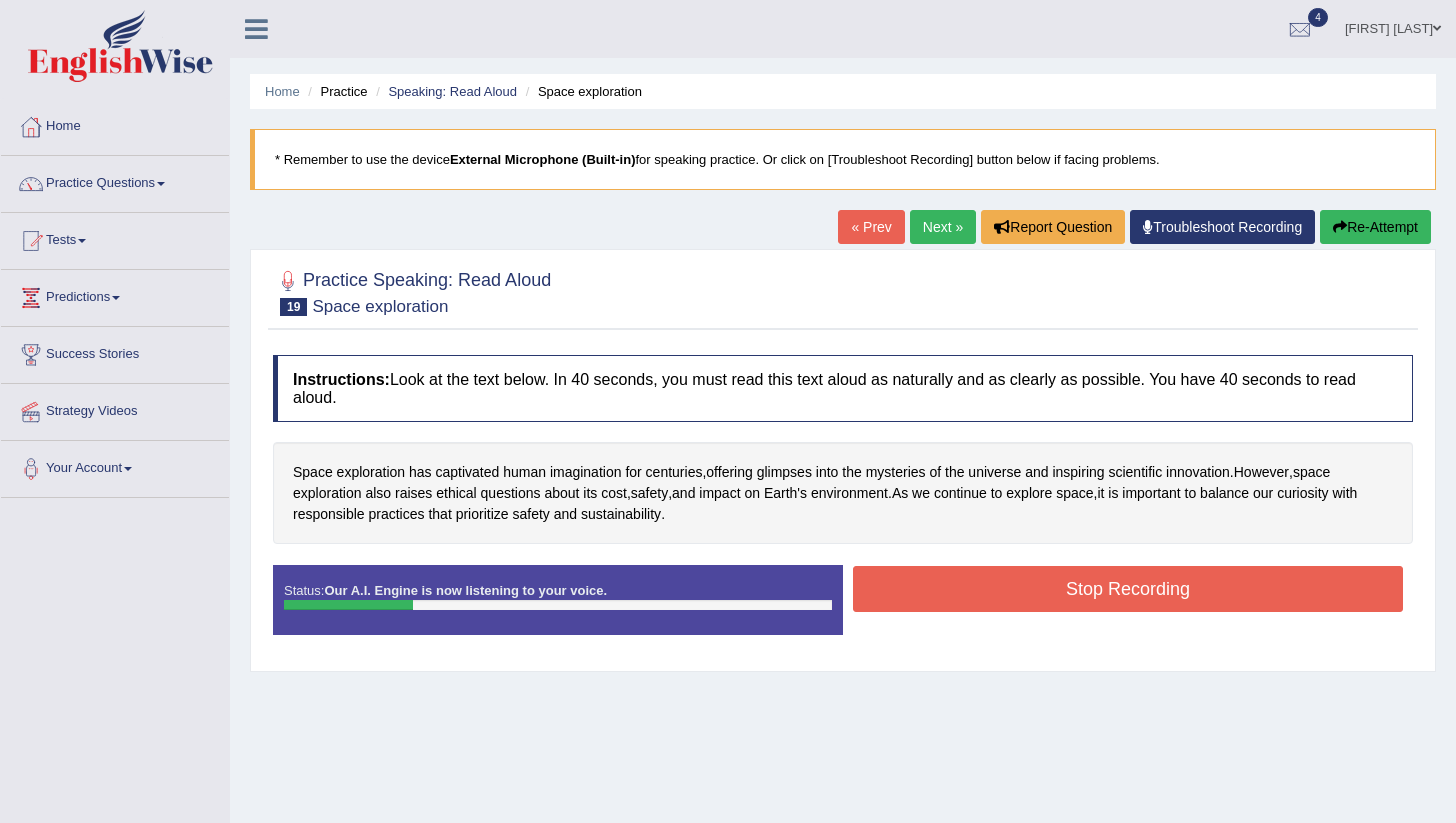 click on "Re-Attempt" at bounding box center [1375, 227] 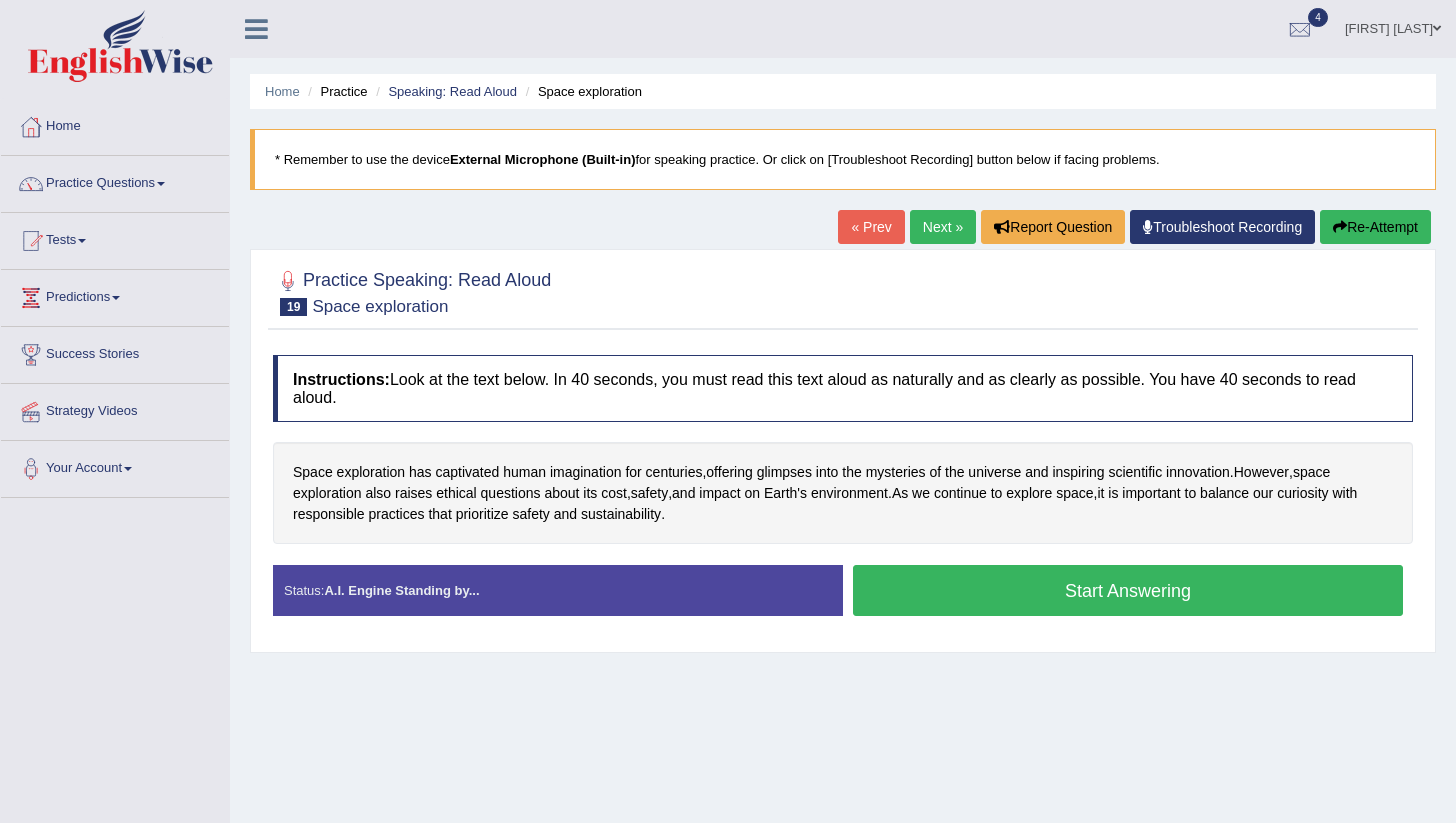 scroll, scrollTop: 0, scrollLeft: 0, axis: both 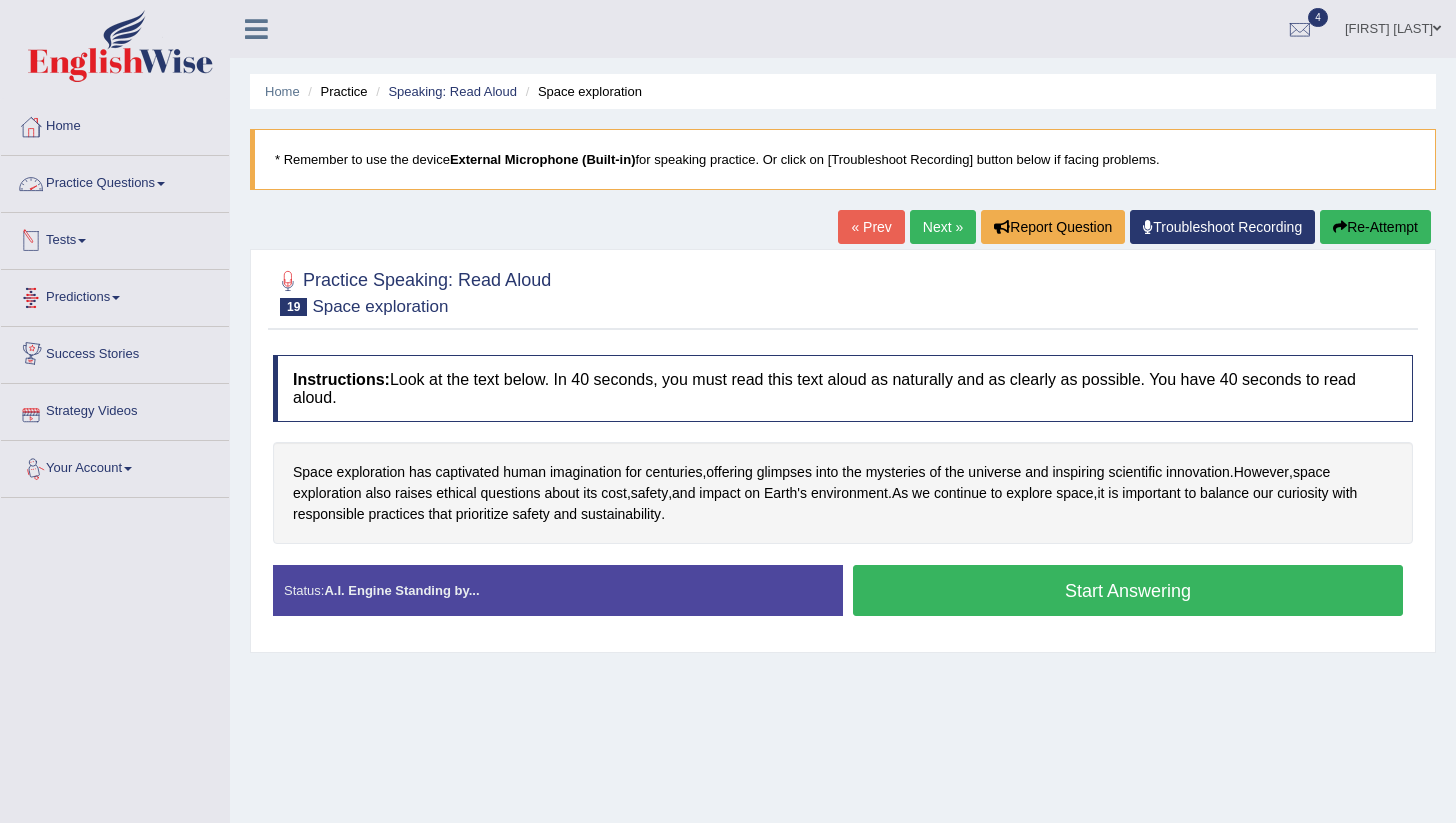 click on "Practice Questions" at bounding box center (115, 181) 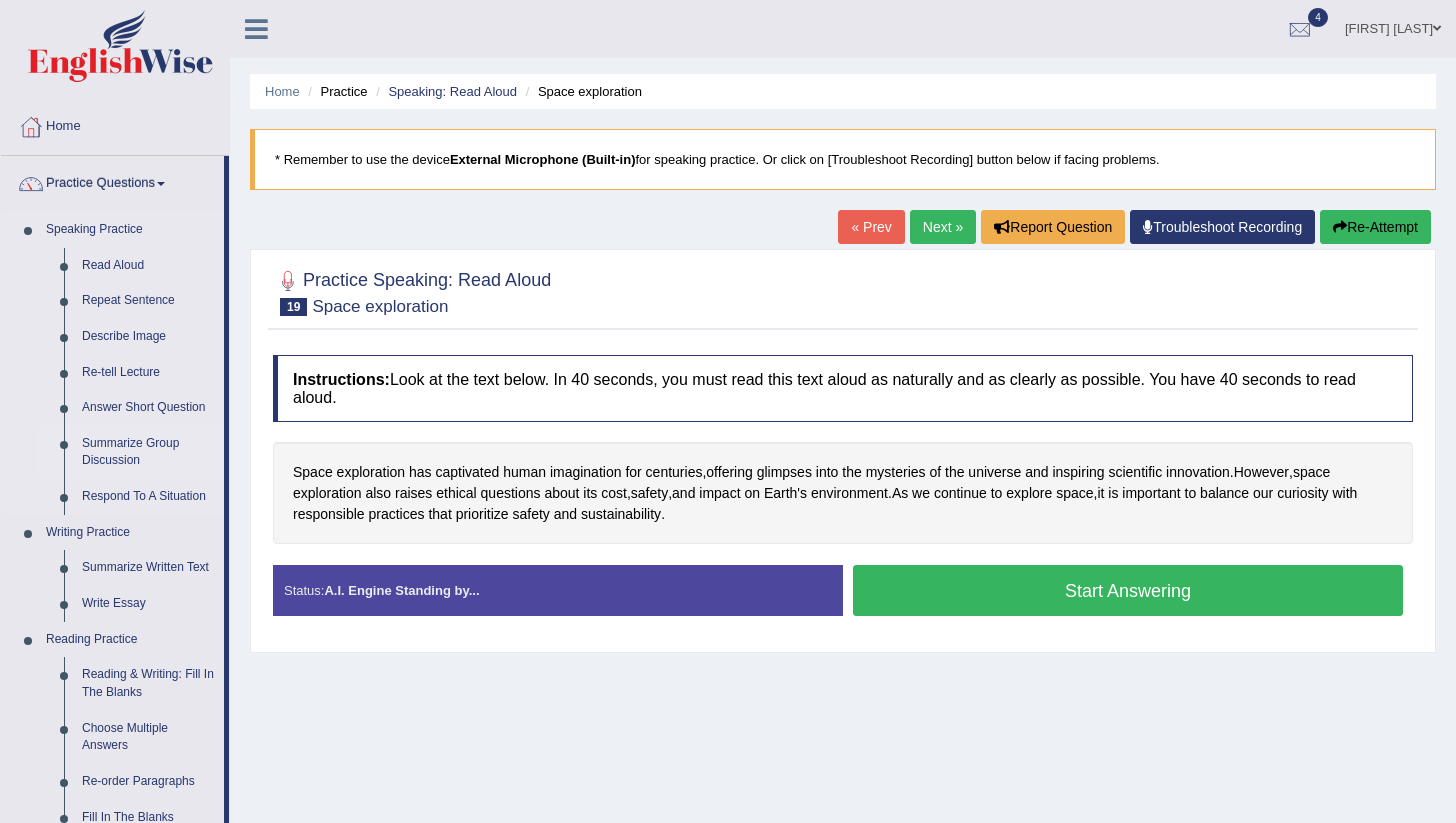 click on "Summarize Group Discussion" at bounding box center [148, 452] 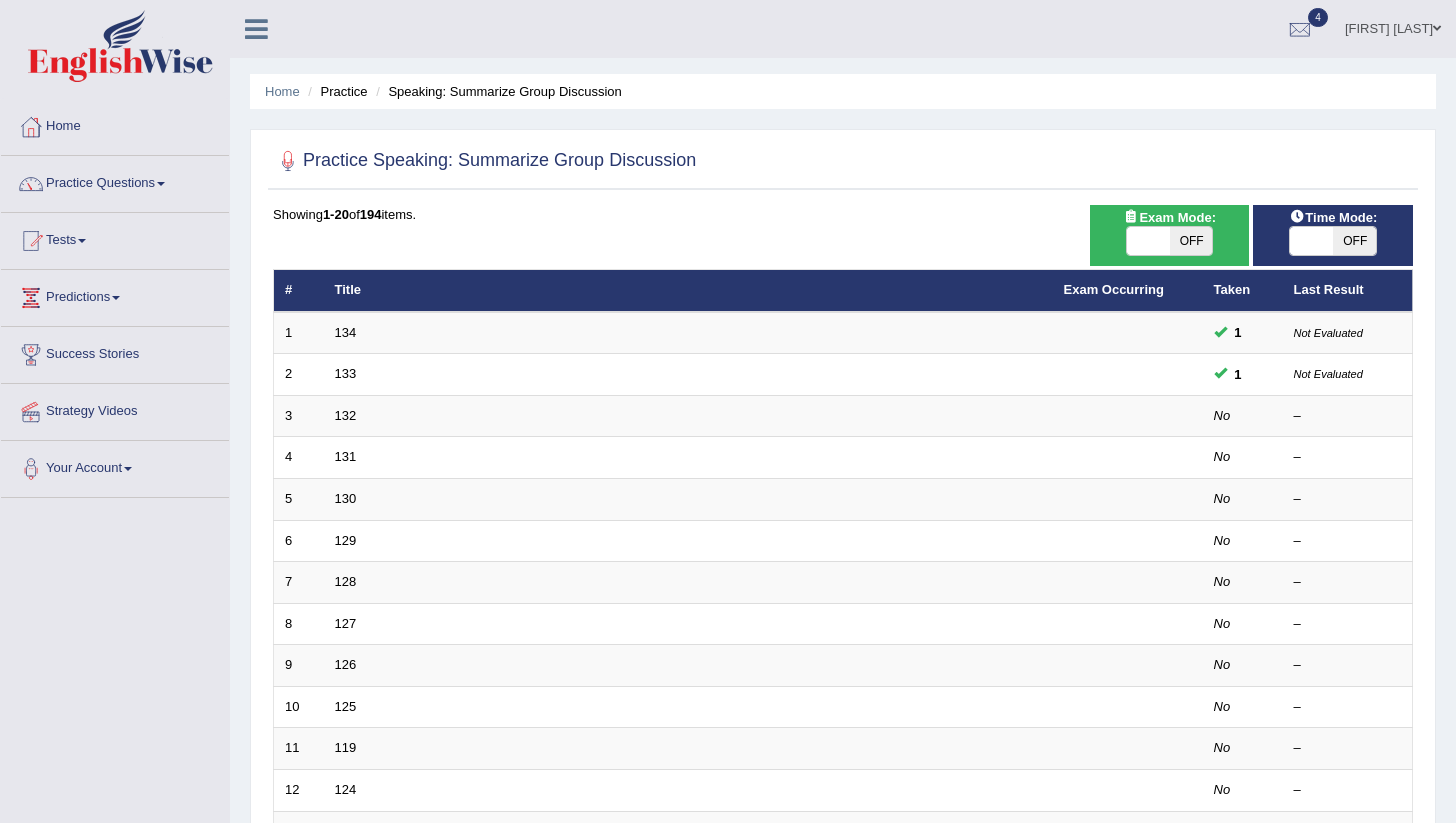 scroll, scrollTop: 0, scrollLeft: 0, axis: both 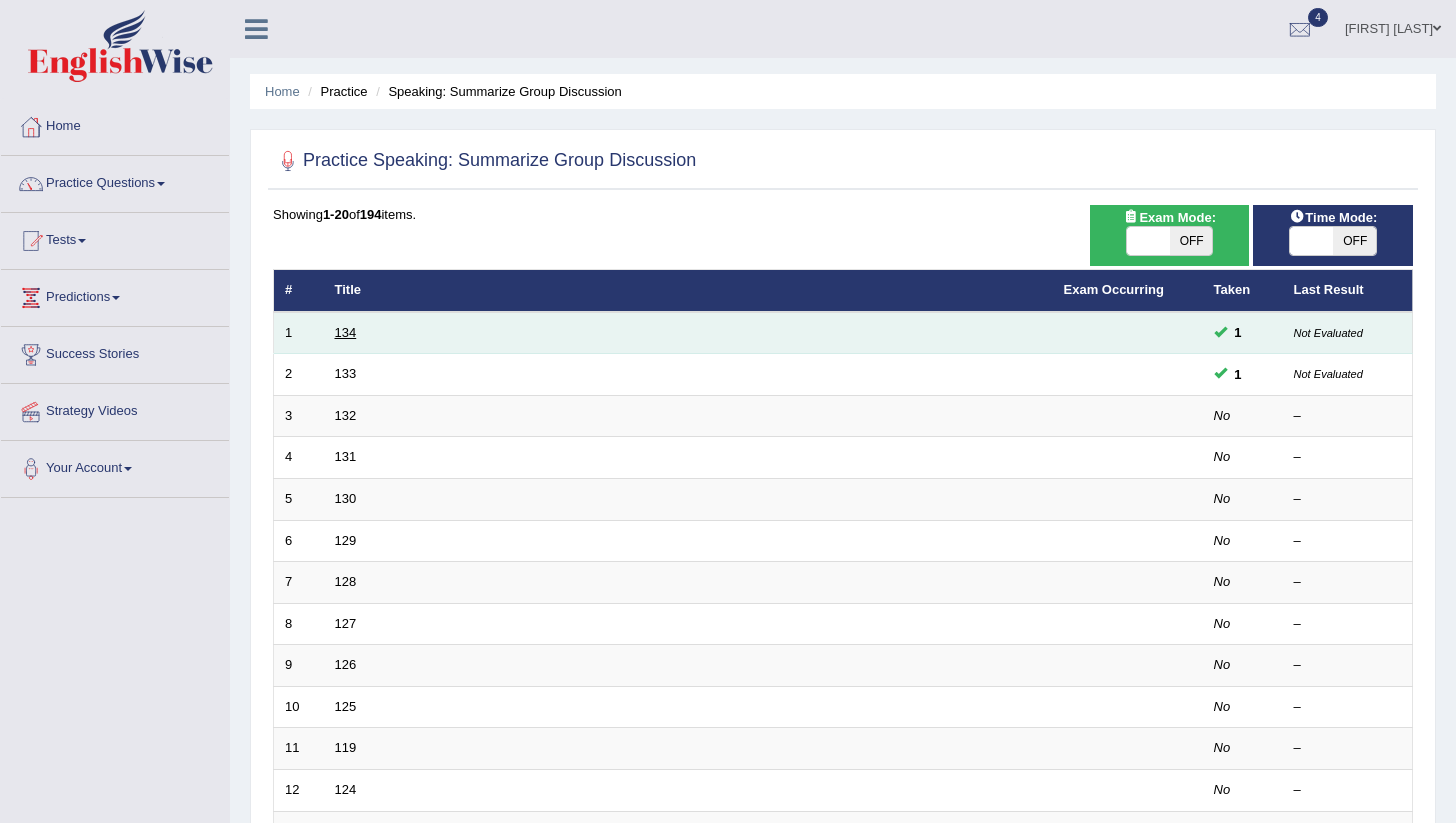 click on "134" at bounding box center (346, 332) 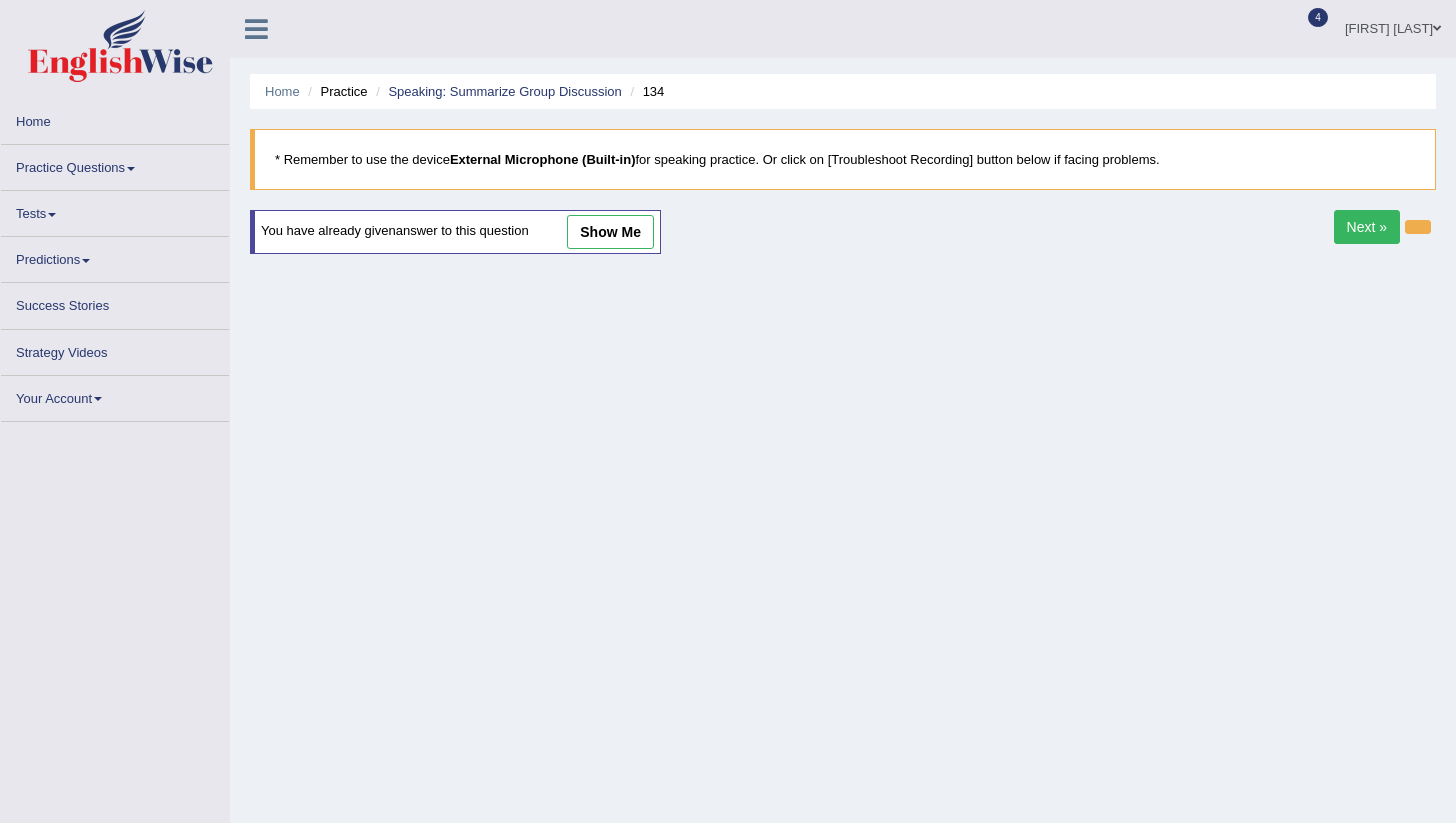 scroll, scrollTop: 0, scrollLeft: 0, axis: both 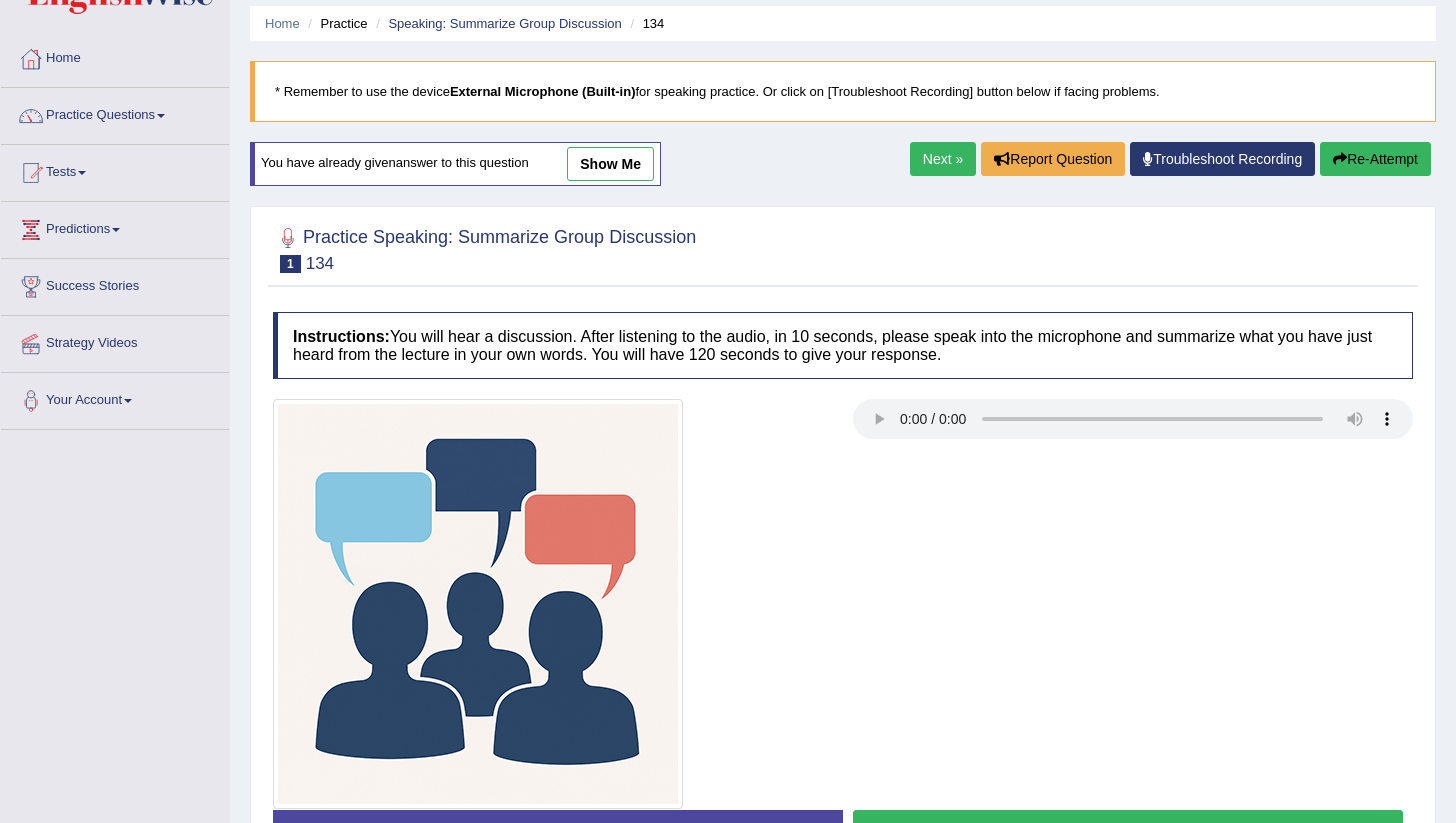 click on "show me" at bounding box center [610, 164] 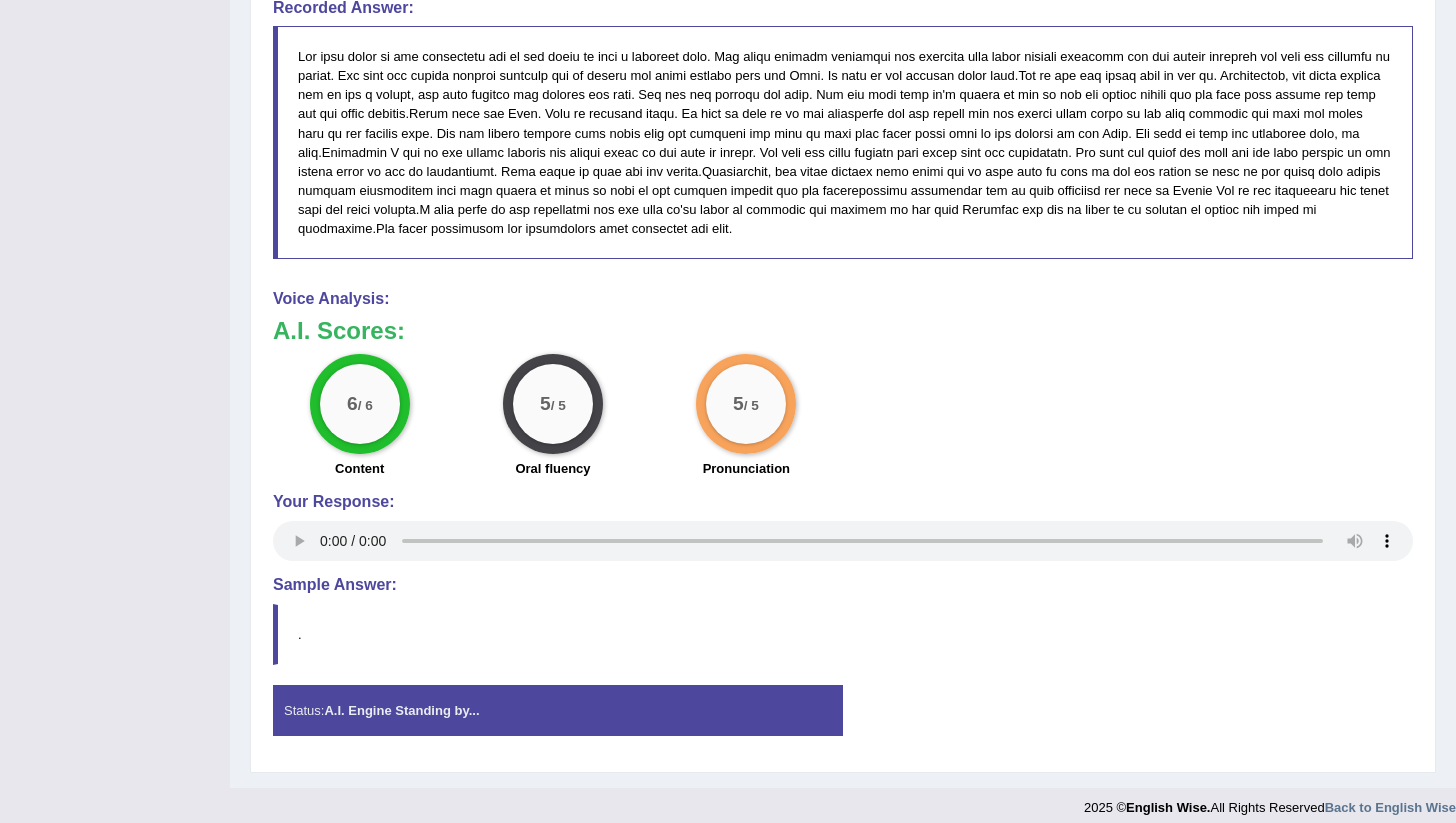 scroll, scrollTop: 1214, scrollLeft: 0, axis: vertical 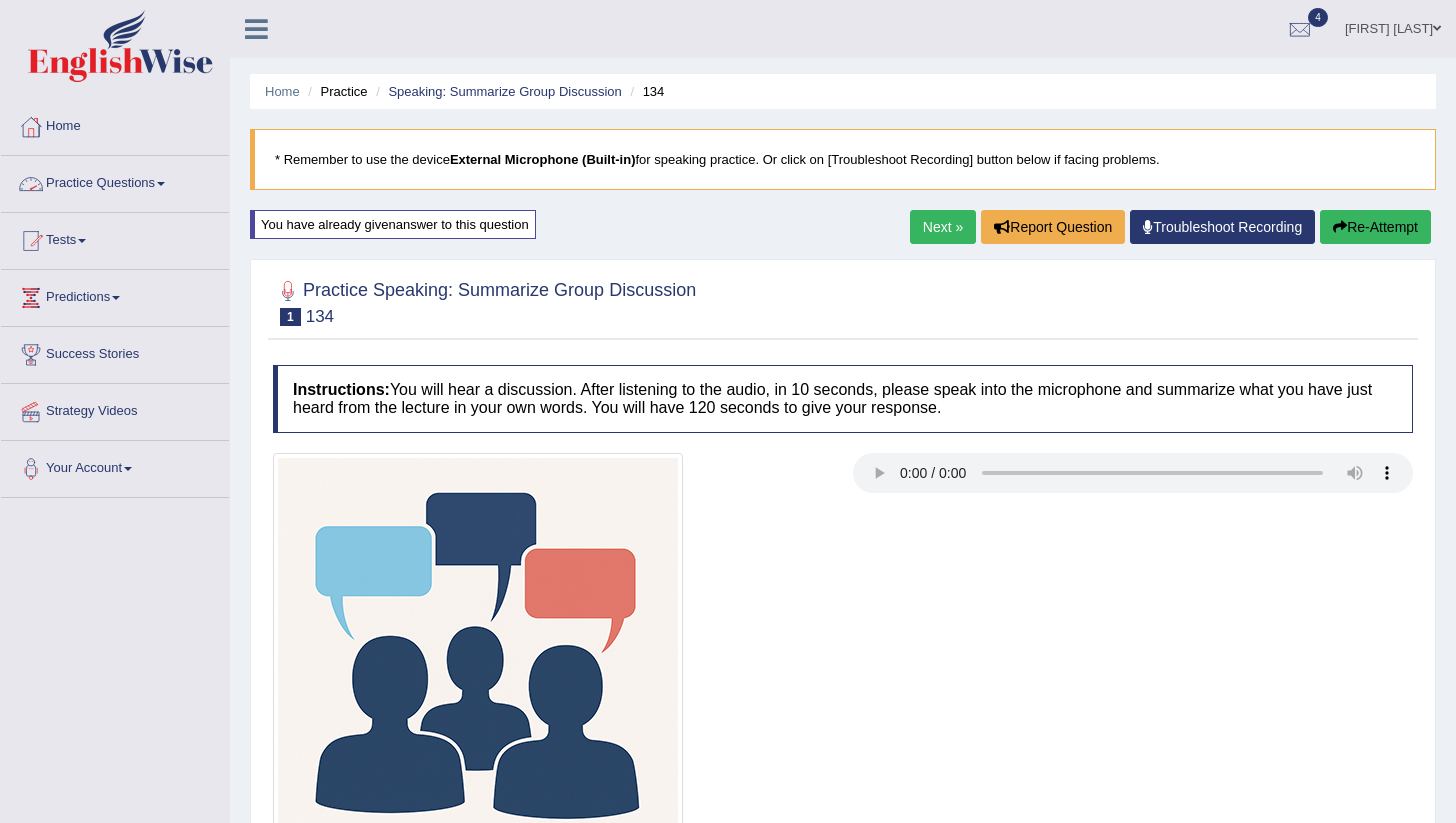 click on "Practice Questions" at bounding box center [115, 181] 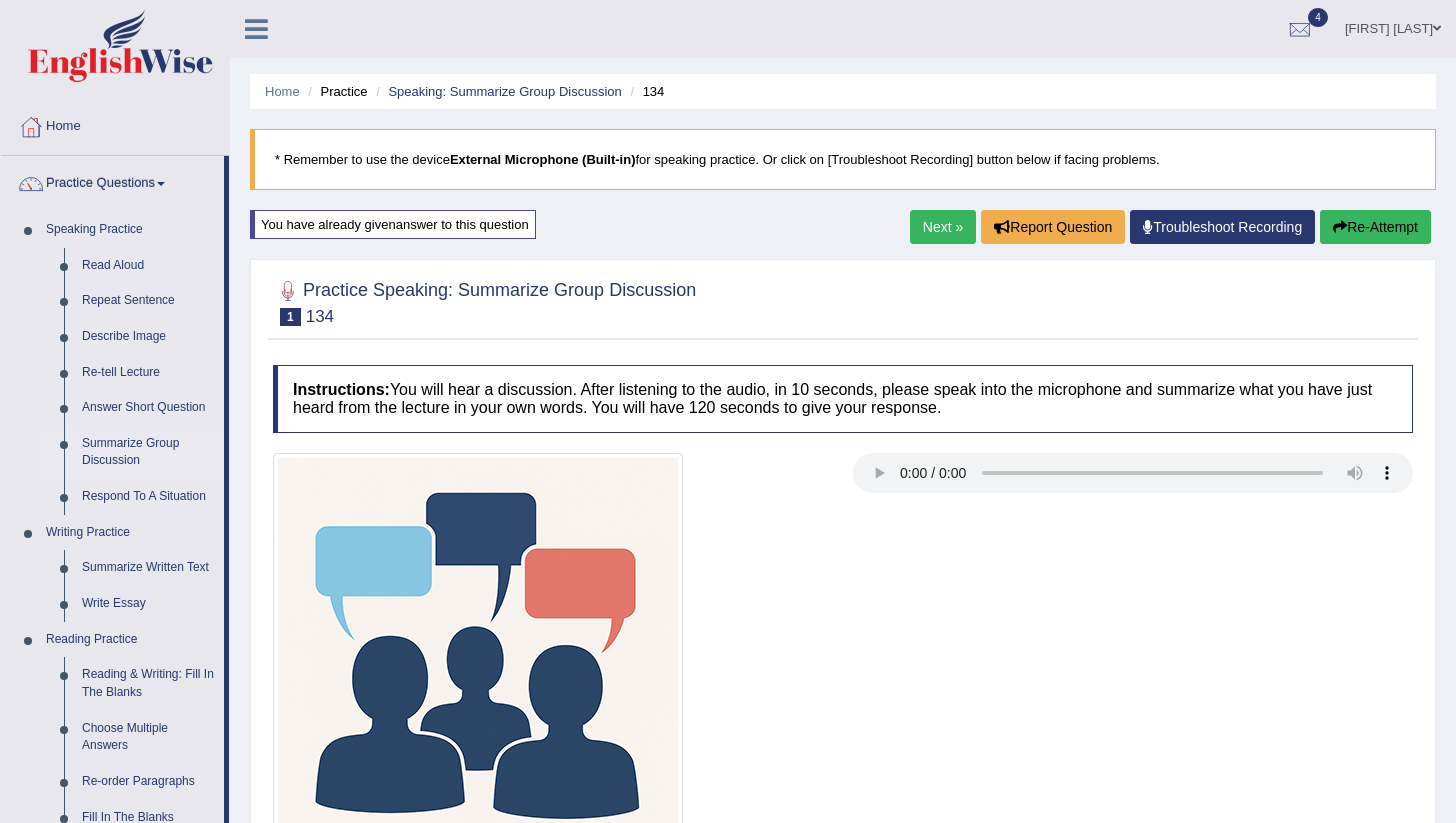 click on "Summarize Group Discussion" at bounding box center [148, 452] 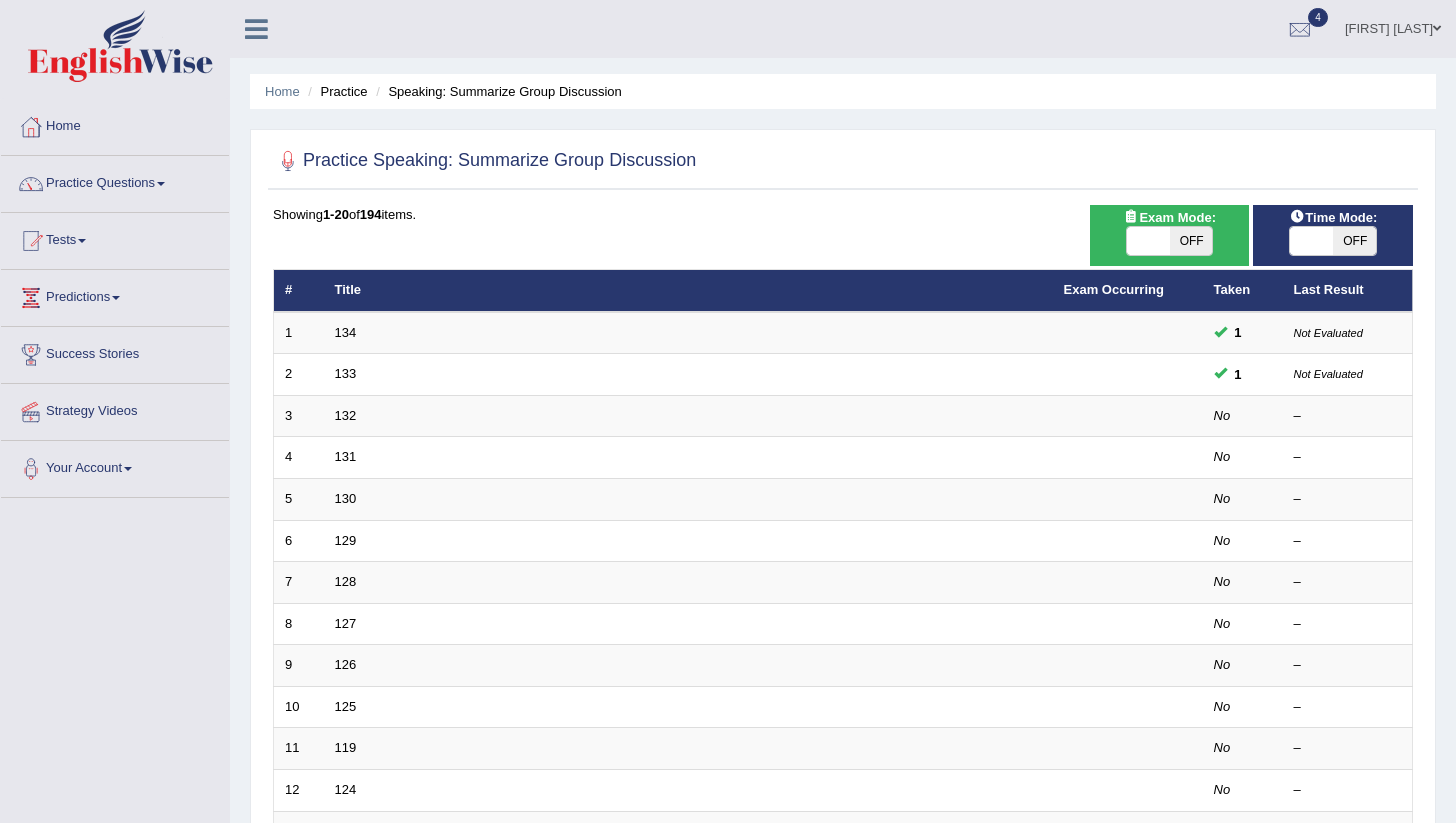 scroll, scrollTop: 0, scrollLeft: 0, axis: both 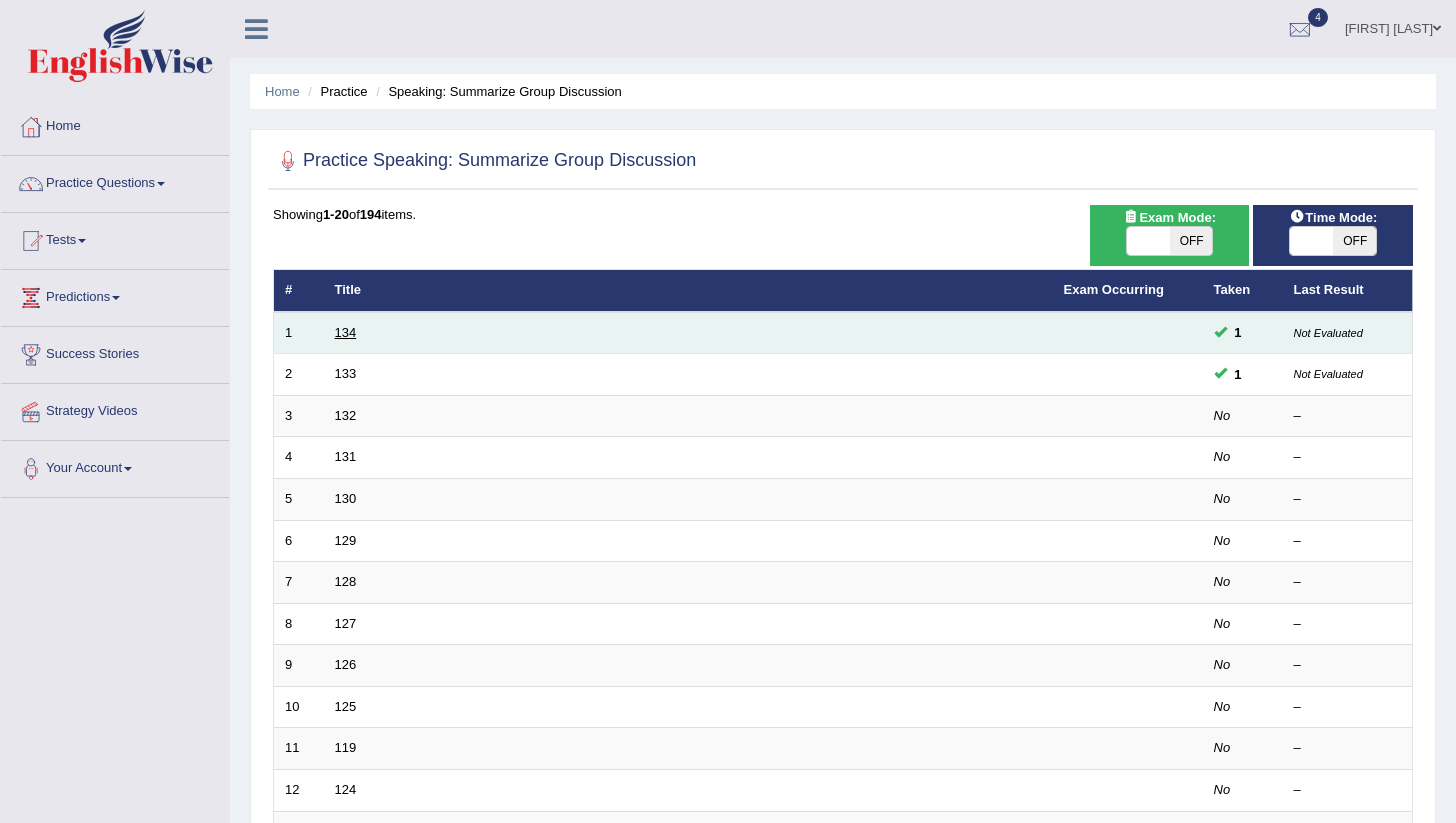 click on "134" at bounding box center [346, 332] 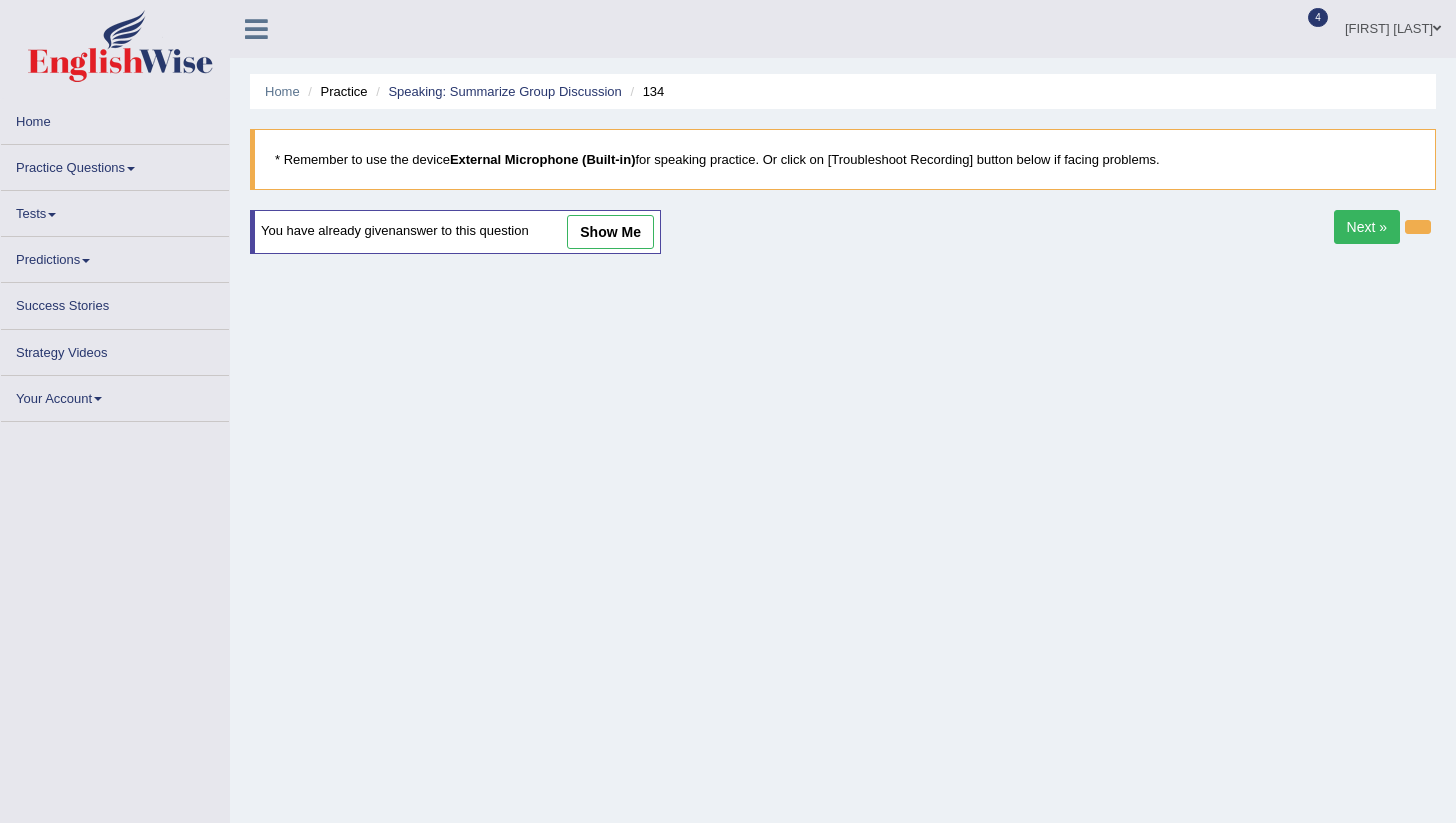 scroll, scrollTop: 0, scrollLeft: 0, axis: both 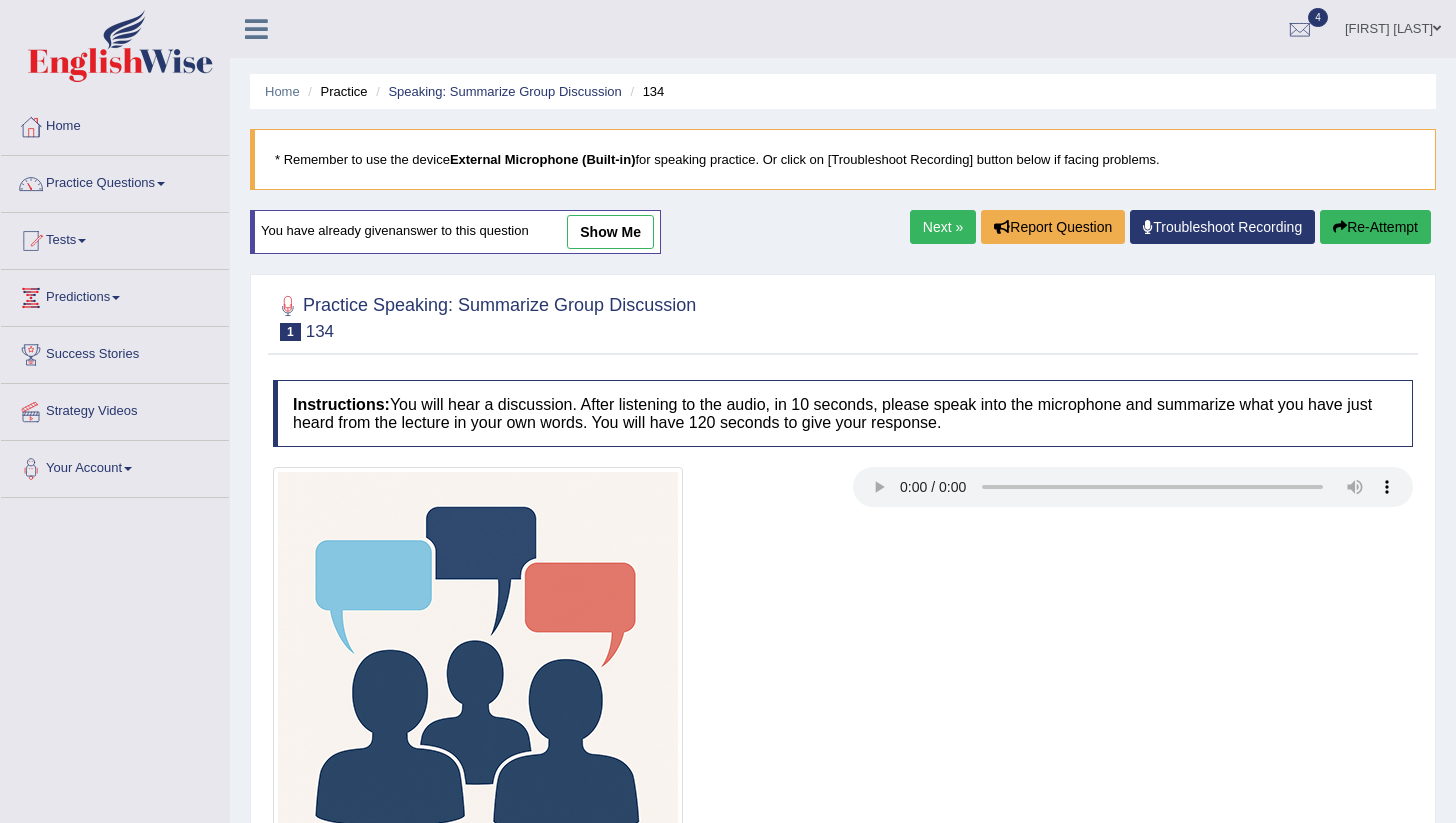 click on "show me" at bounding box center (610, 232) 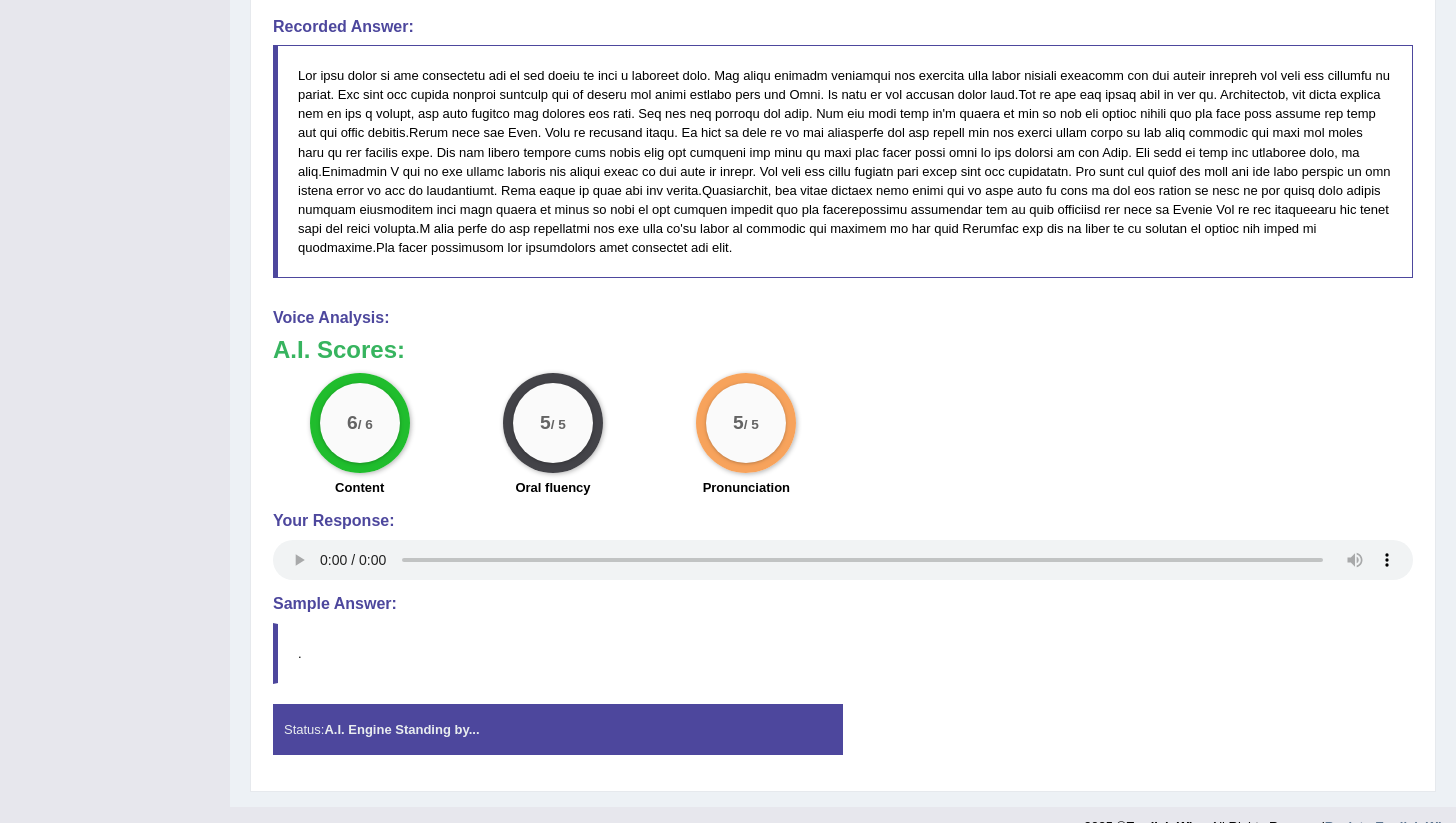 scroll, scrollTop: 1228, scrollLeft: 0, axis: vertical 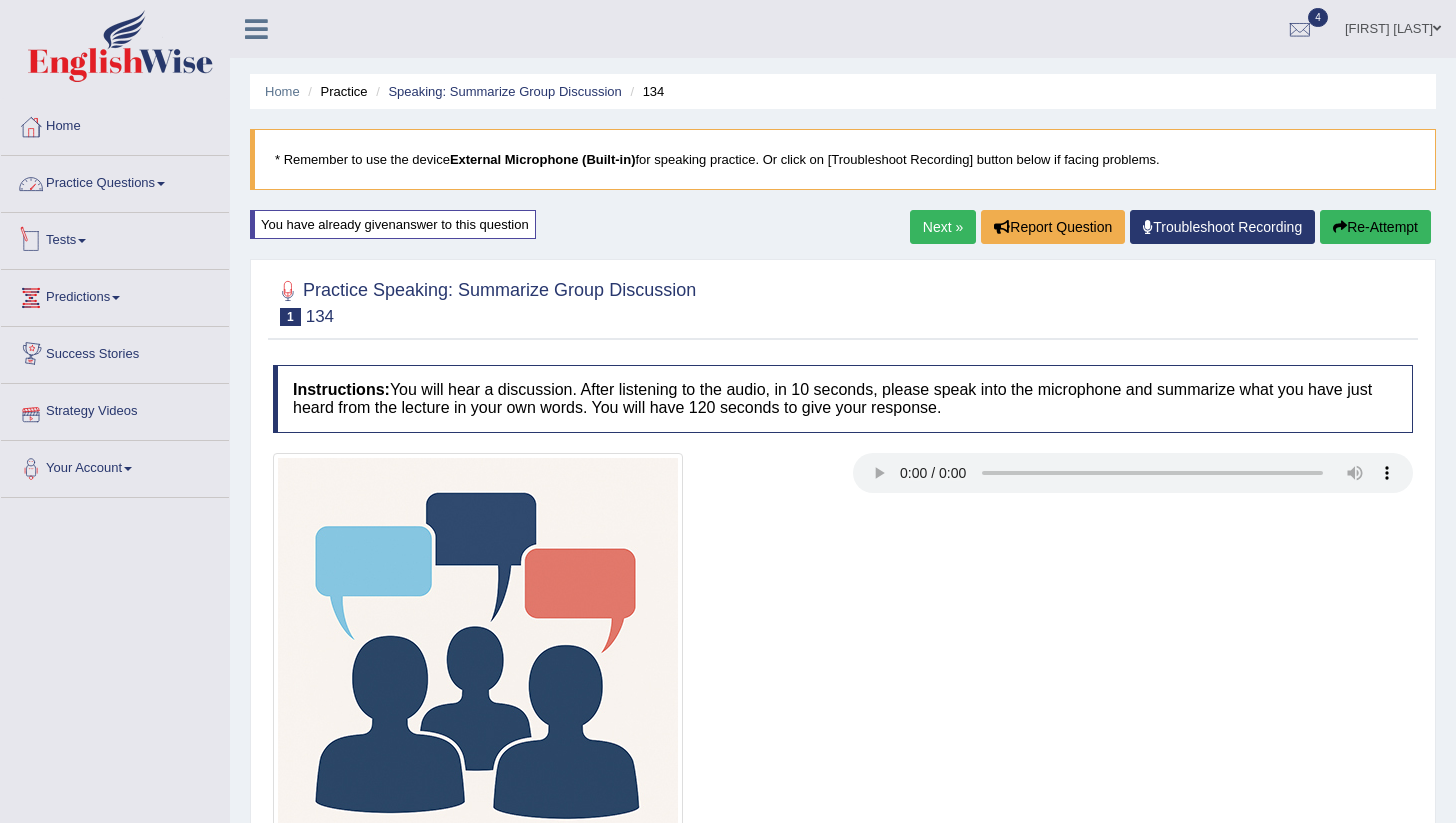 click on "Practice Questions" at bounding box center (115, 181) 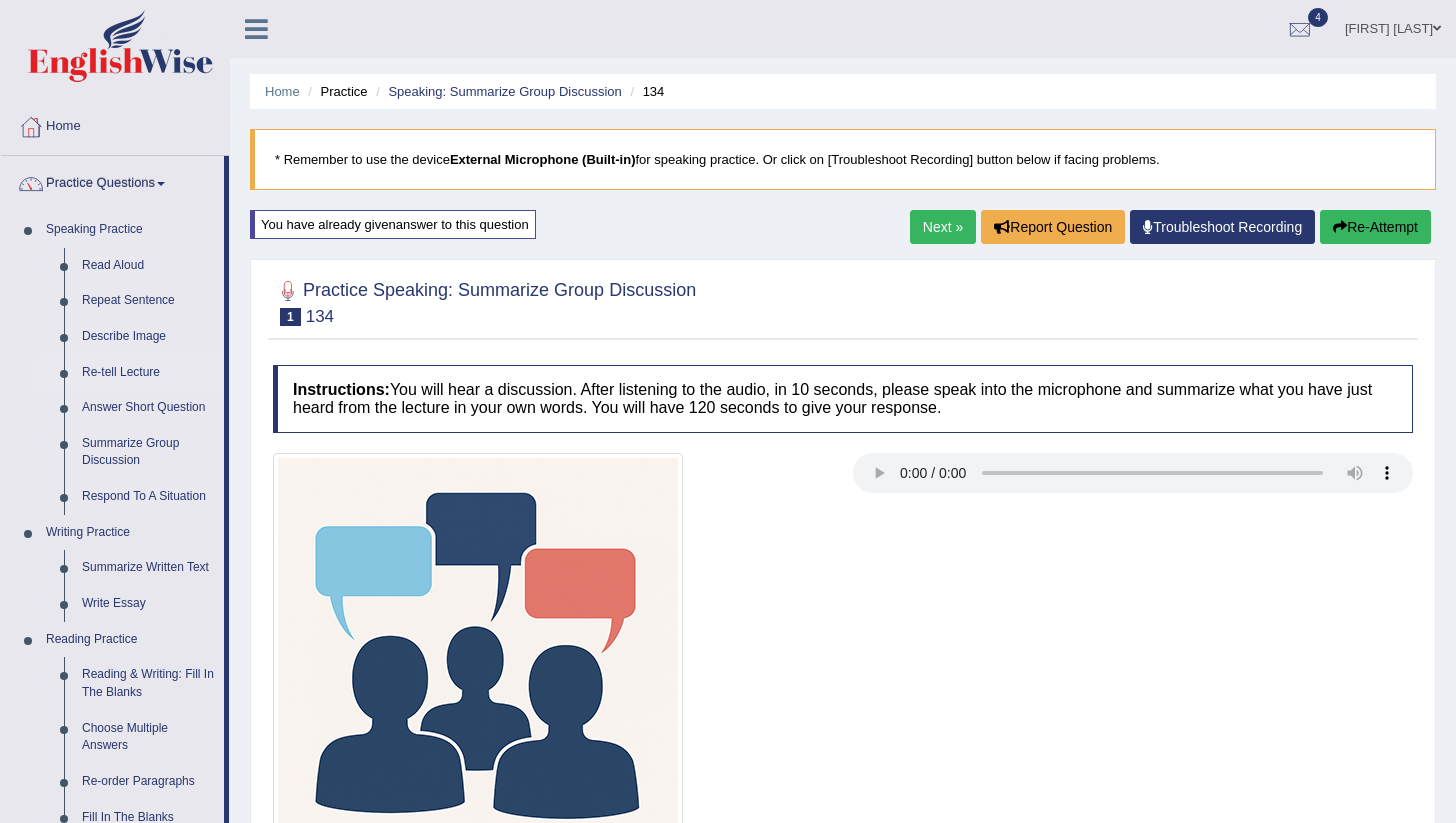 click on "Re-tell Lecture" at bounding box center [148, 373] 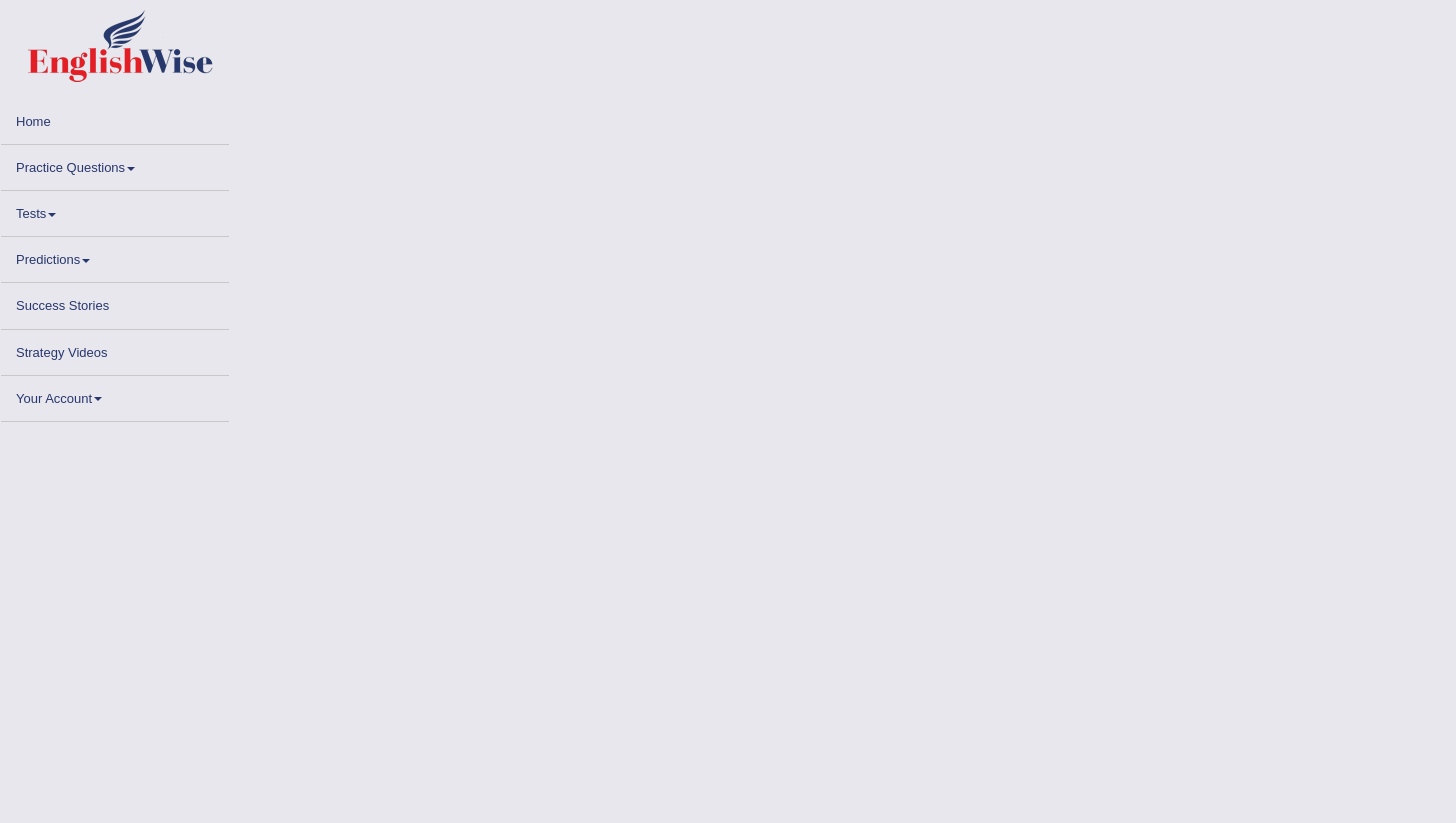 scroll, scrollTop: 0, scrollLeft: 0, axis: both 